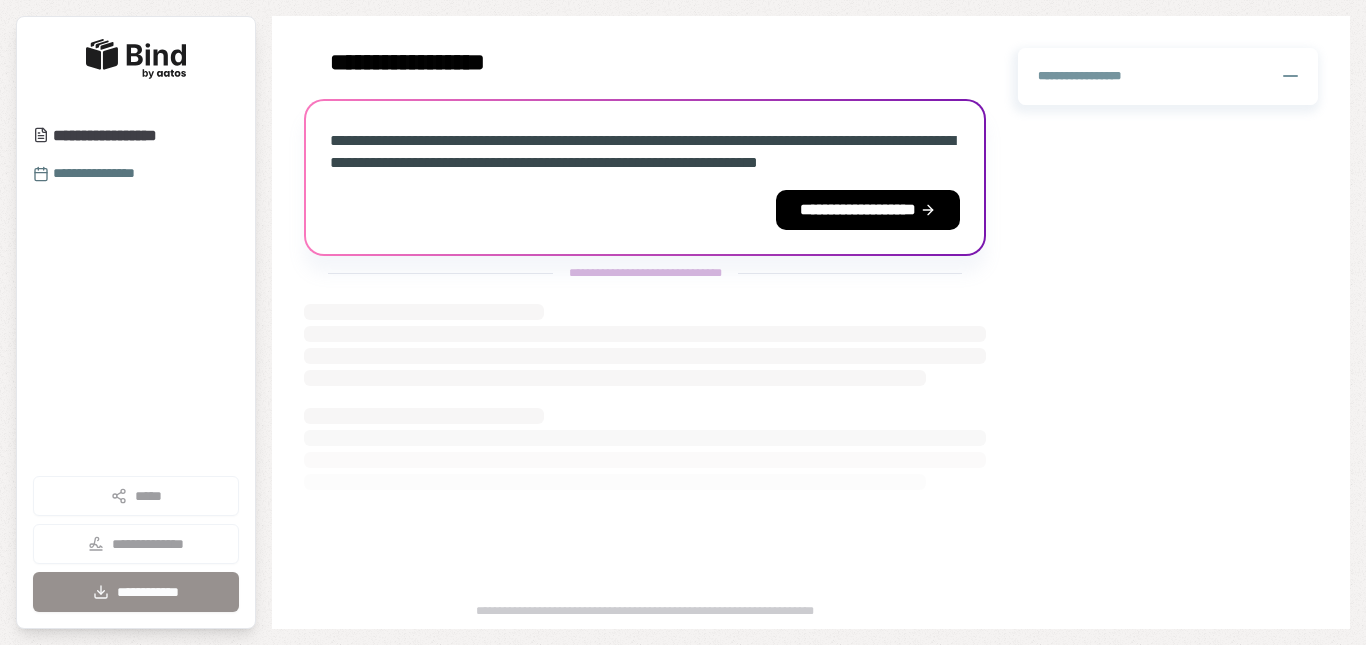 scroll, scrollTop: 0, scrollLeft: 0, axis: both 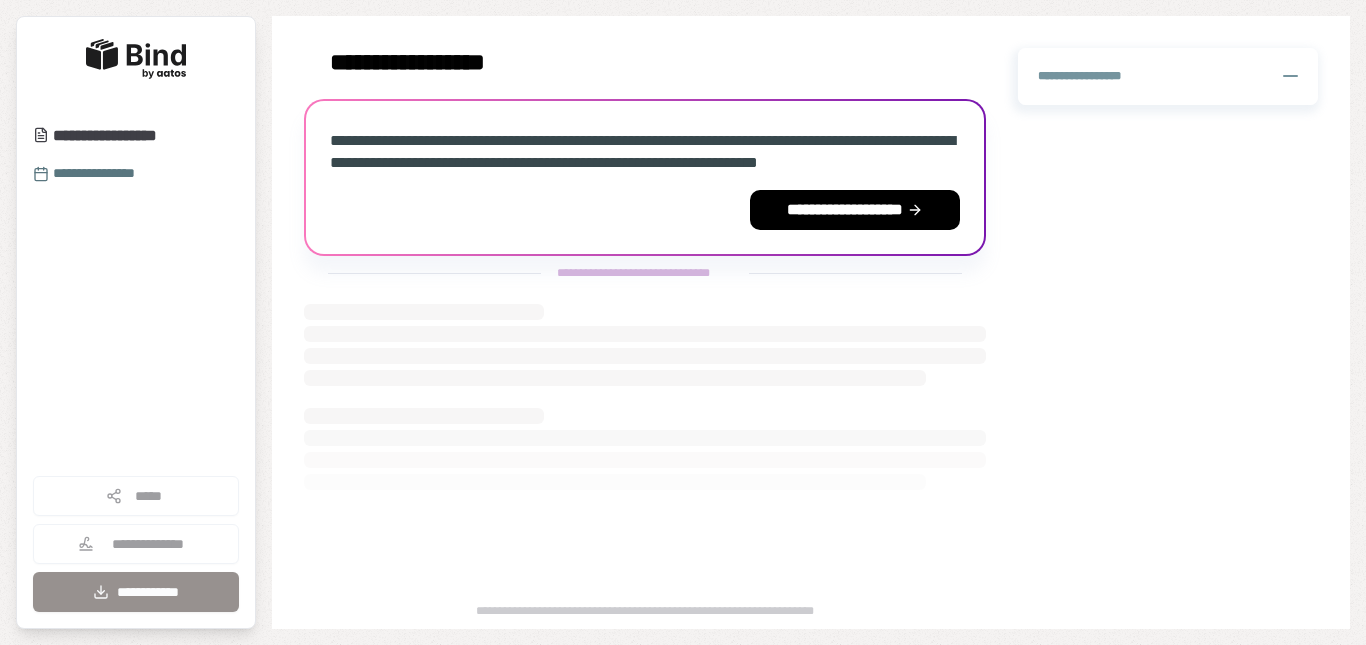 click on "**********" at bounding box center [855, 210] 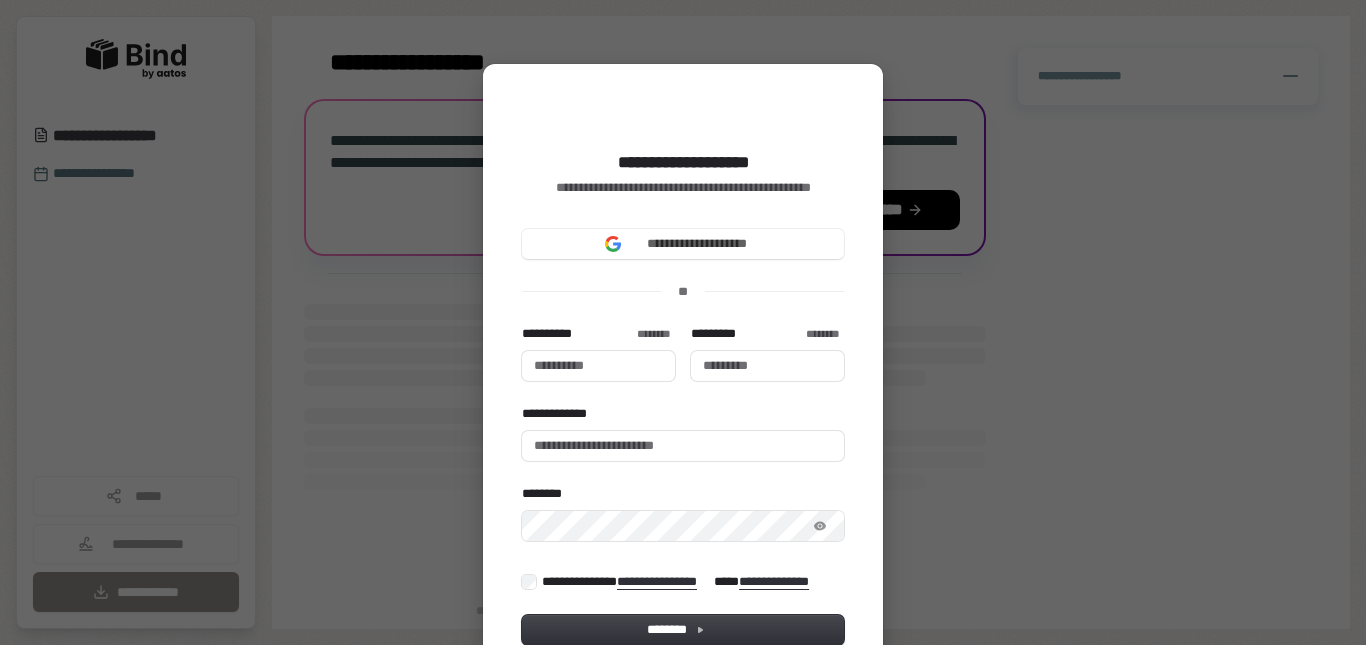 type 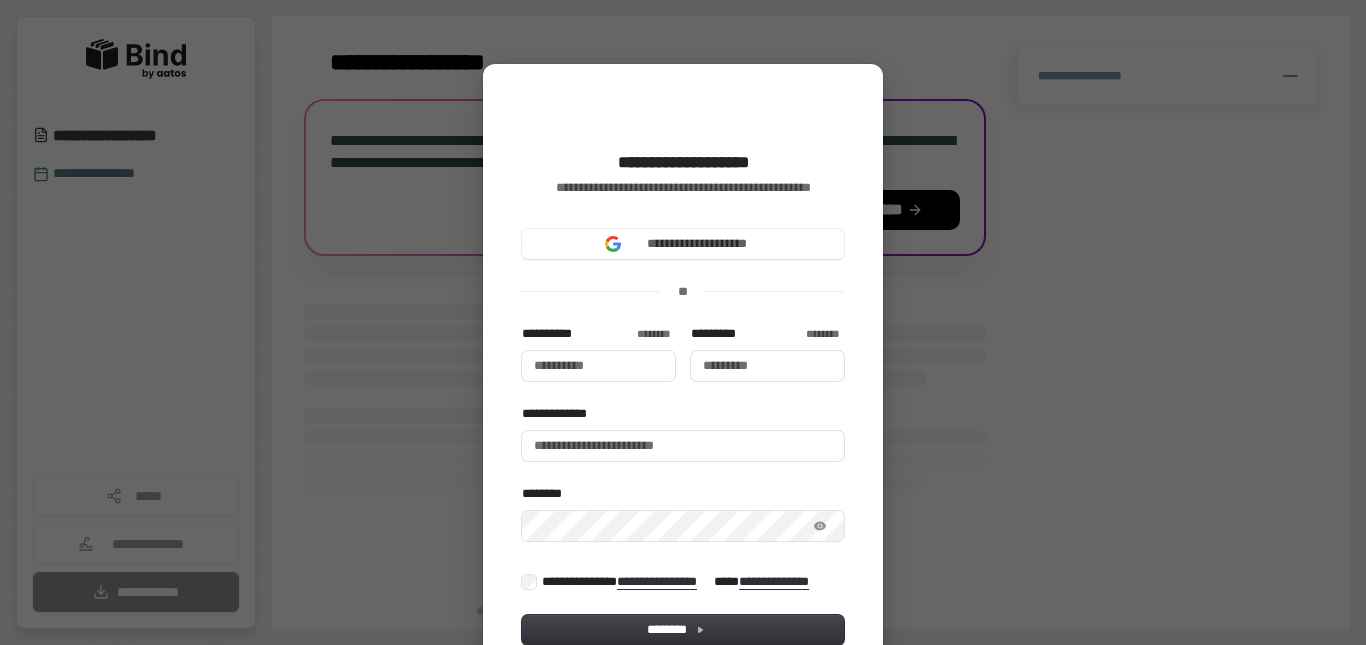 type 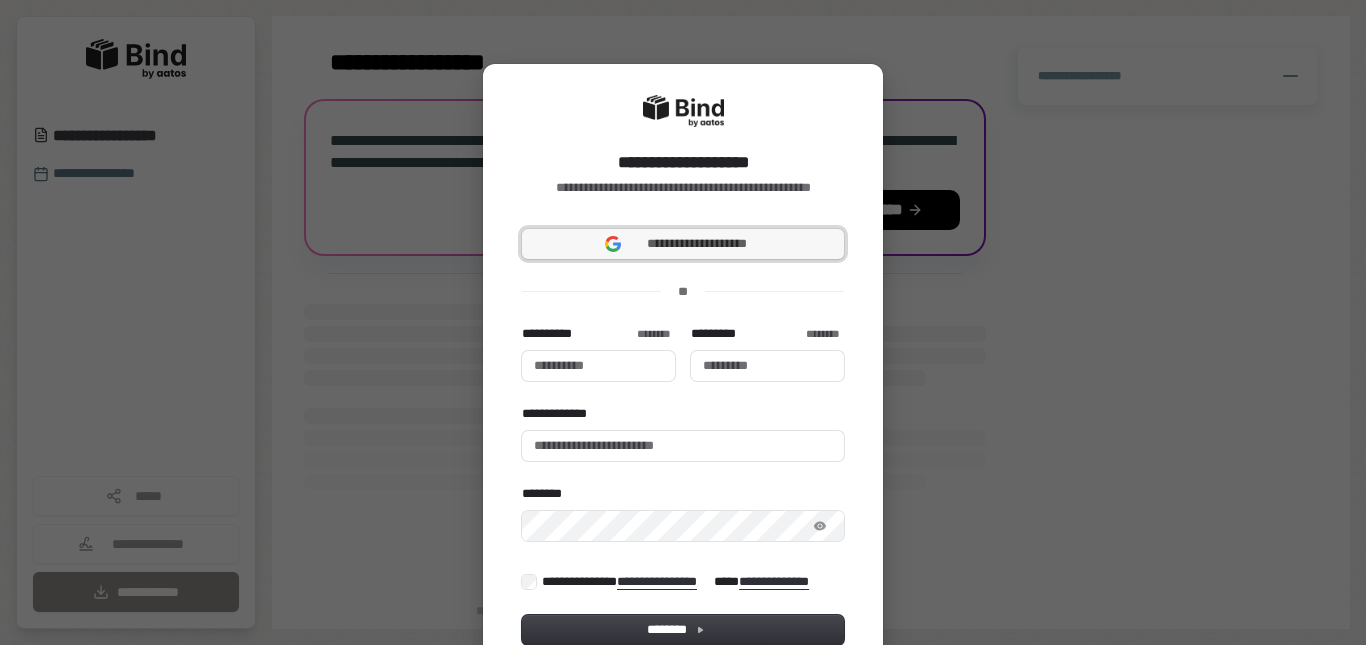 click on "**********" at bounding box center (697, 244) 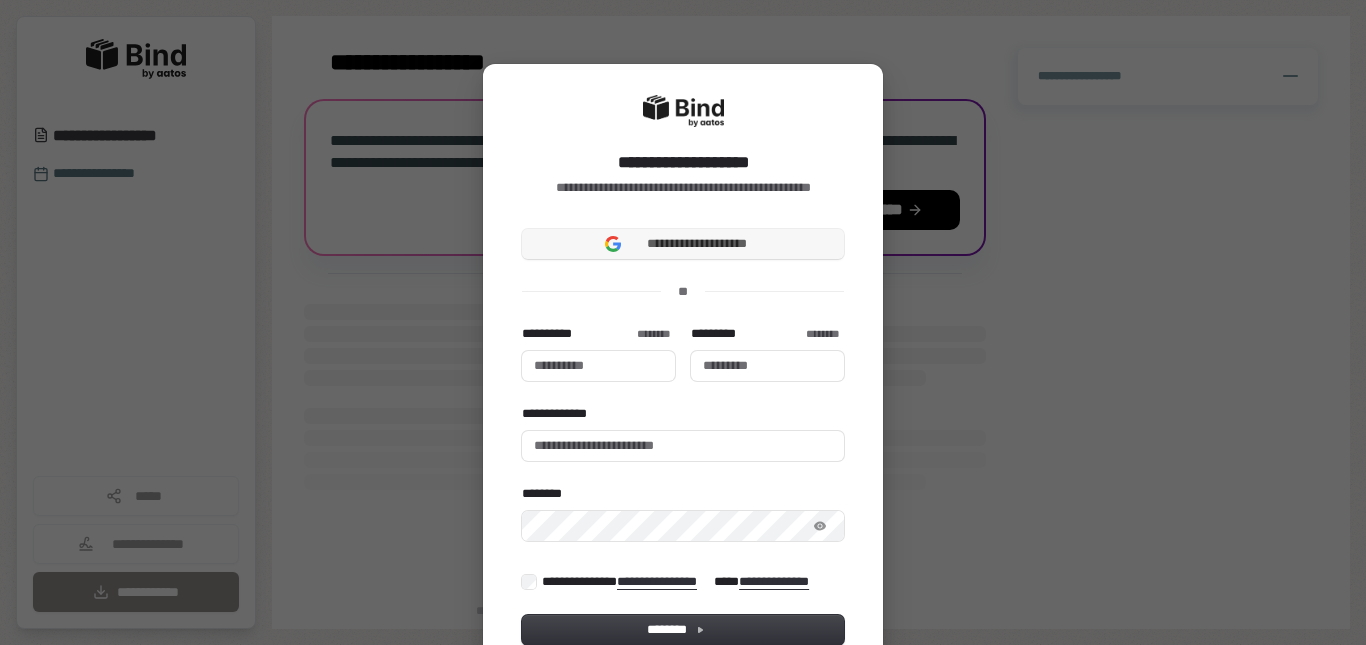 type 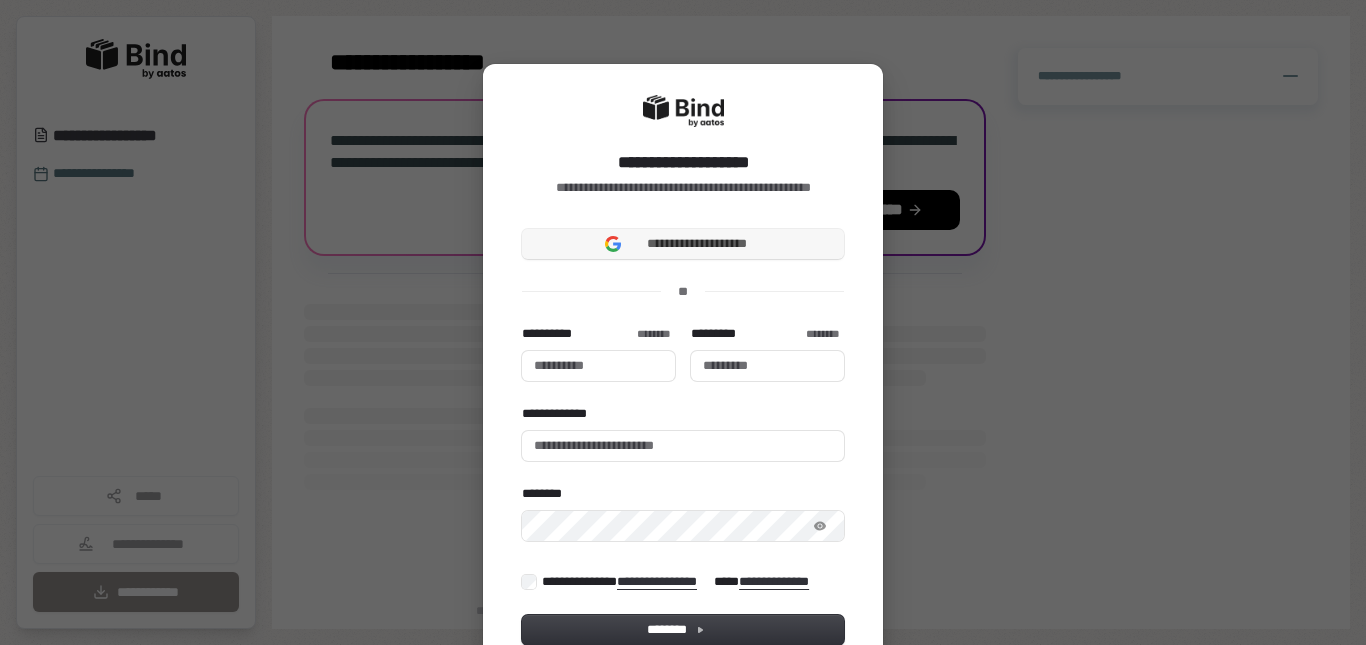 type 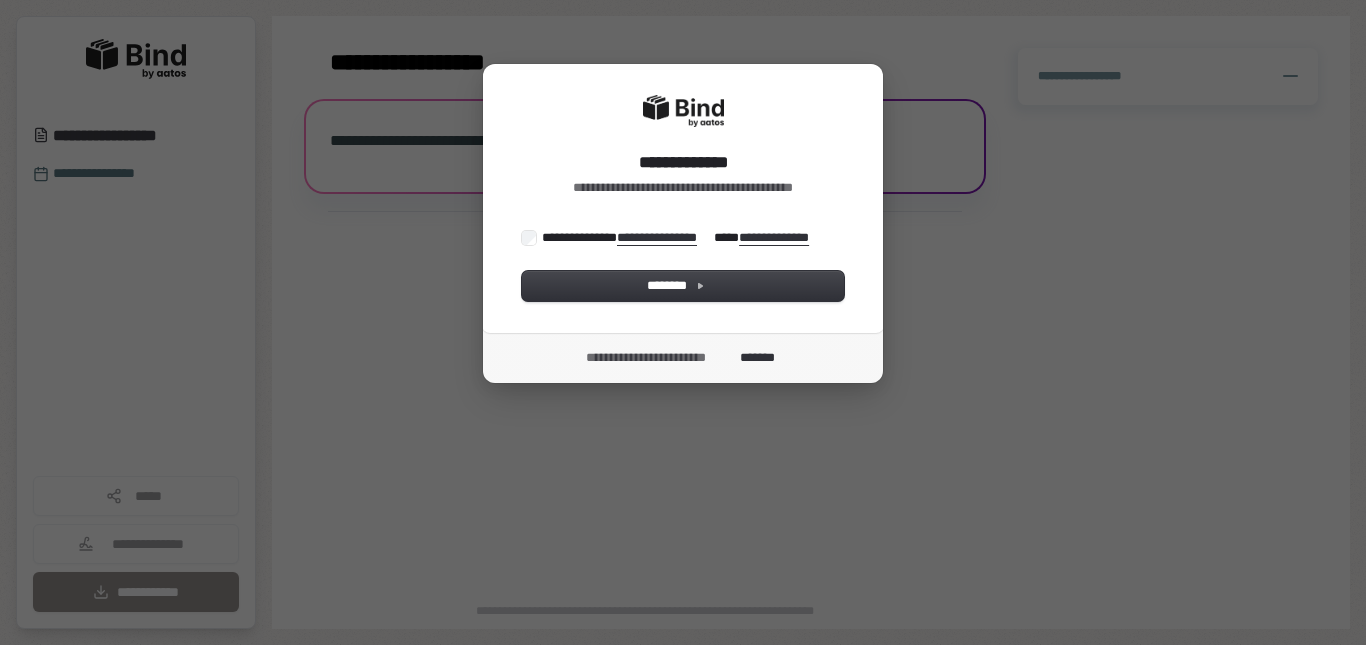 scroll, scrollTop: 0, scrollLeft: 0, axis: both 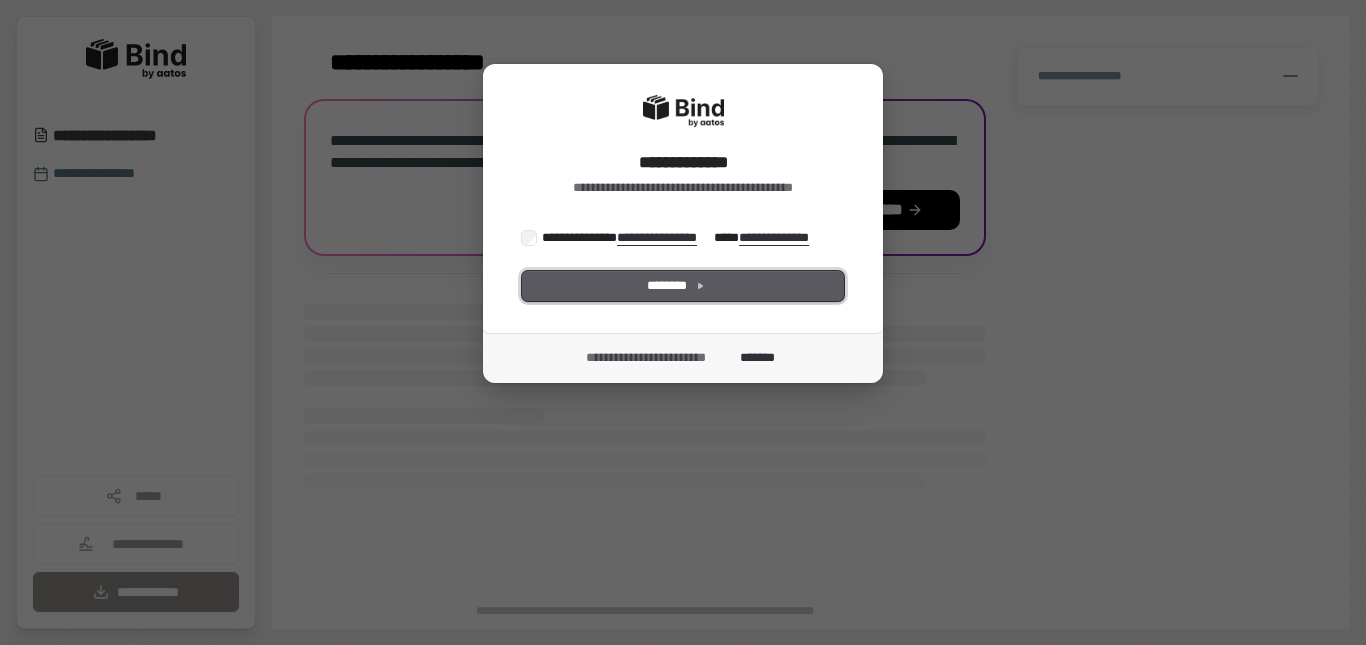 click on "********" at bounding box center [683, 286] 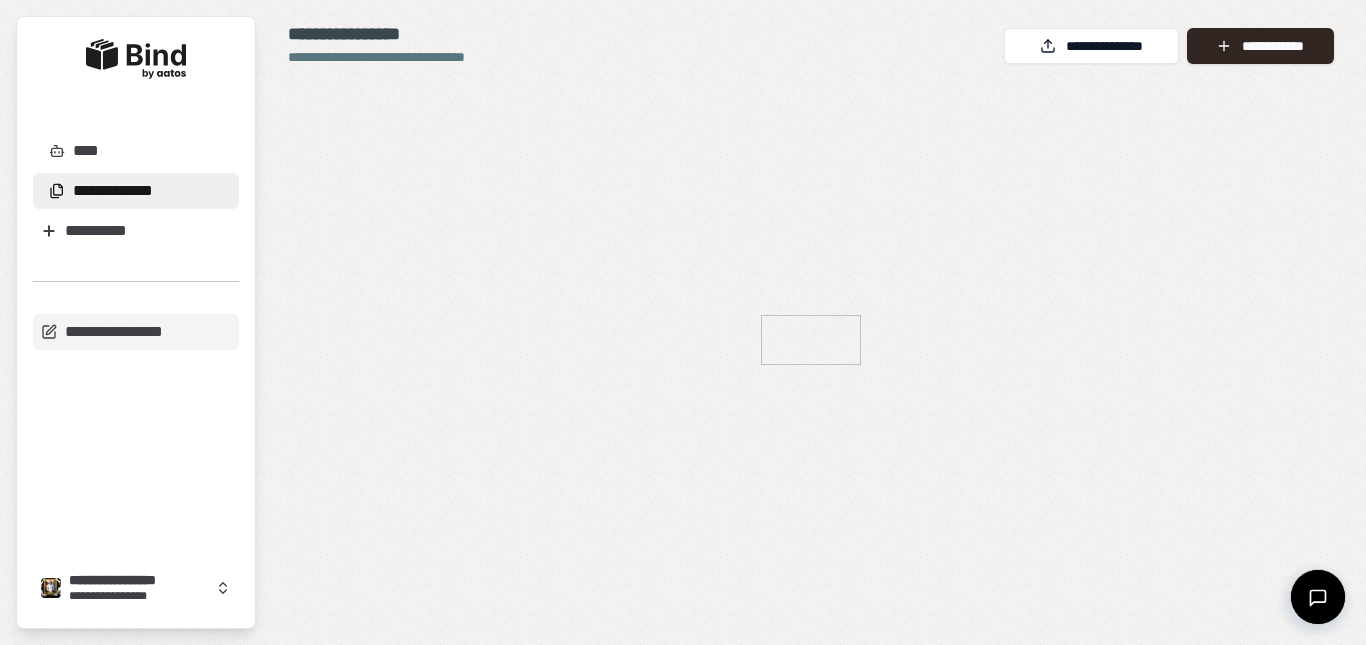 scroll, scrollTop: 0, scrollLeft: 0, axis: both 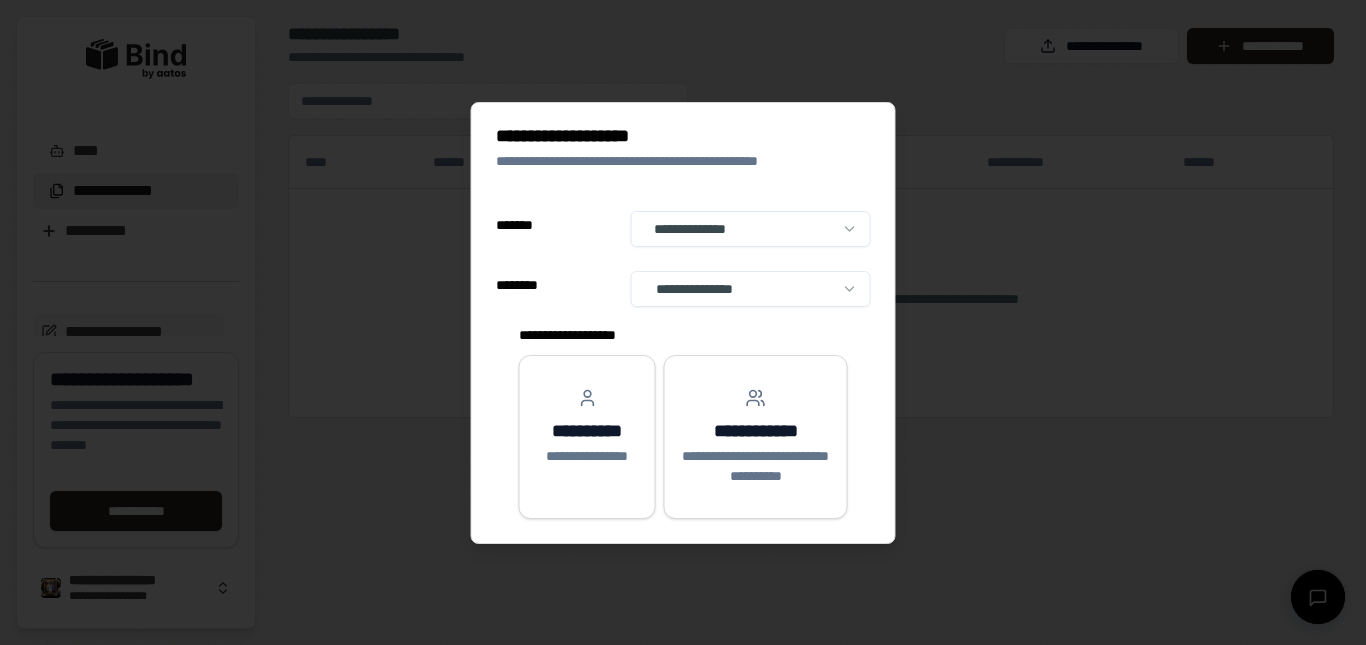 select on "**" 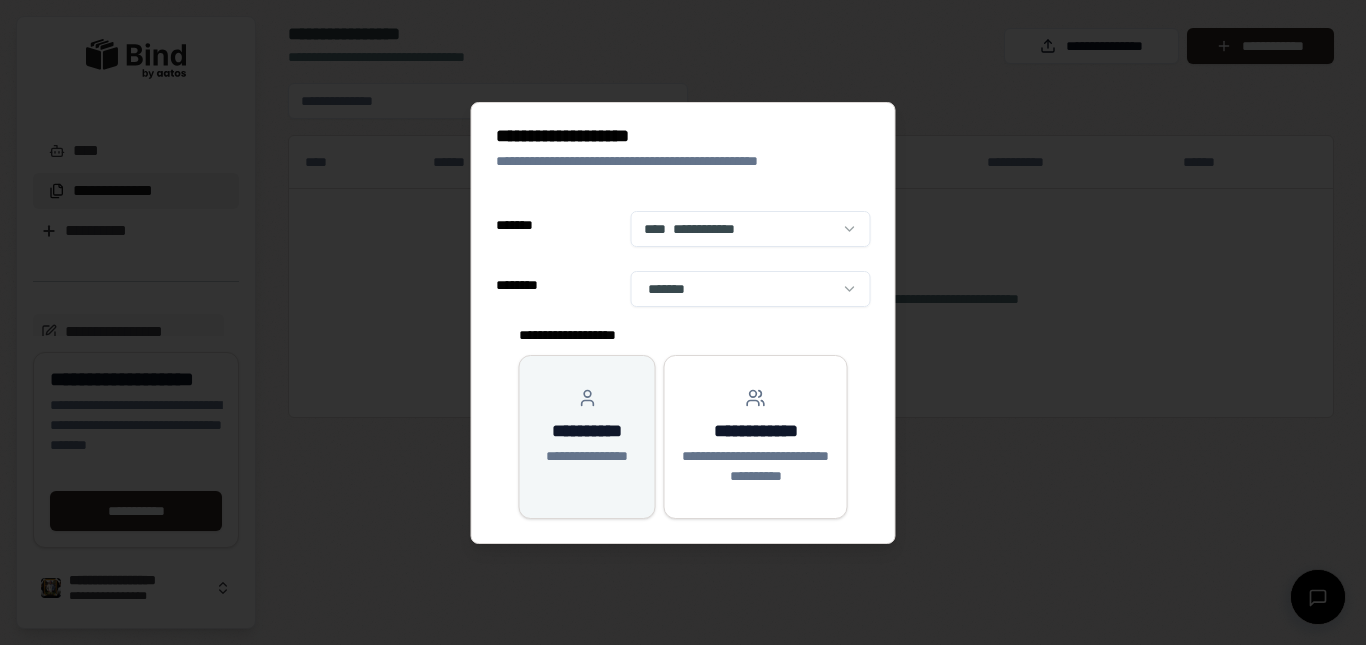 click on "**********" at bounding box center (587, 427) 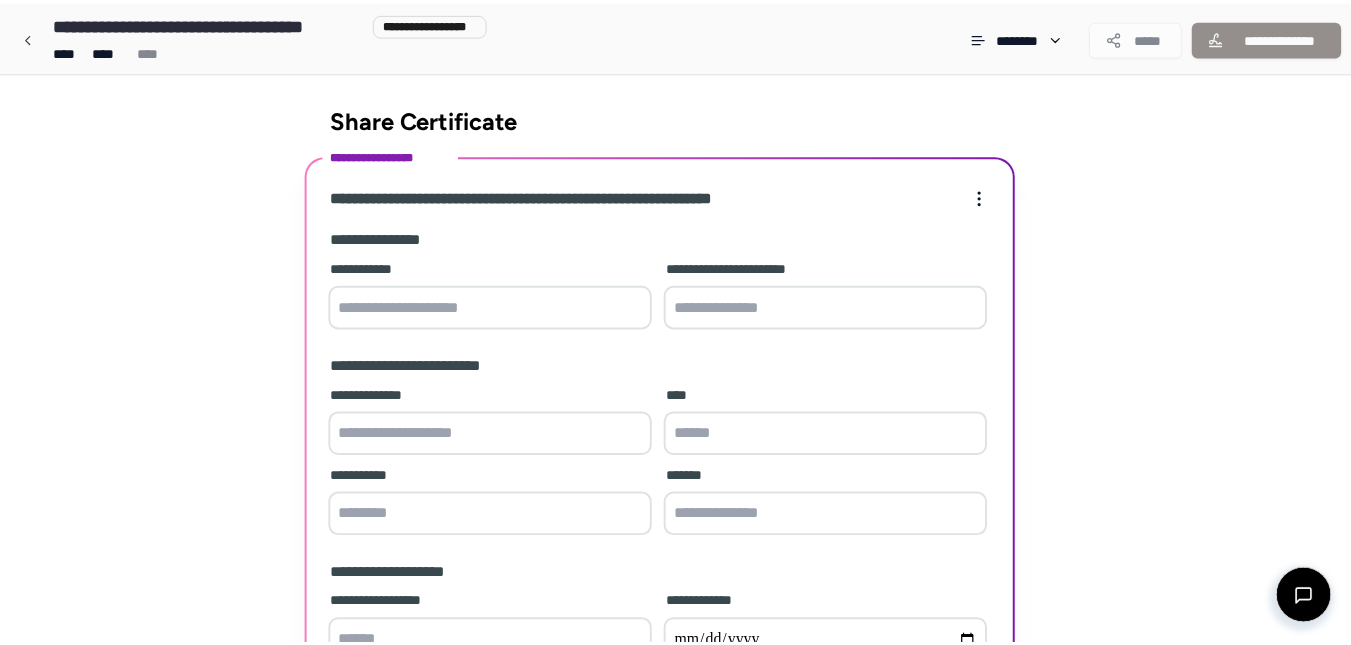 scroll, scrollTop: 187, scrollLeft: 0, axis: vertical 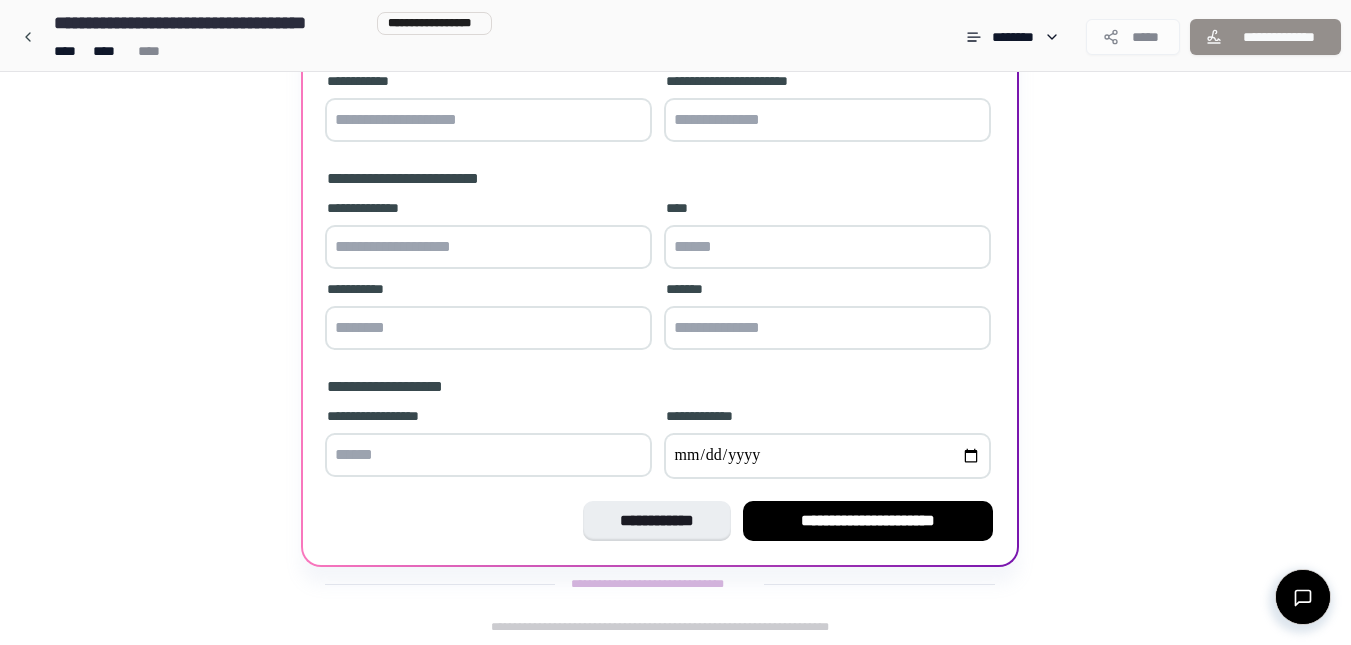 click at bounding box center [488, 120] 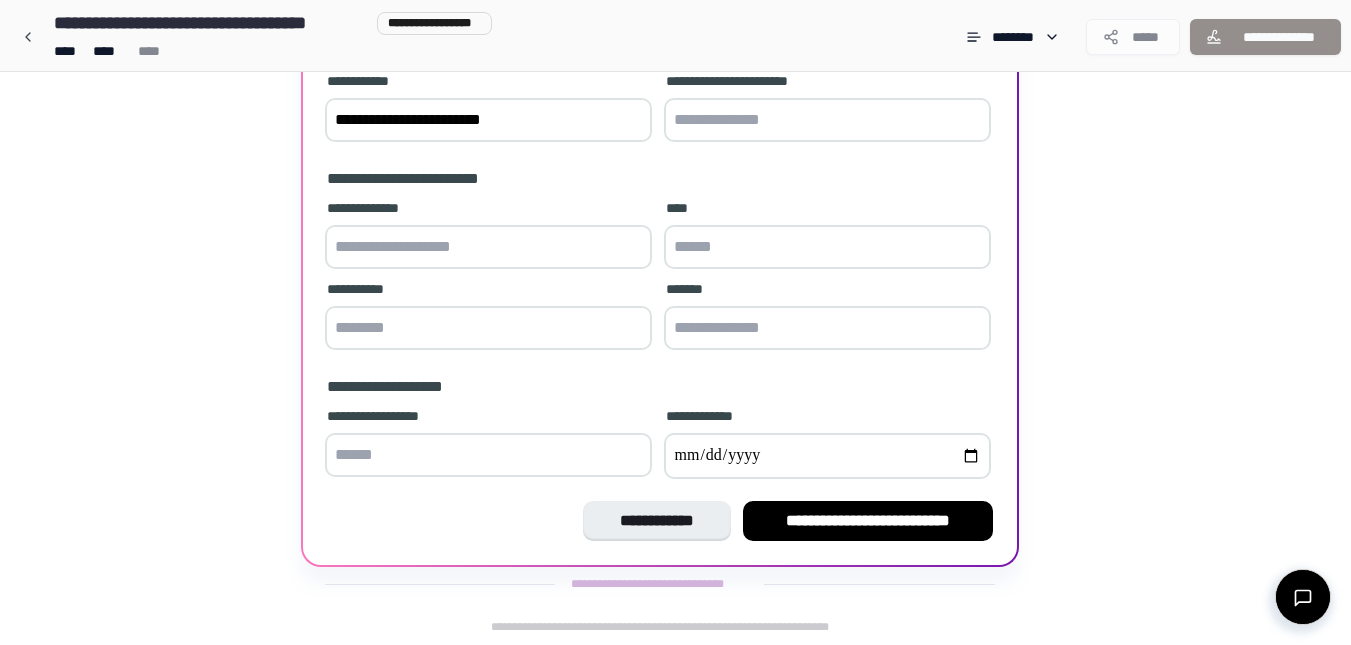 type on "**********" 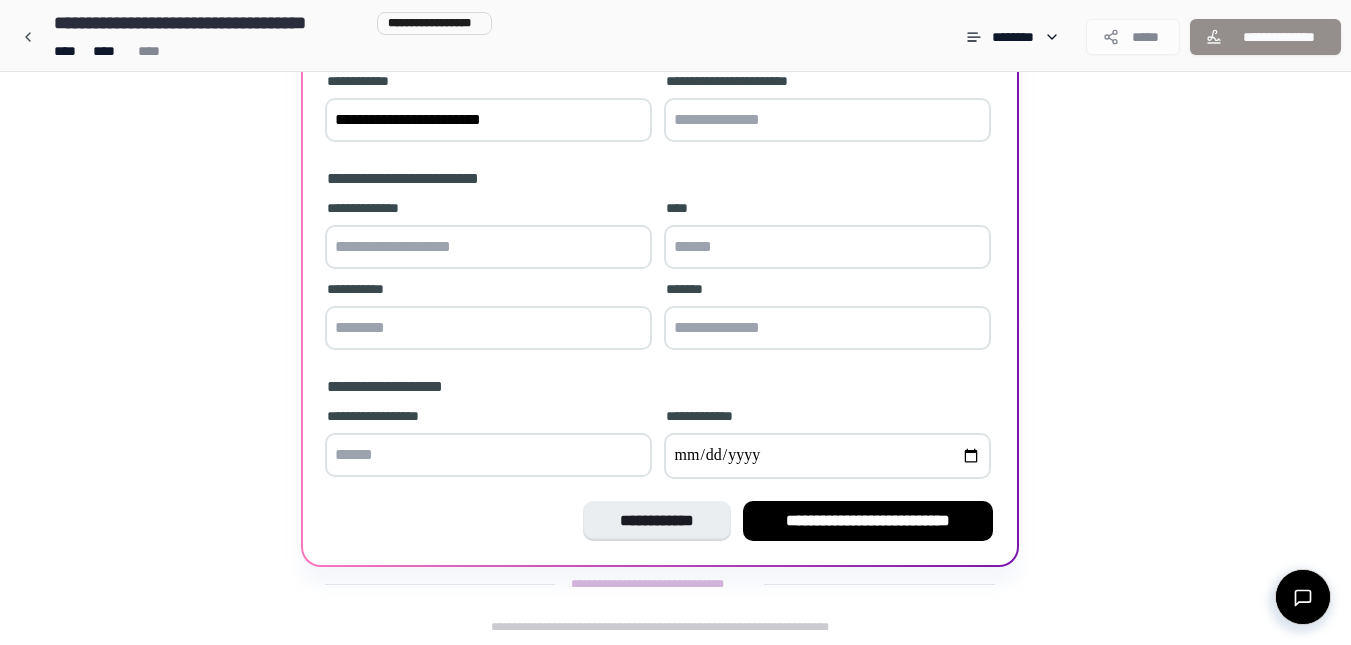 click at bounding box center [827, 120] 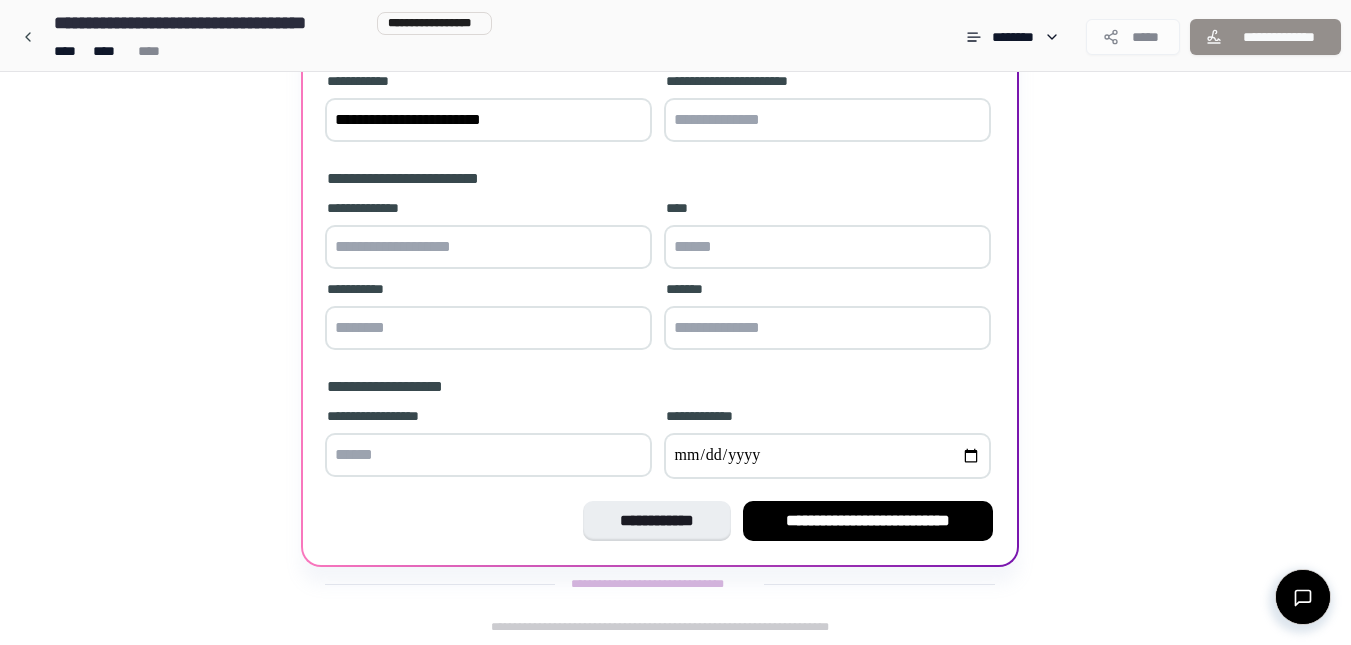 type on "**********" 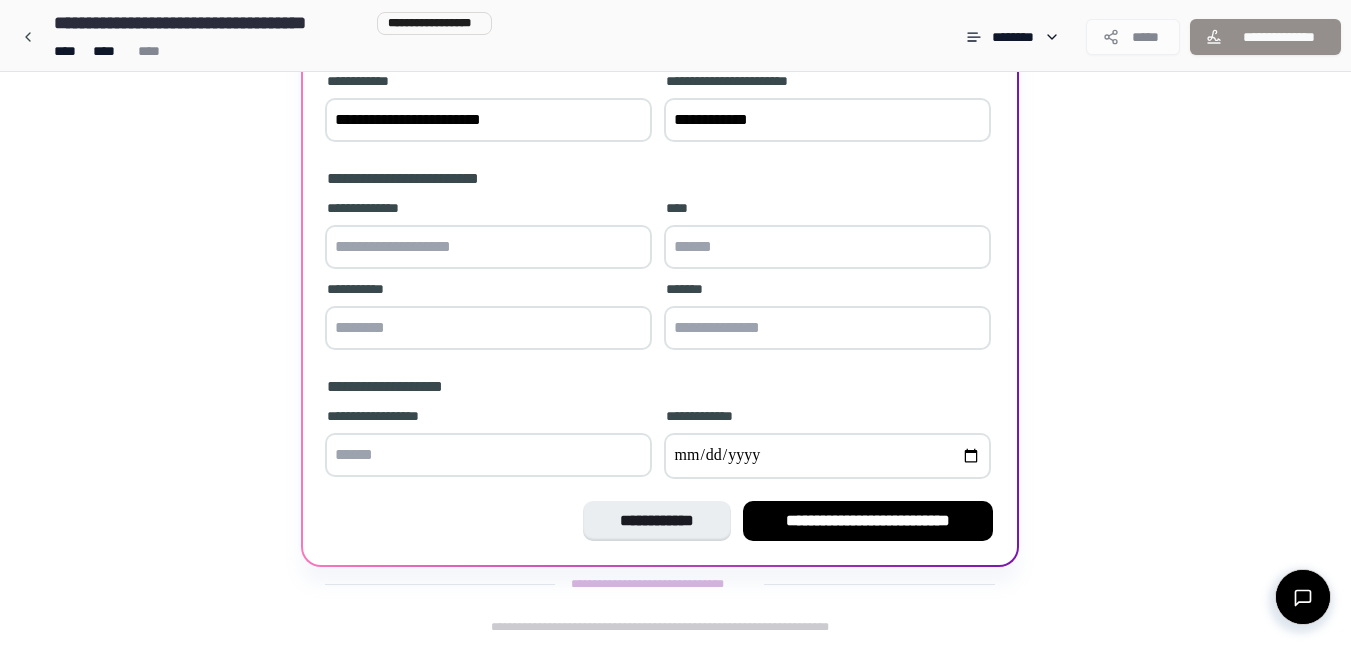 type on "******" 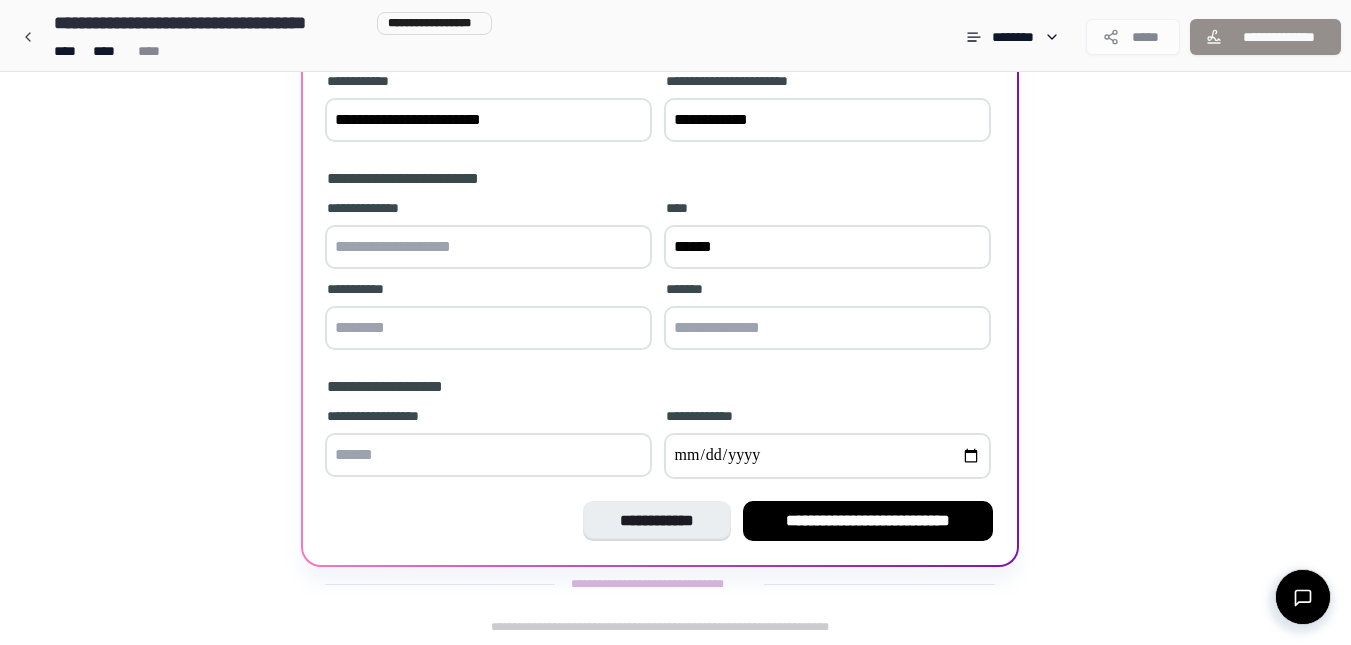 type on "****" 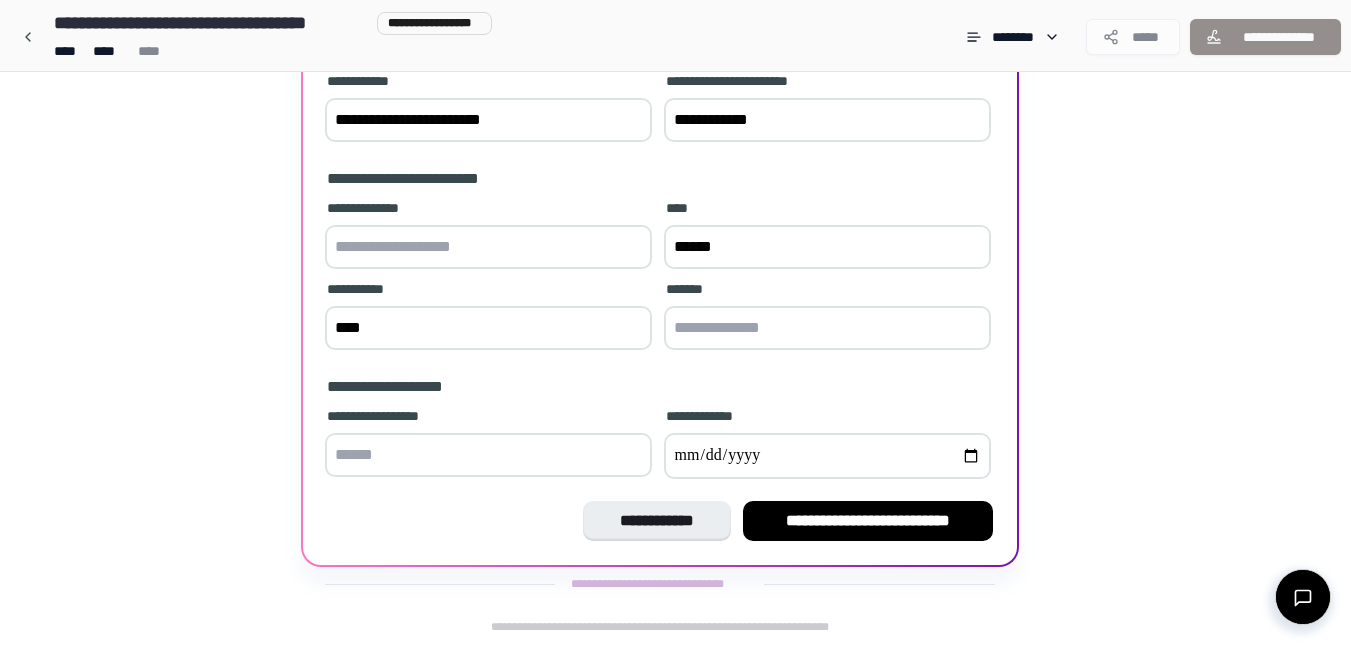 type on "**********" 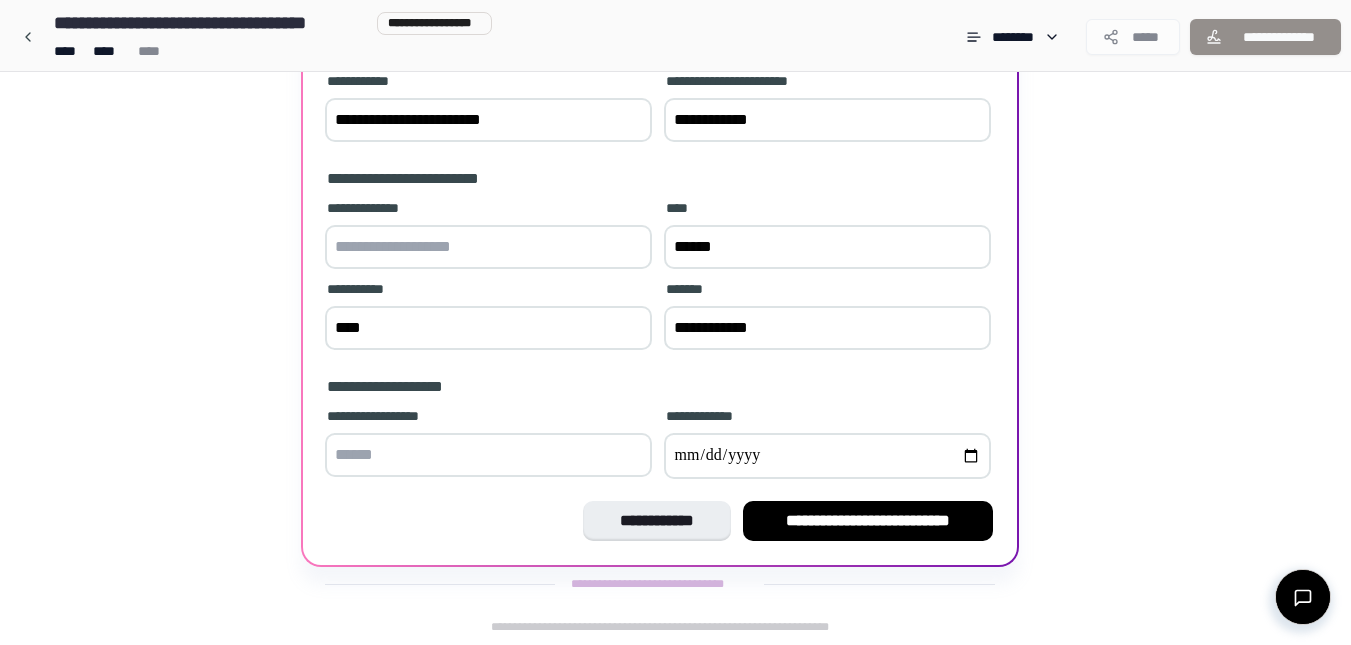 click at bounding box center (488, 247) 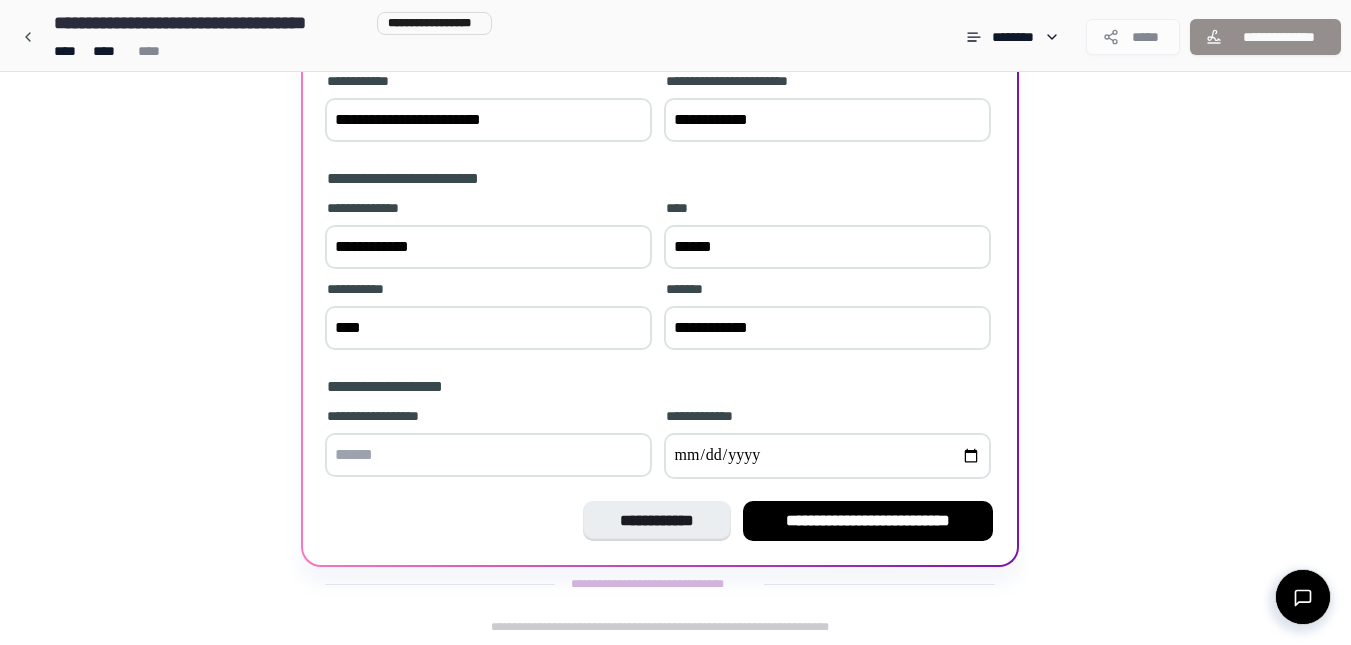 click on "**********" at bounding box center (488, 247) 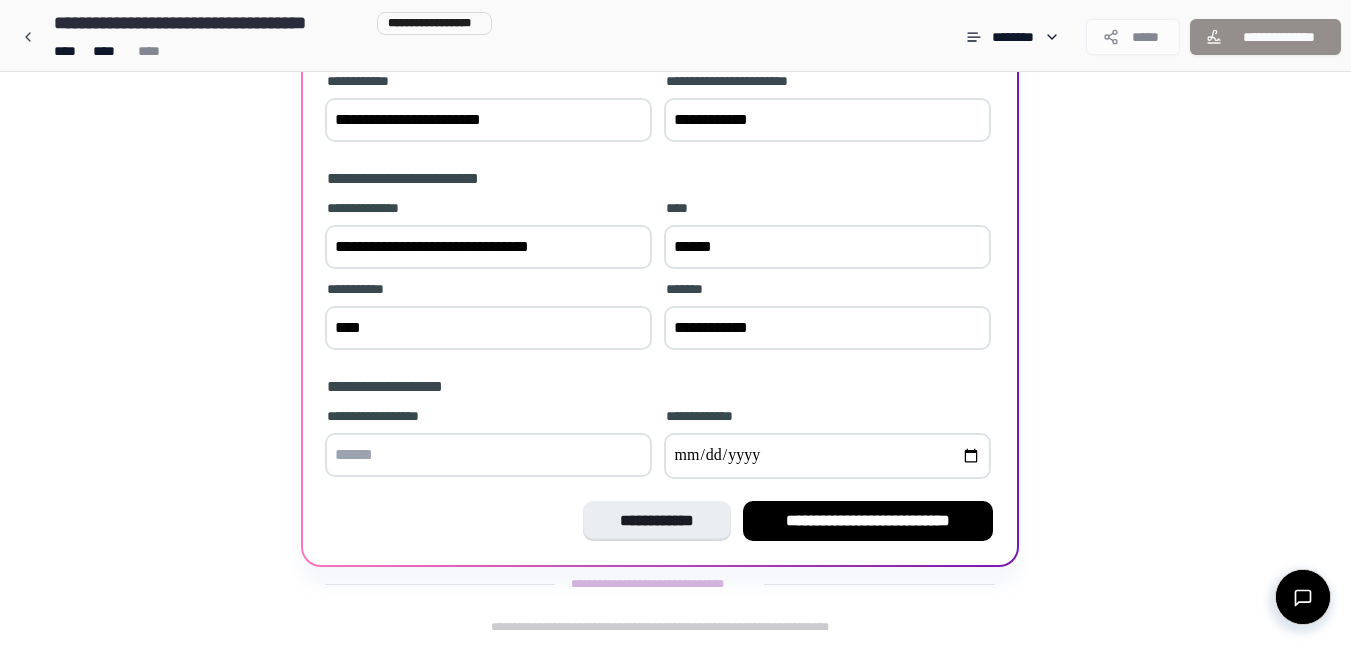type on "**********" 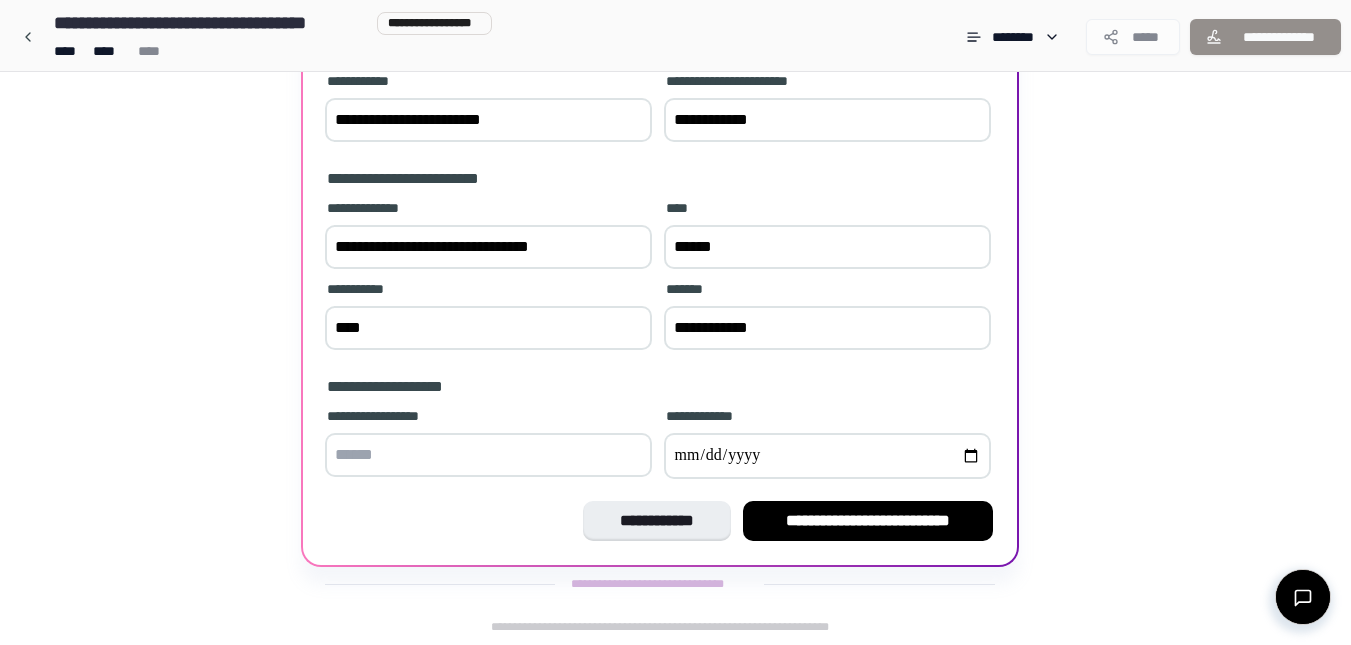 click at bounding box center [488, 455] 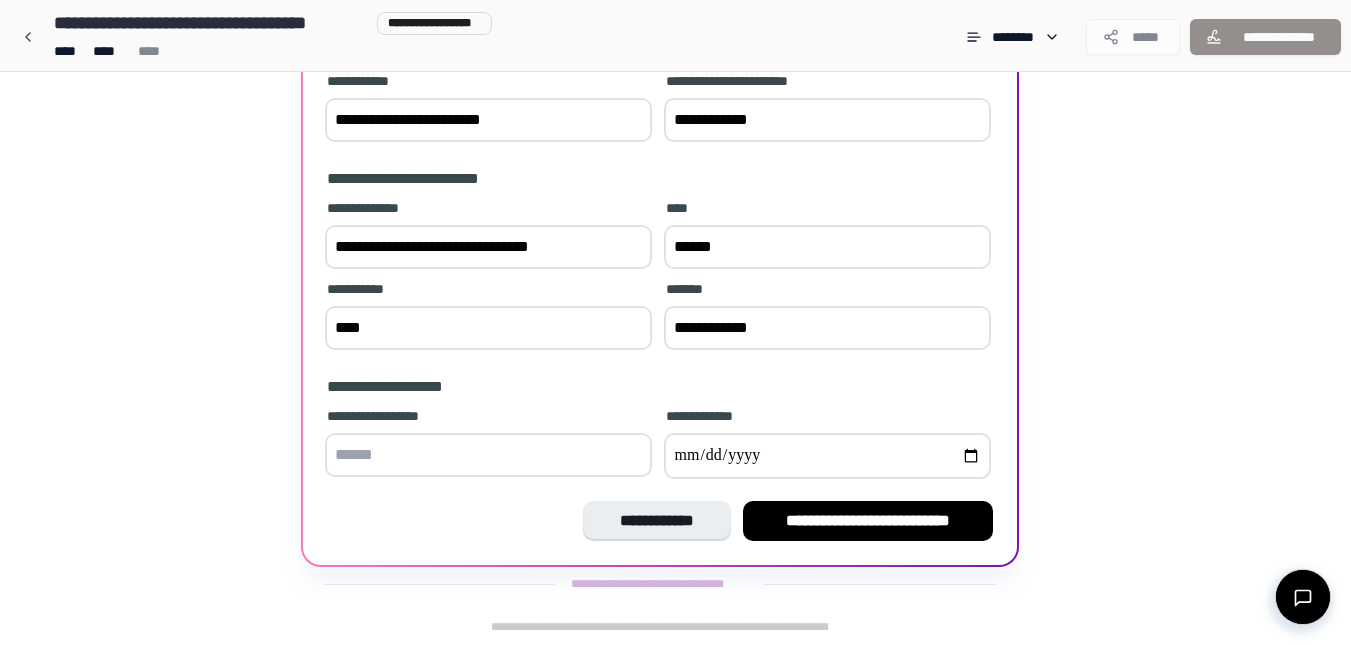 type on "*" 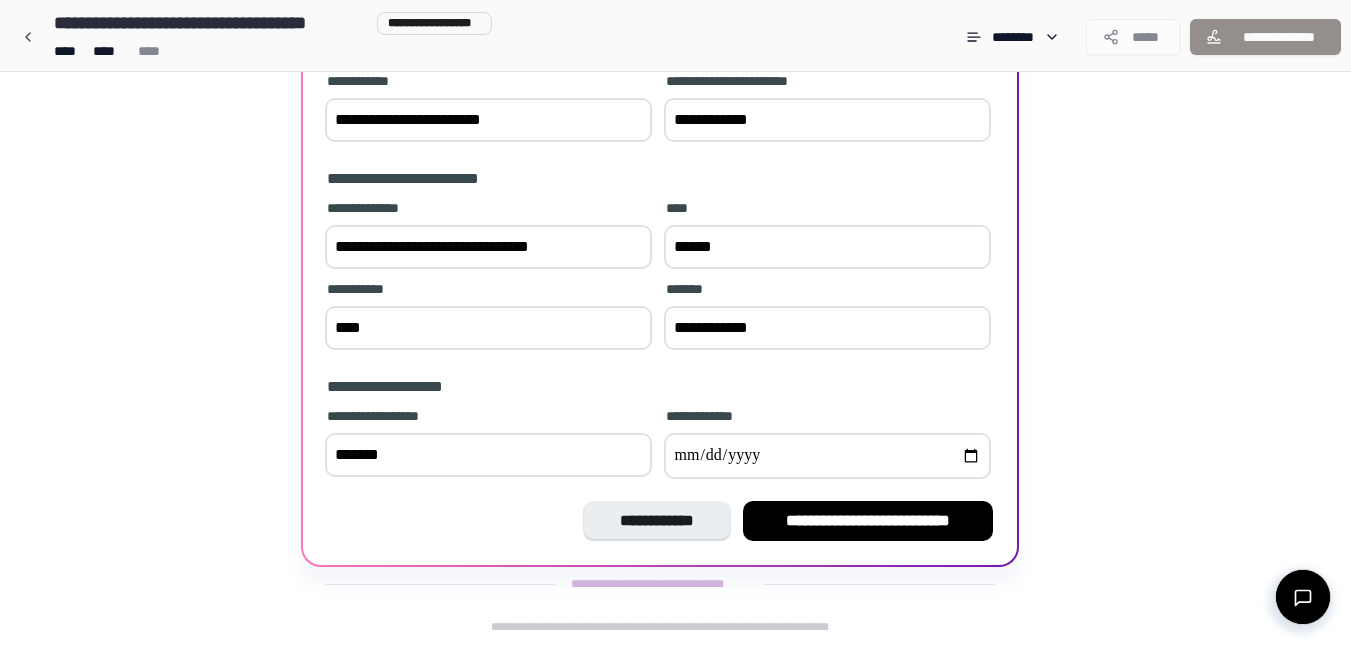 type on "*******" 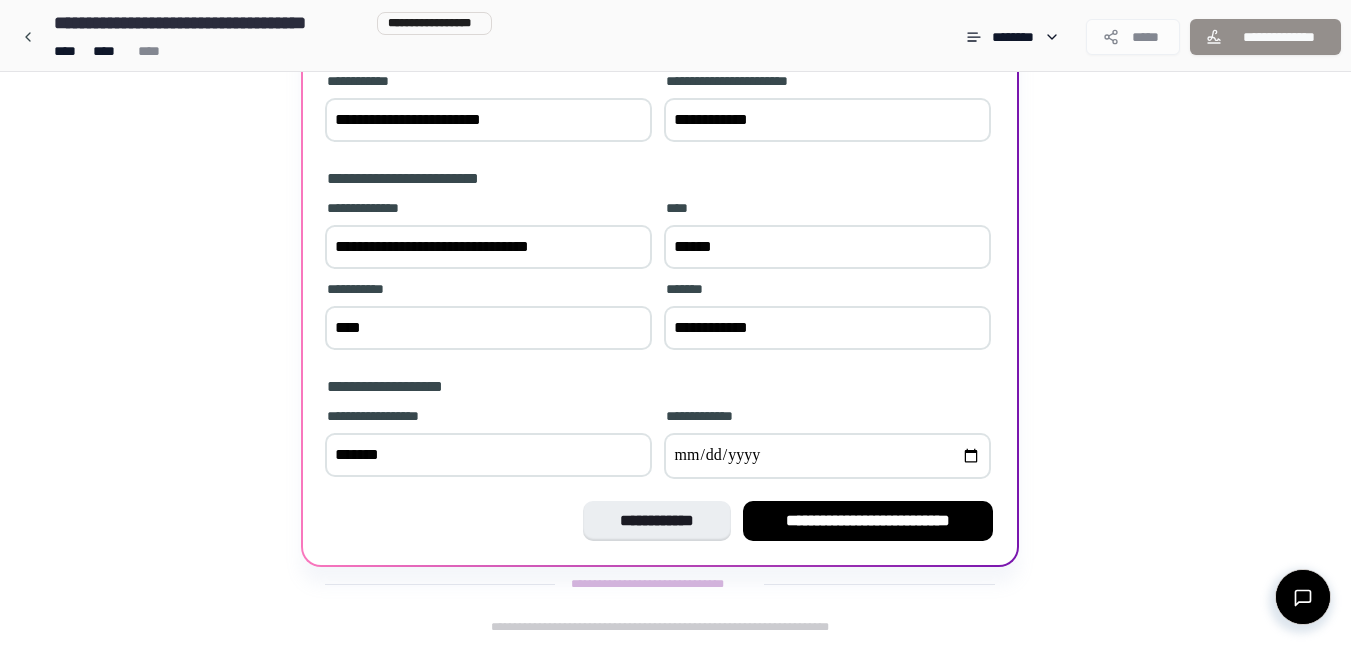 click at bounding box center (827, 456) 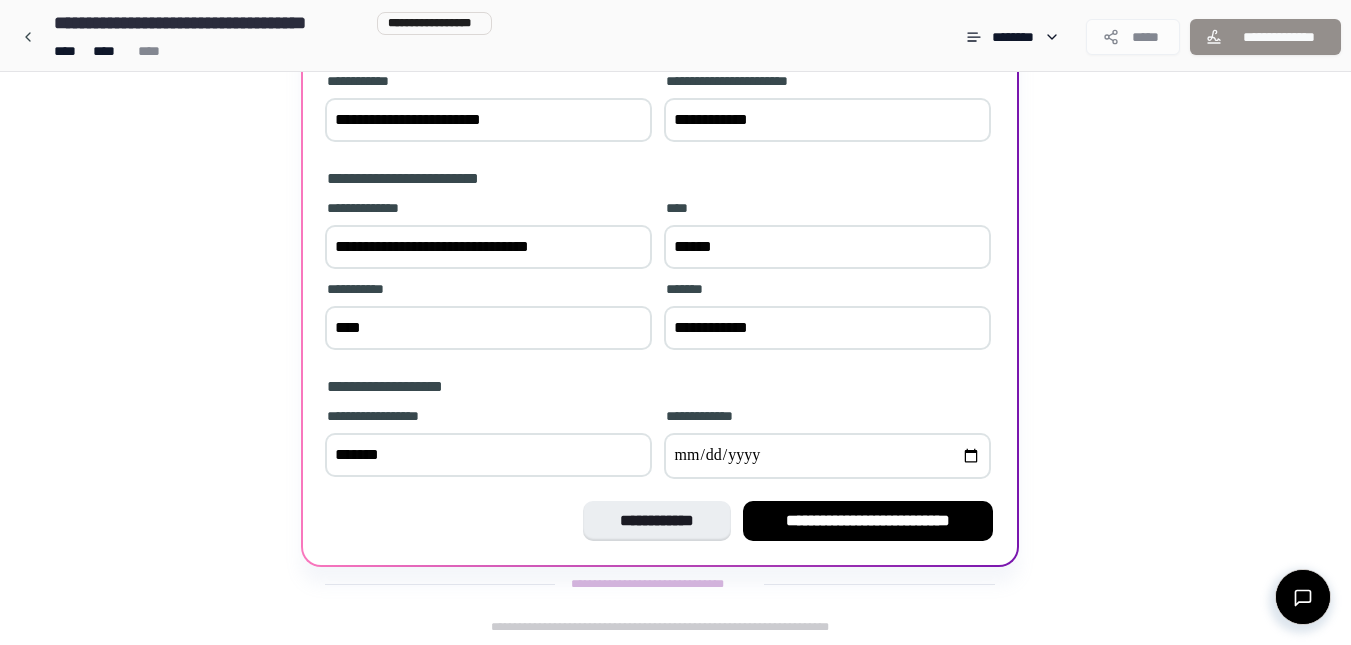 type on "**********" 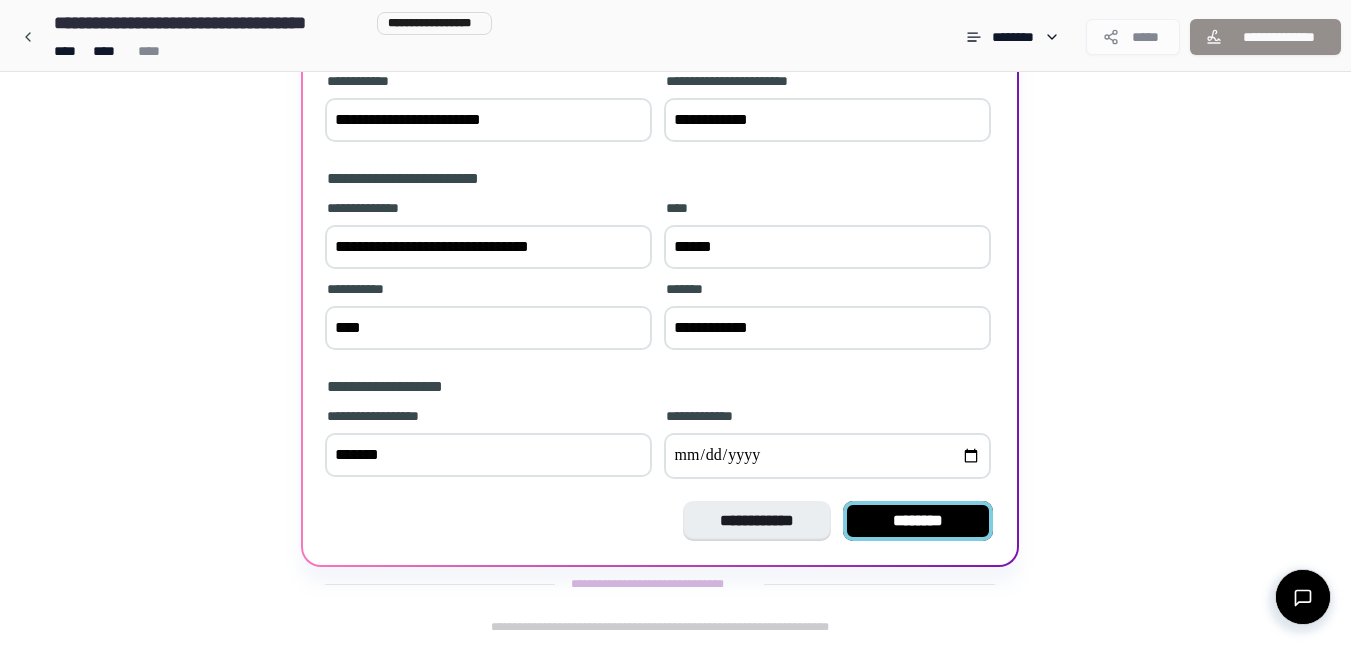 click on "********" at bounding box center (918, 521) 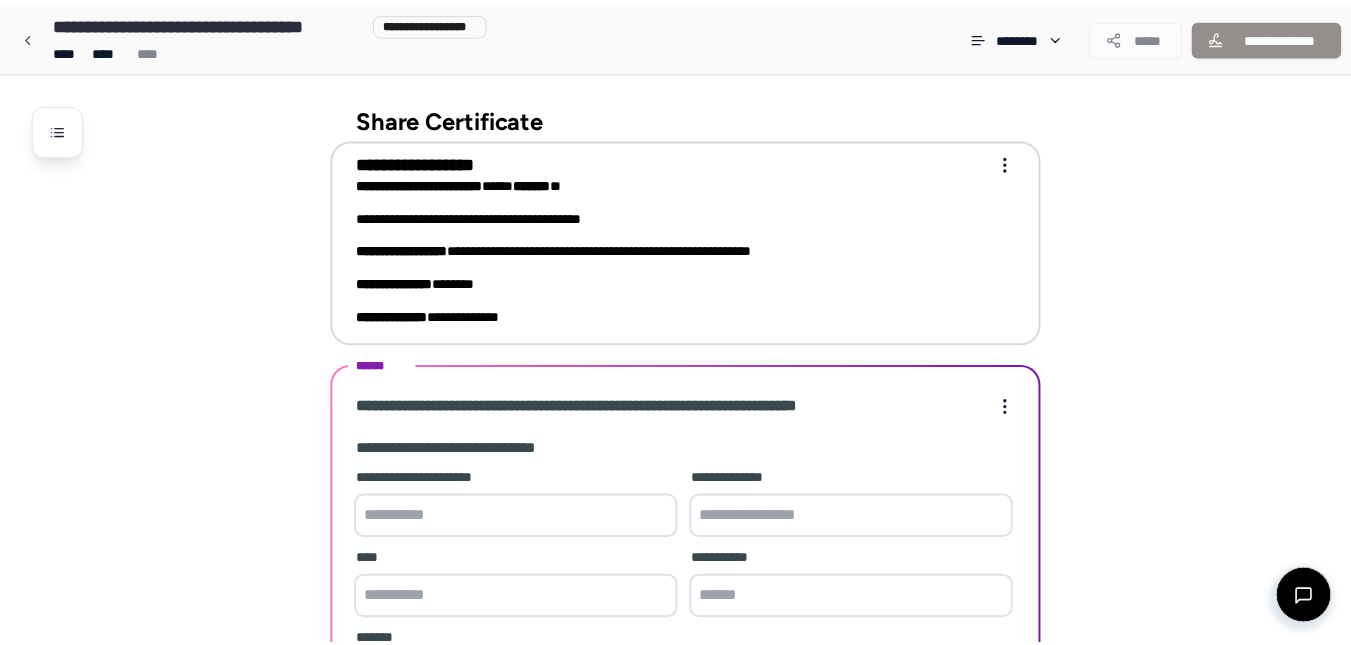 scroll, scrollTop: 349, scrollLeft: 0, axis: vertical 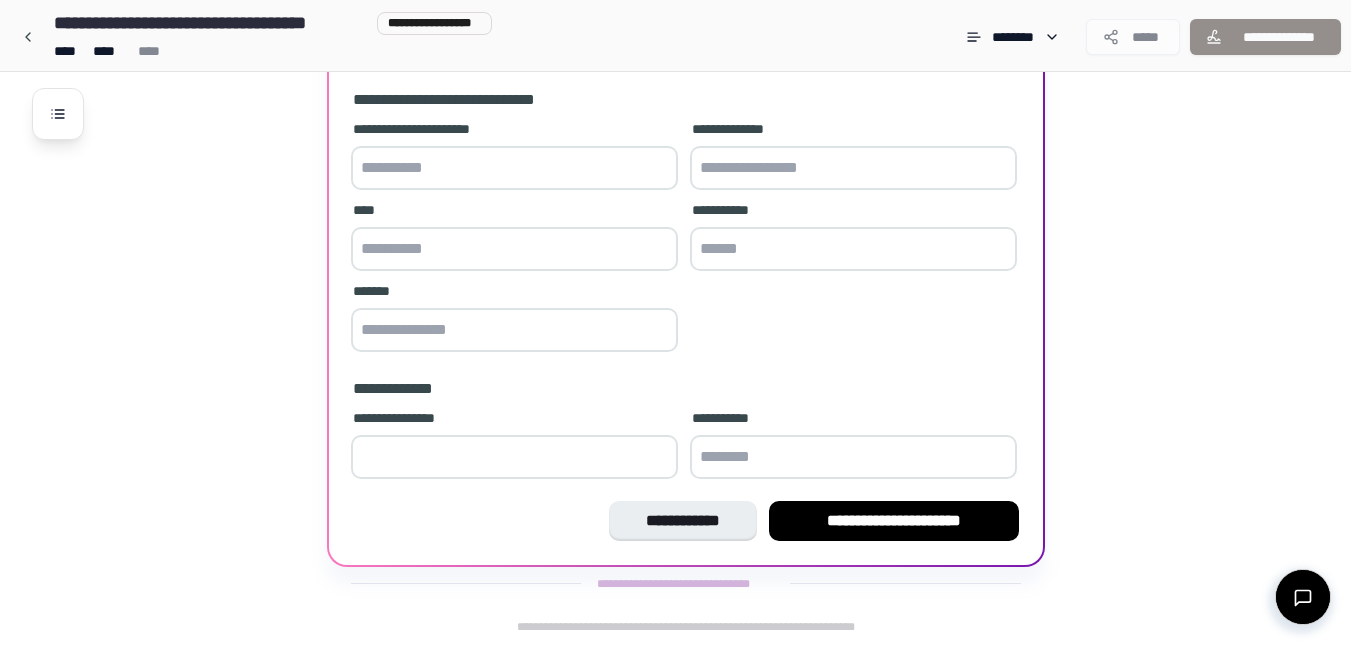 click at bounding box center [514, 168] 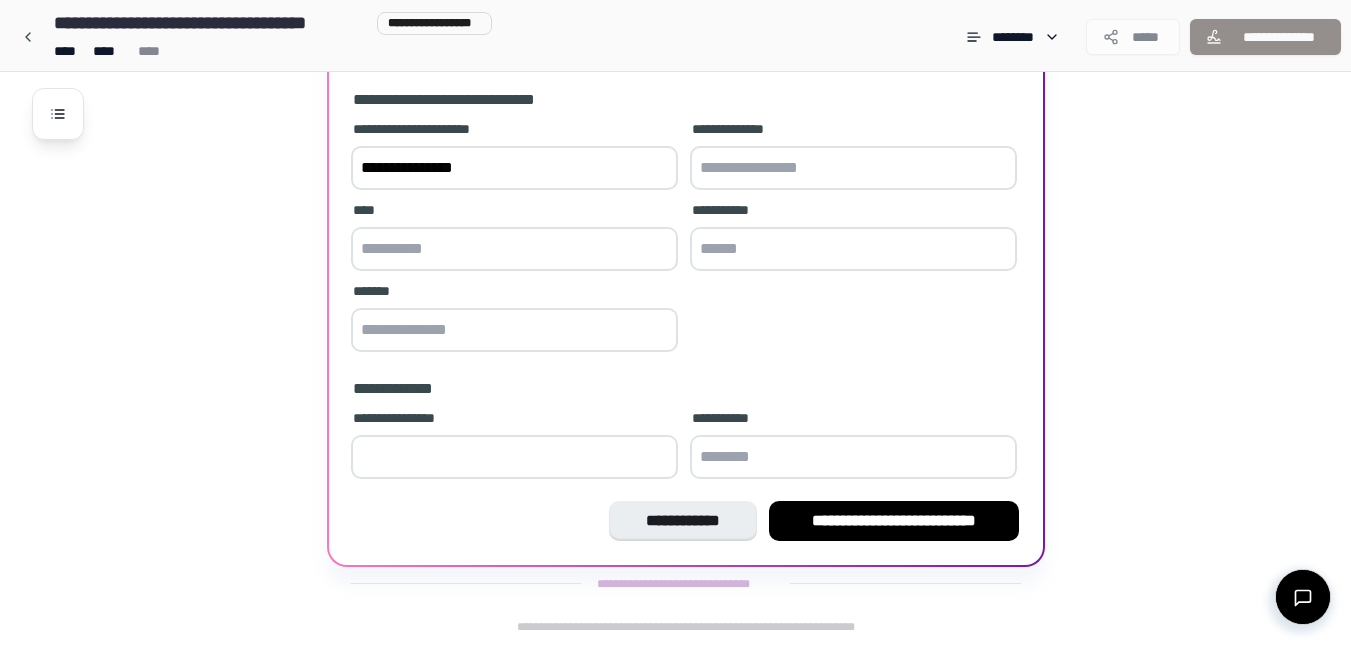 type on "**********" 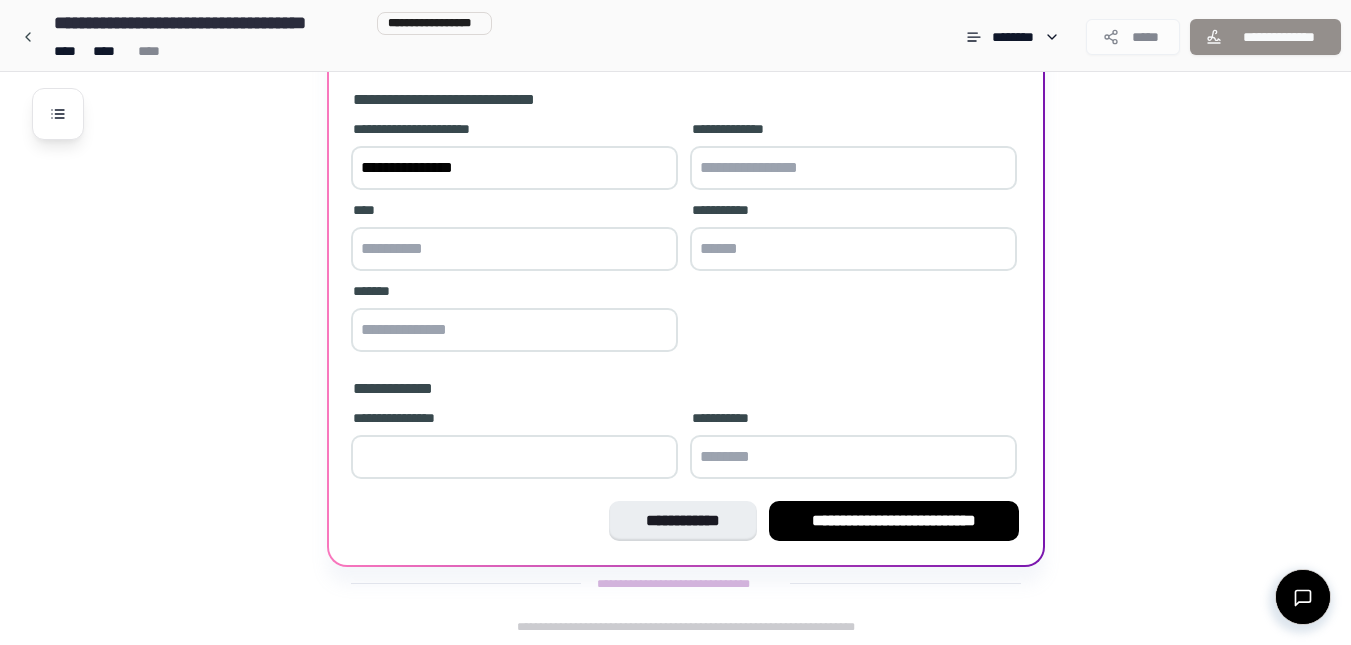 click at bounding box center (853, 168) 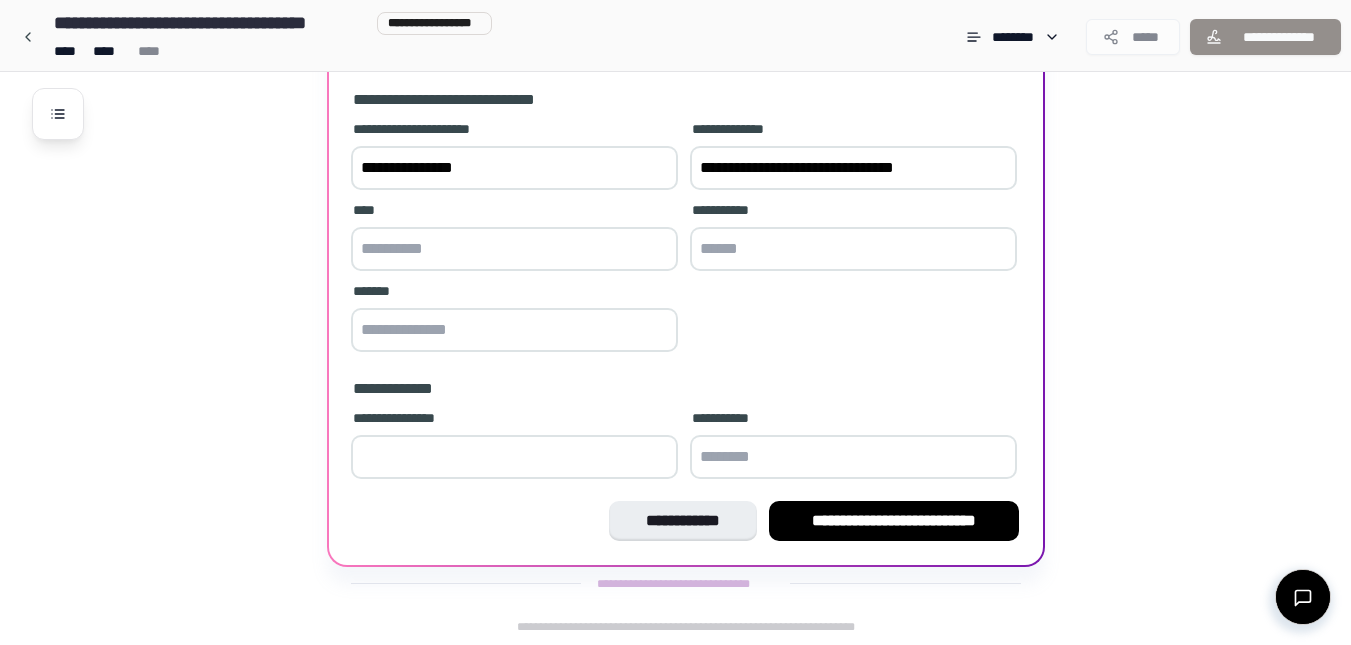 type on "**********" 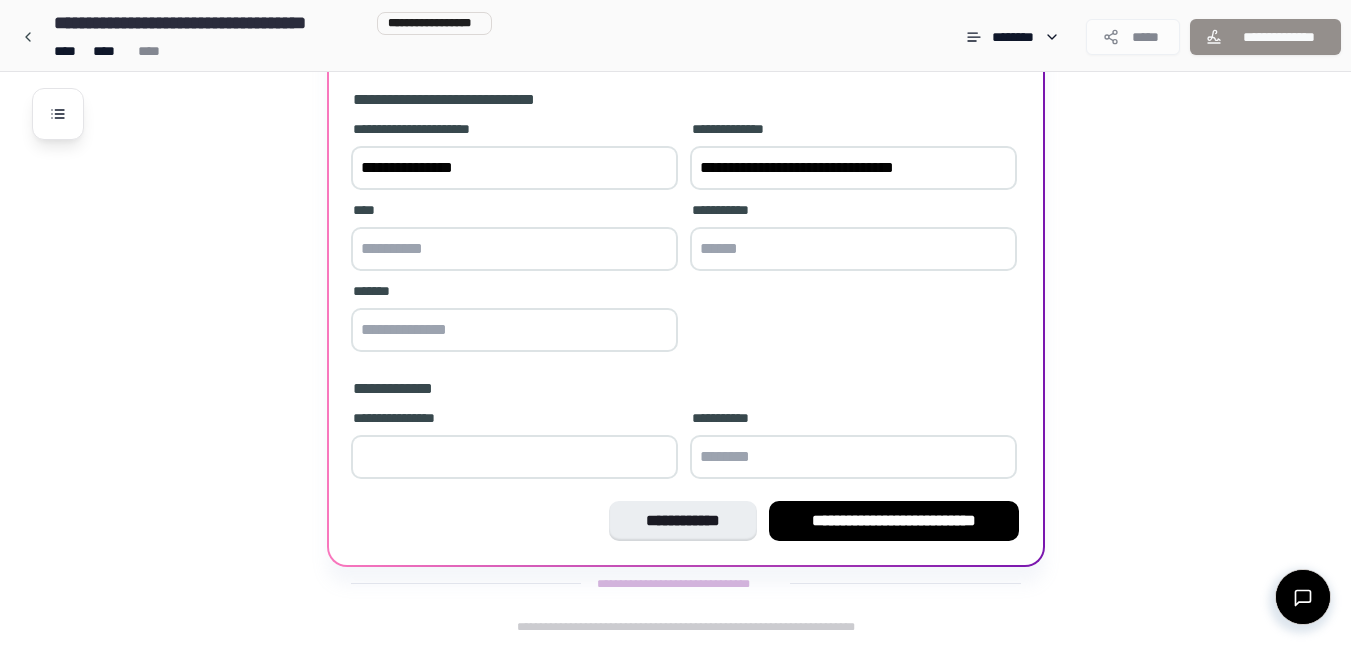 click at bounding box center (853, 249) 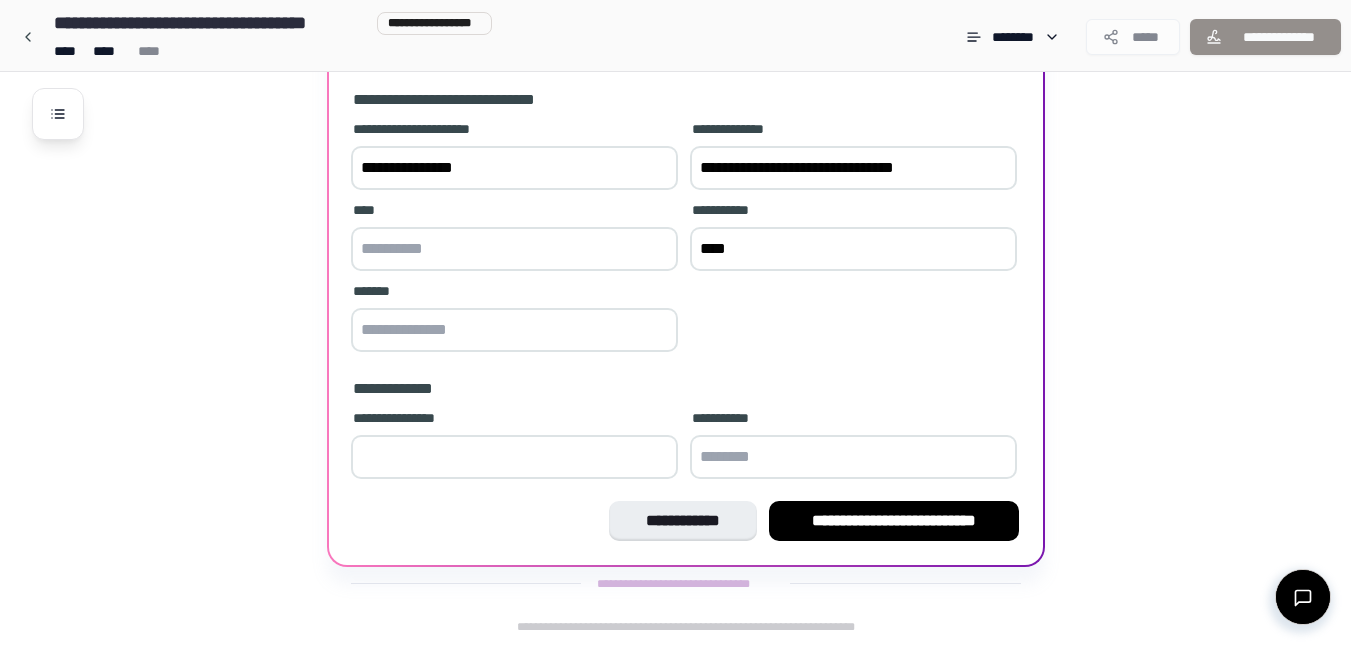 type on "****" 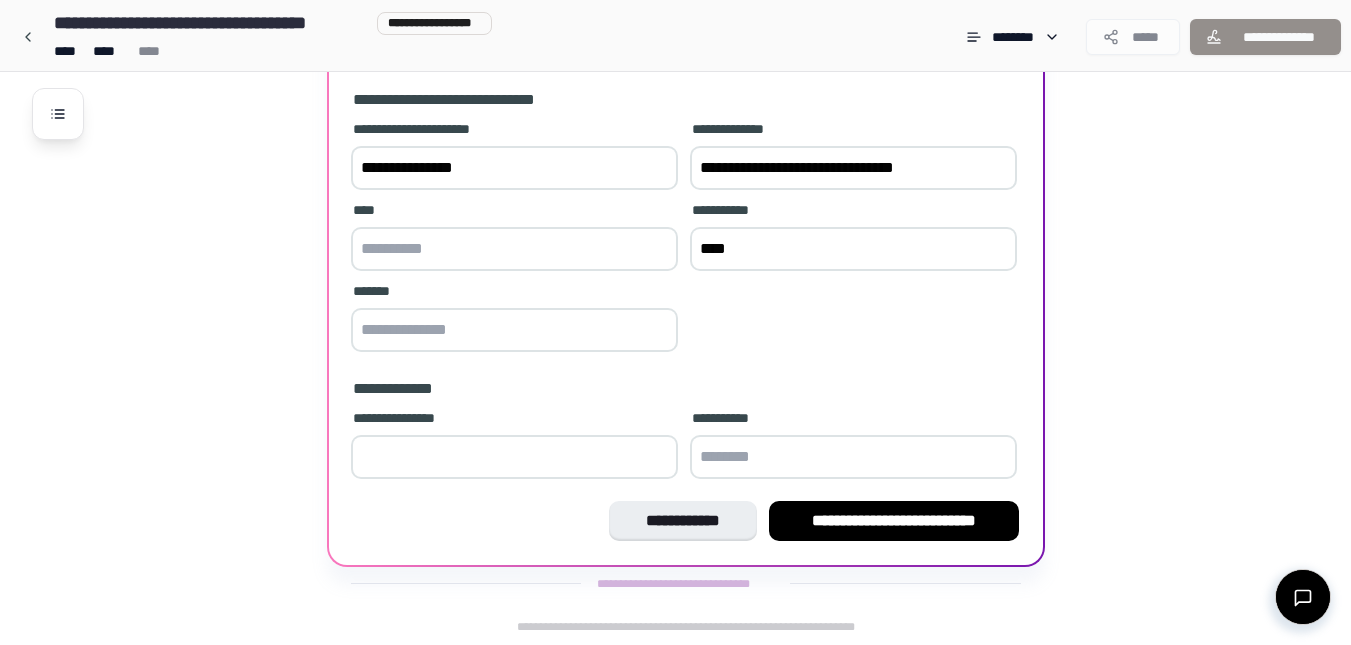click at bounding box center [514, 249] 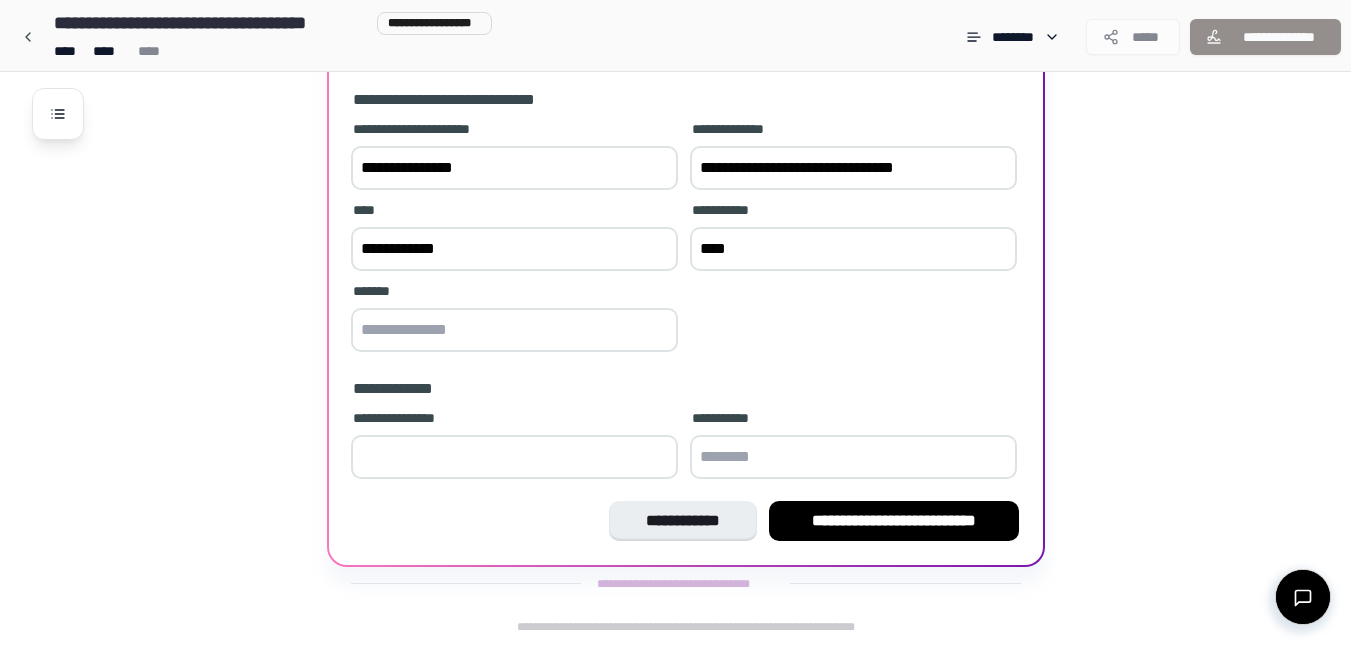 type on "**********" 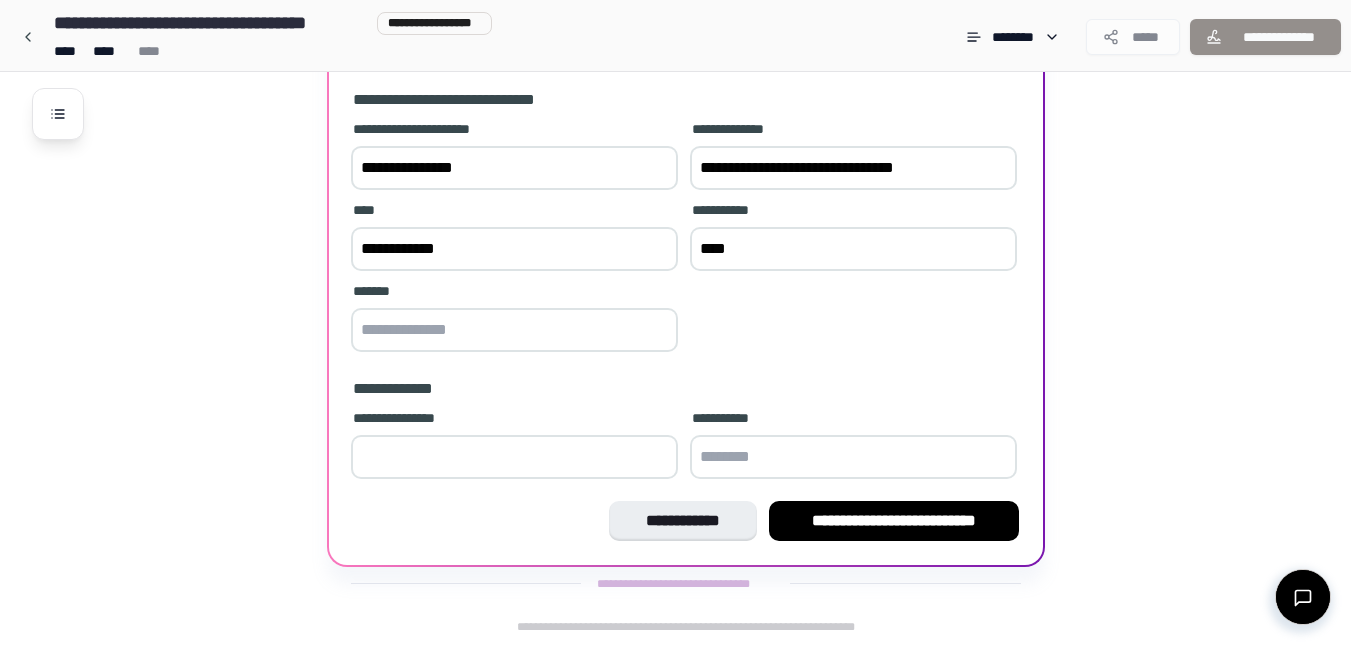 click at bounding box center [514, 330] 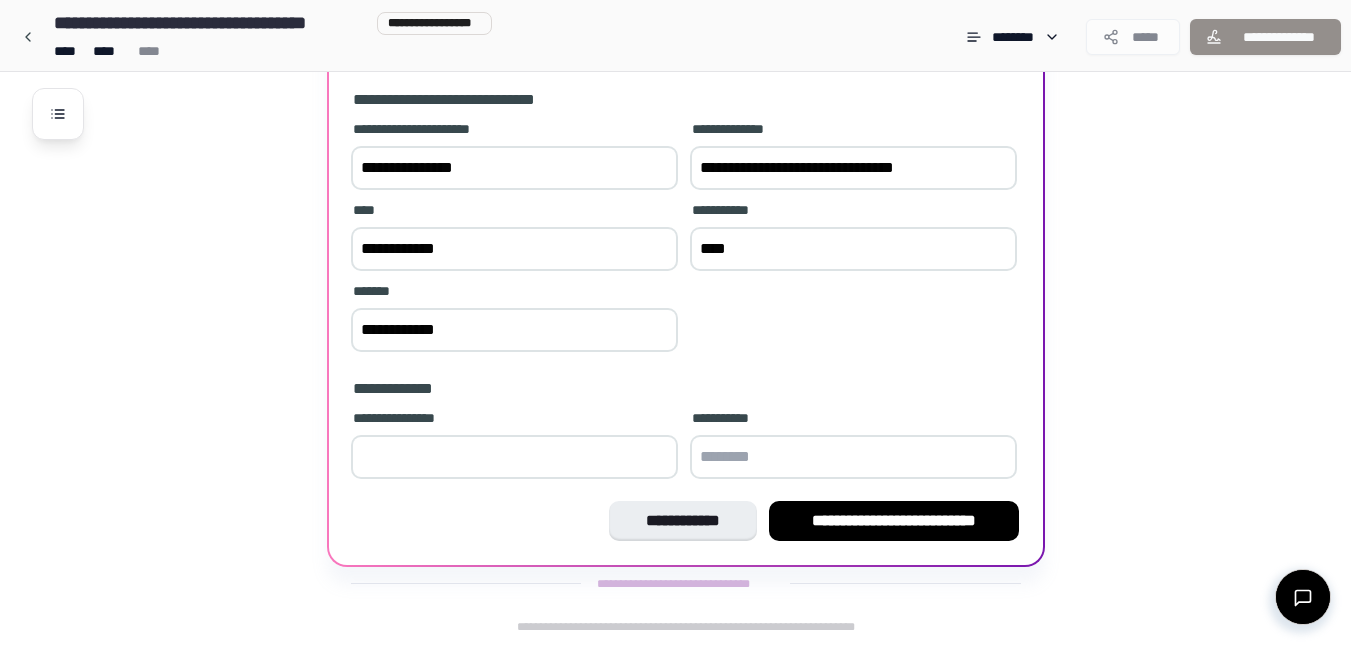 type on "**********" 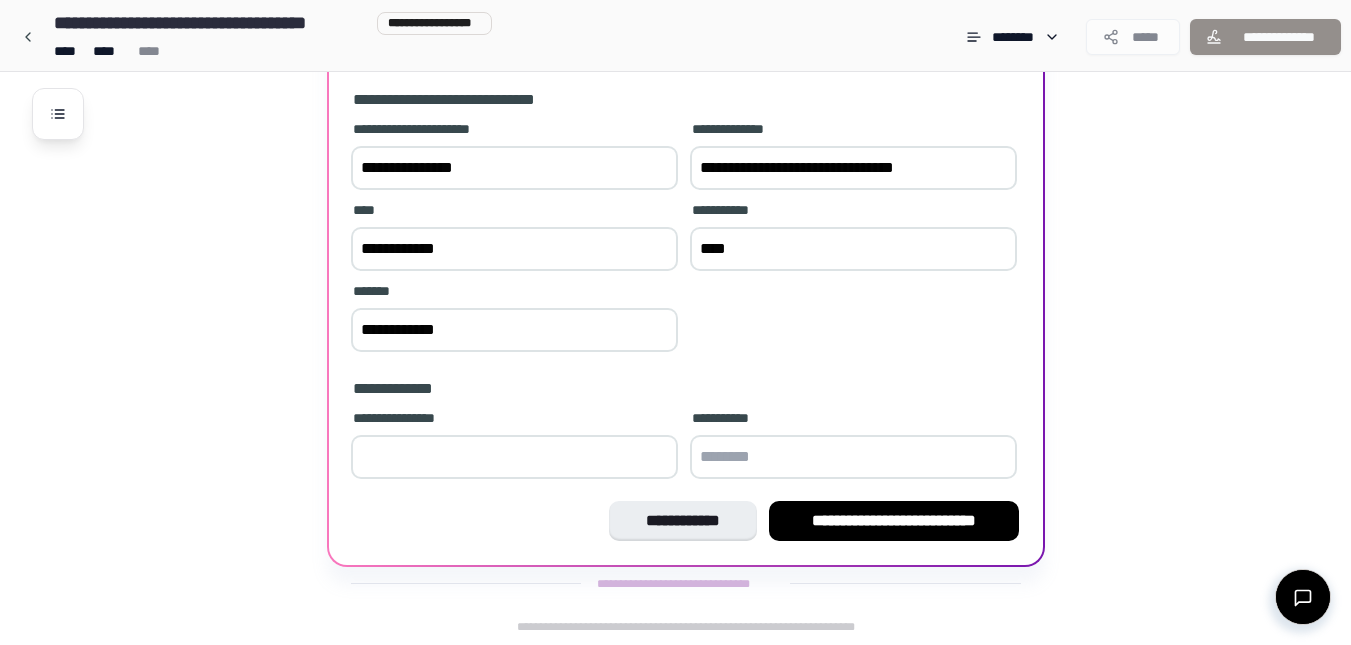click at bounding box center [514, 457] 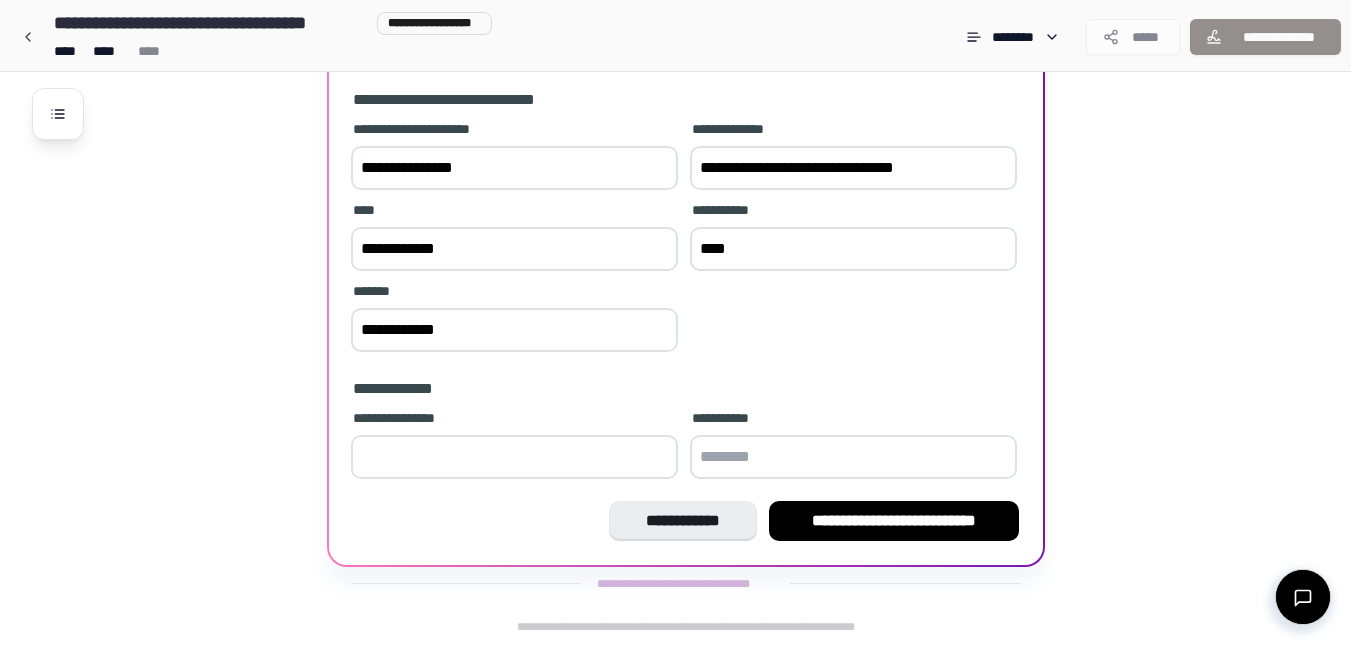 click on "**" at bounding box center (514, 457) 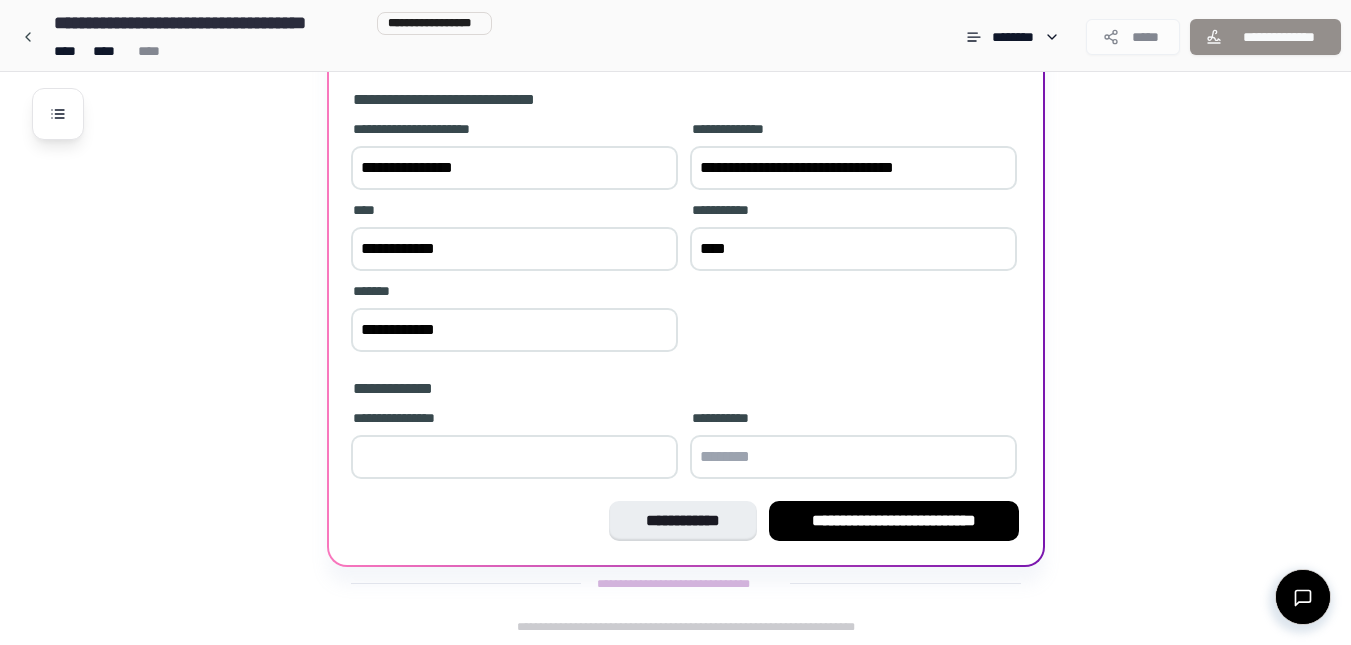 click at bounding box center [853, 457] 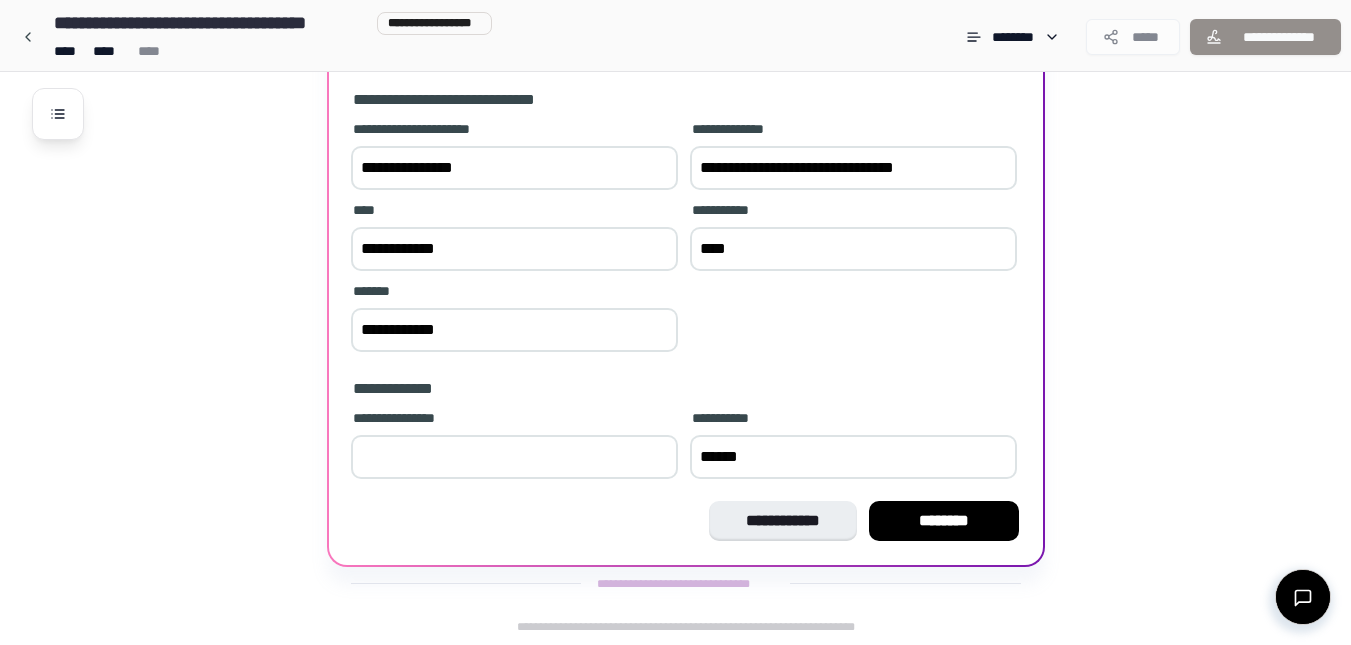 click on "**********" at bounding box center (514, 168) 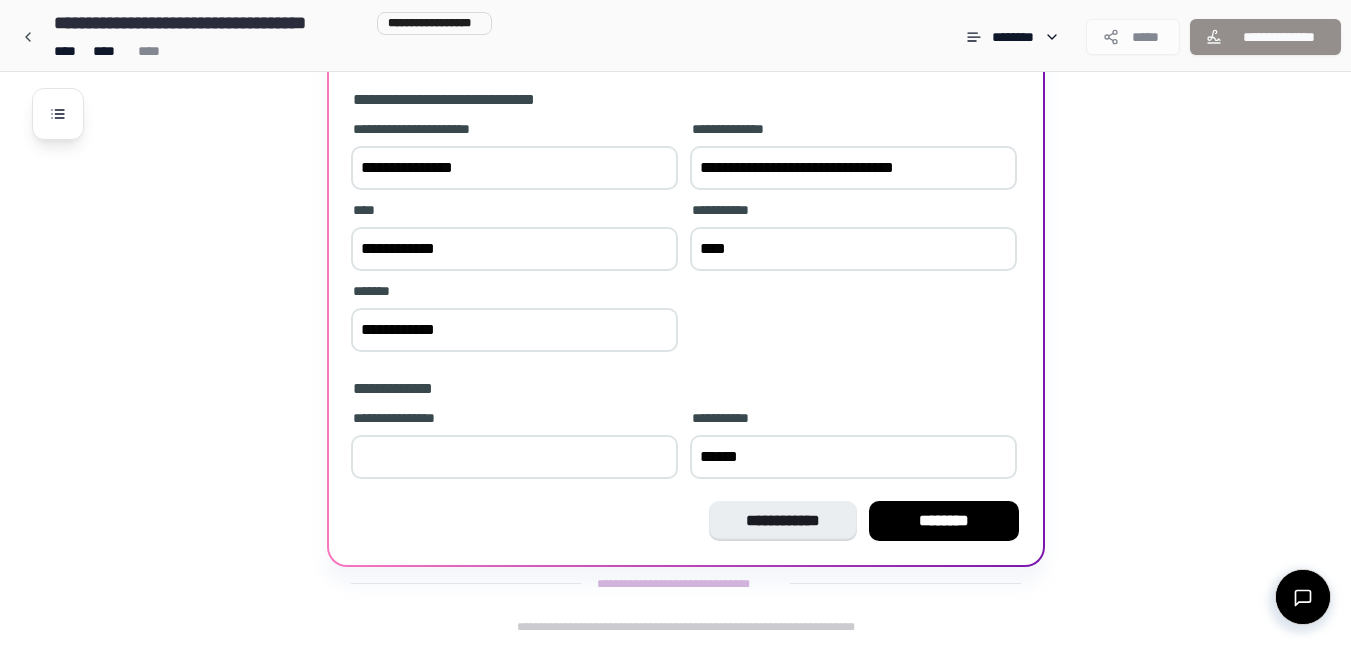 click on "******" at bounding box center [853, 457] 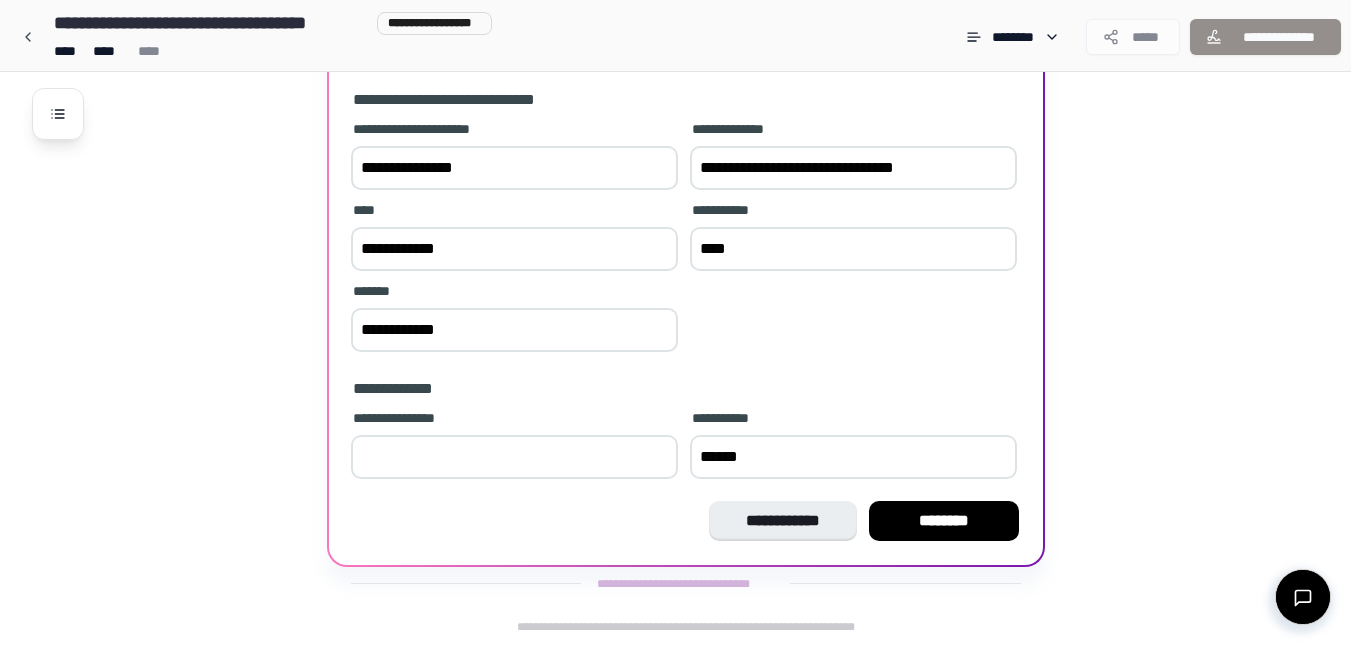 click on "******" at bounding box center [853, 457] 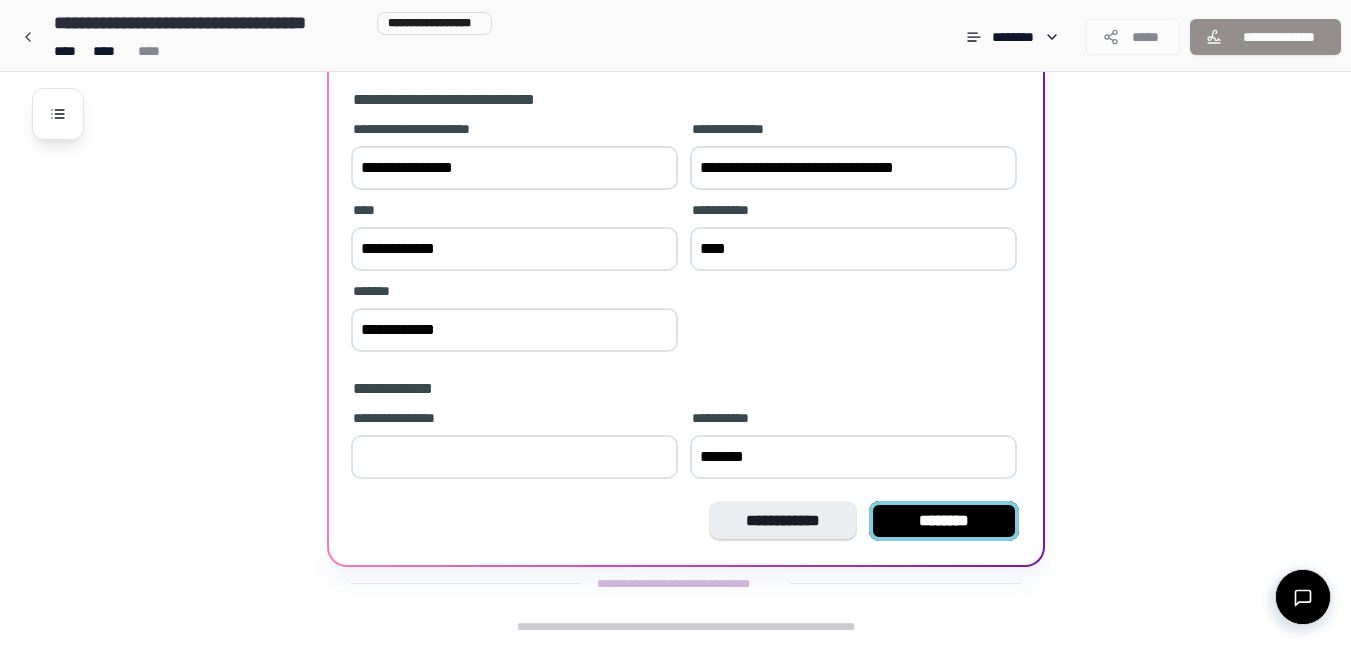type on "*******" 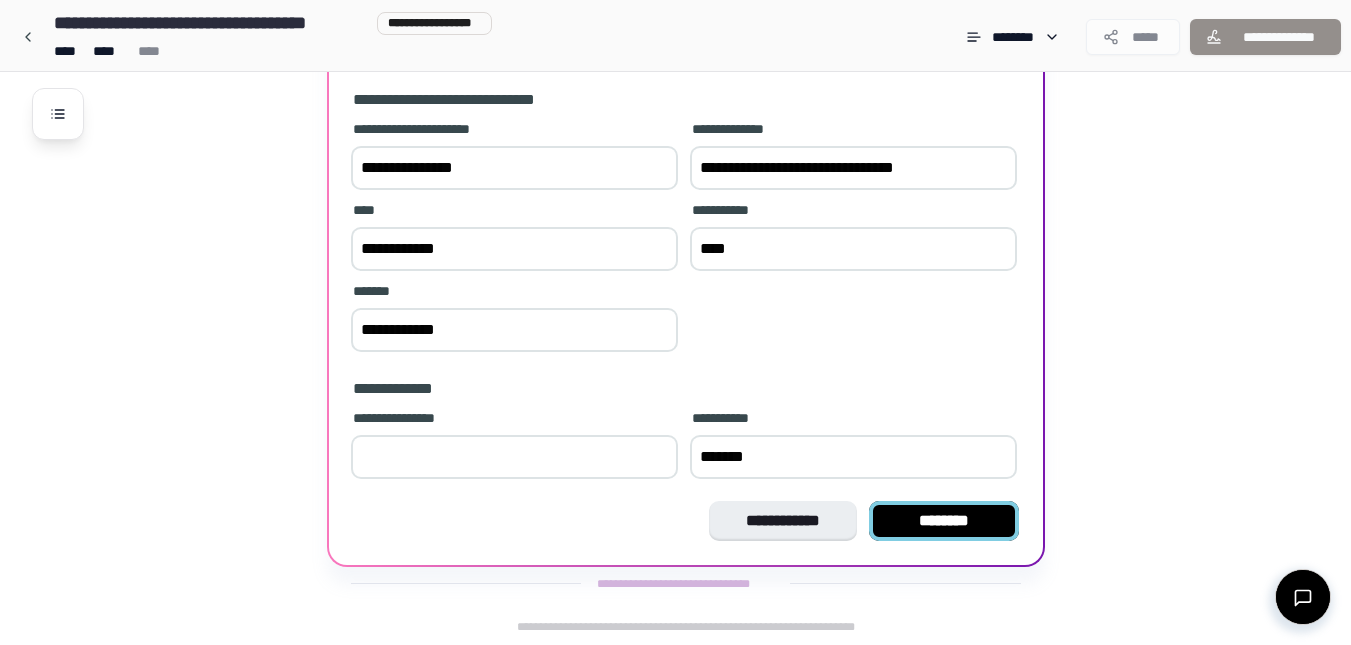 click on "********" at bounding box center [944, 521] 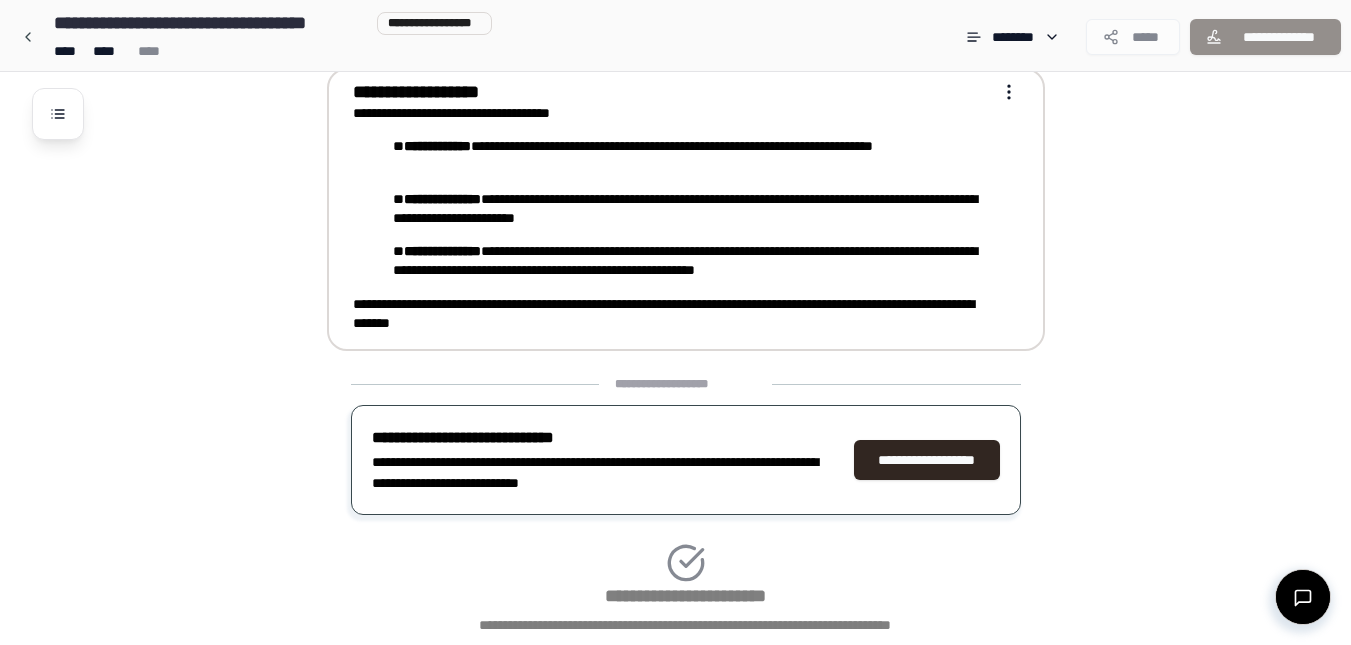 scroll, scrollTop: 556, scrollLeft: 0, axis: vertical 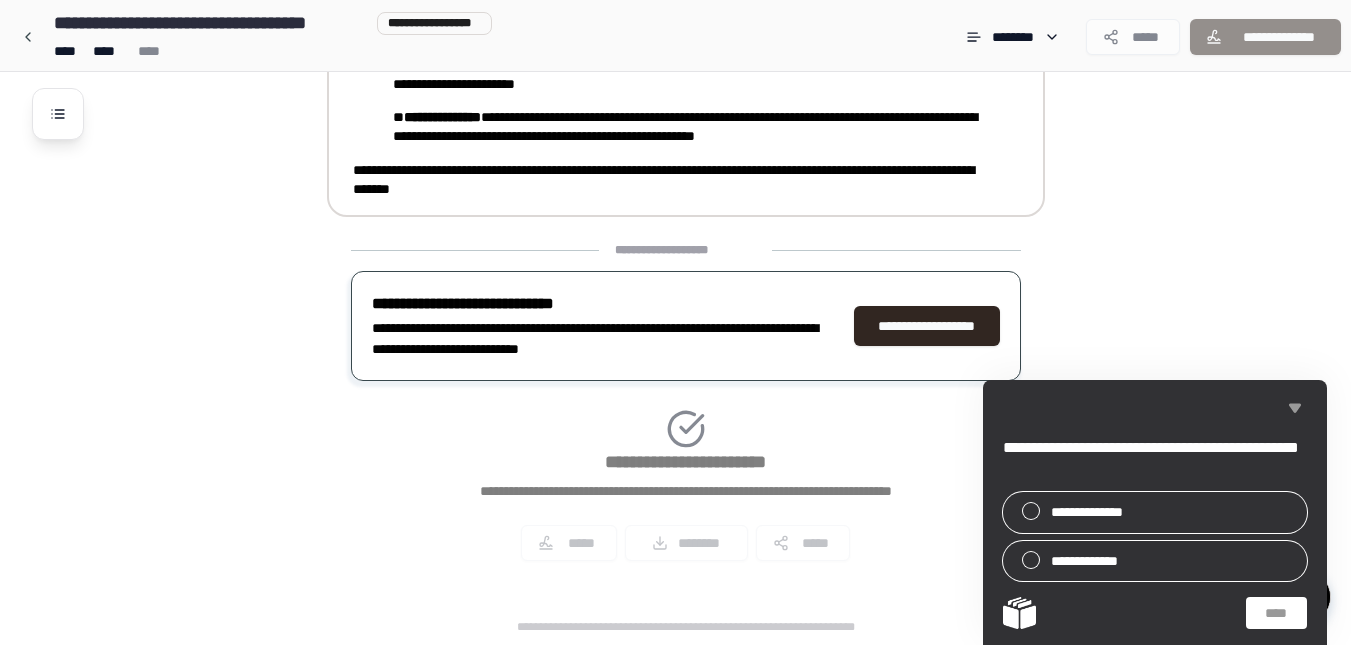 click 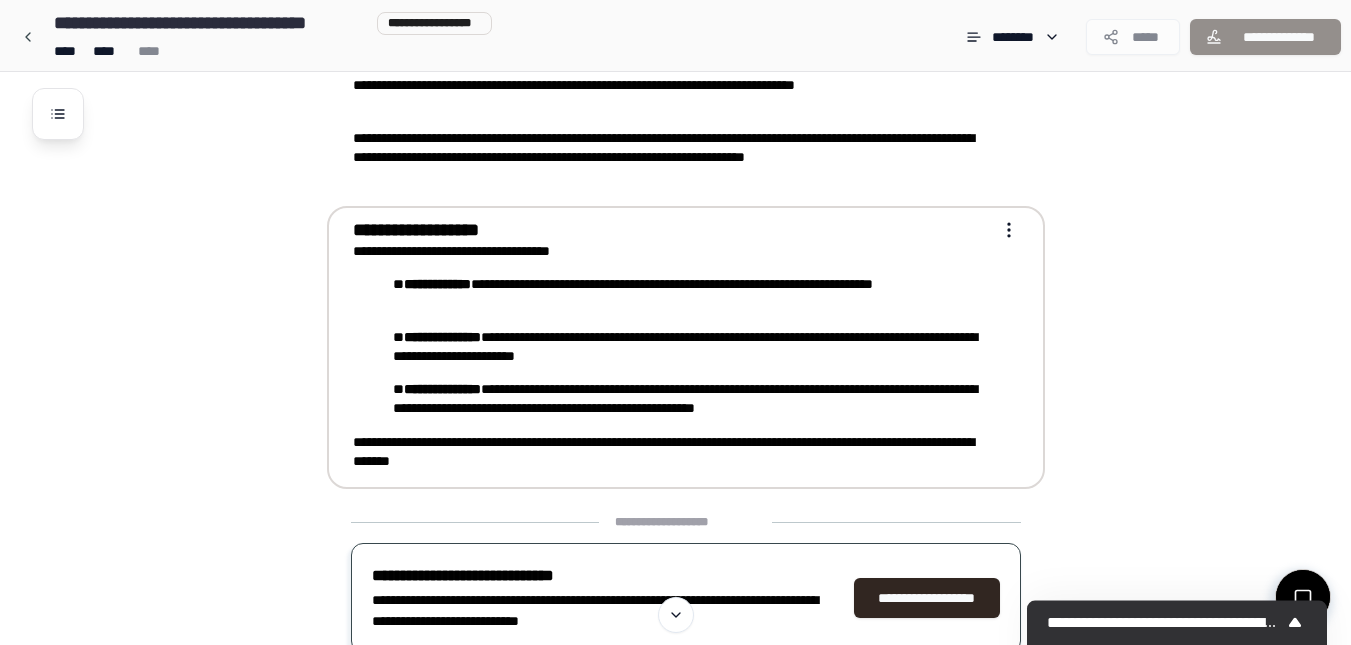 scroll, scrollTop: 286, scrollLeft: 0, axis: vertical 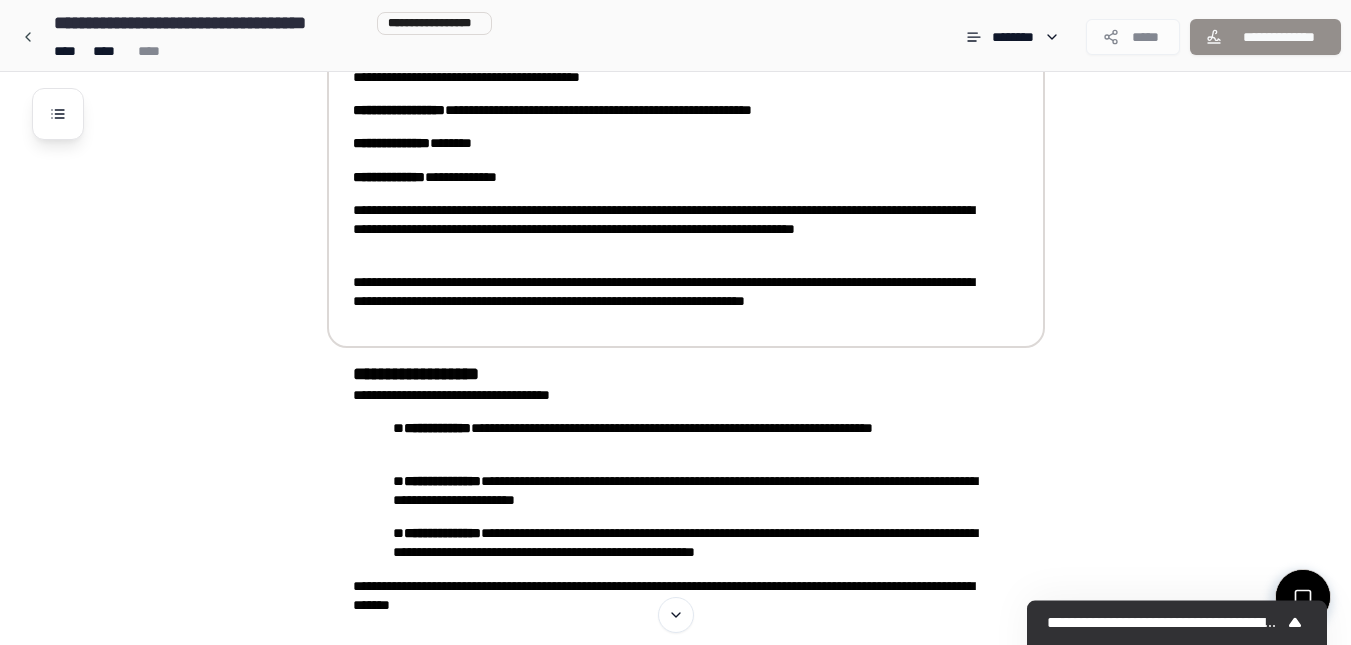 click on "**********" at bounding box center (672, 230) 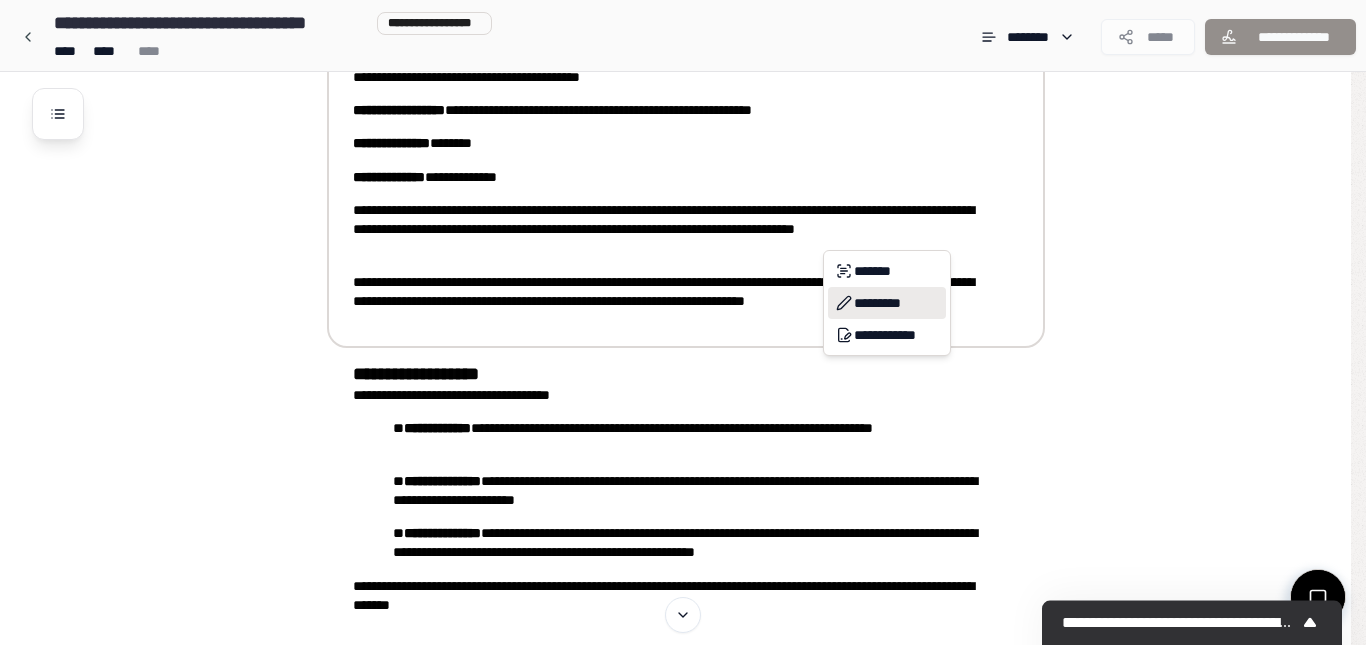 click on "*********" at bounding box center [887, 303] 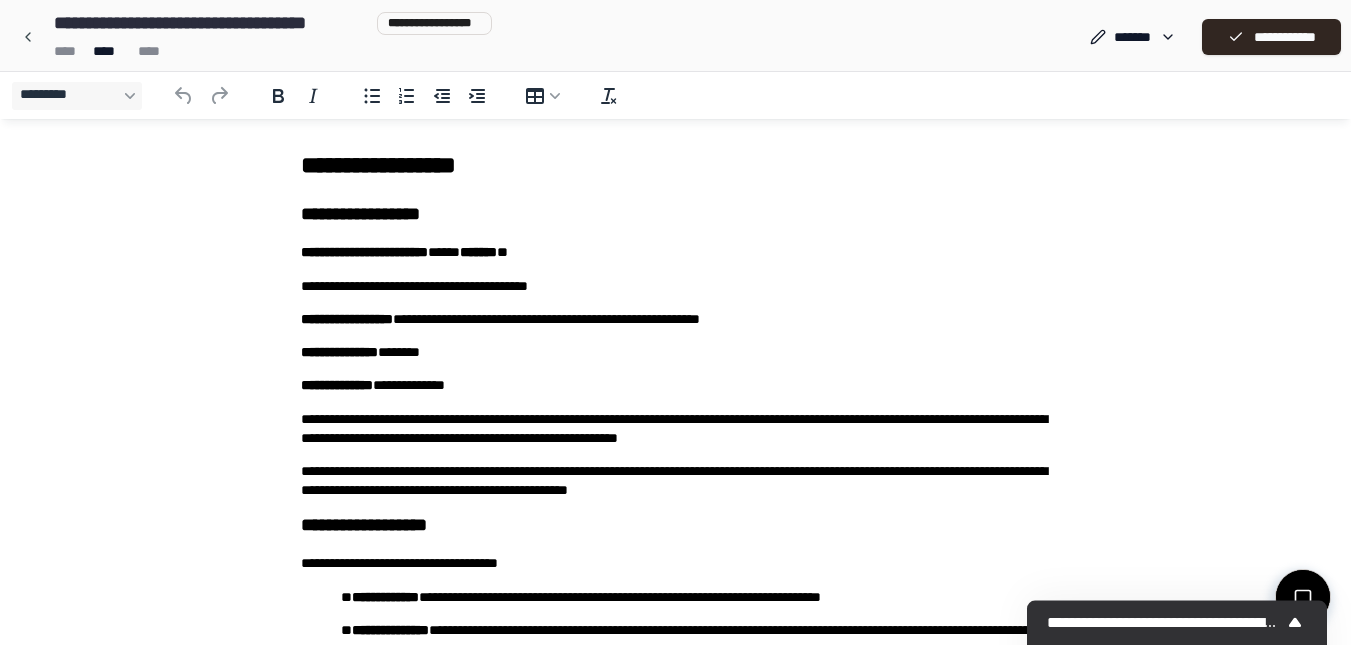 scroll, scrollTop: 0, scrollLeft: 0, axis: both 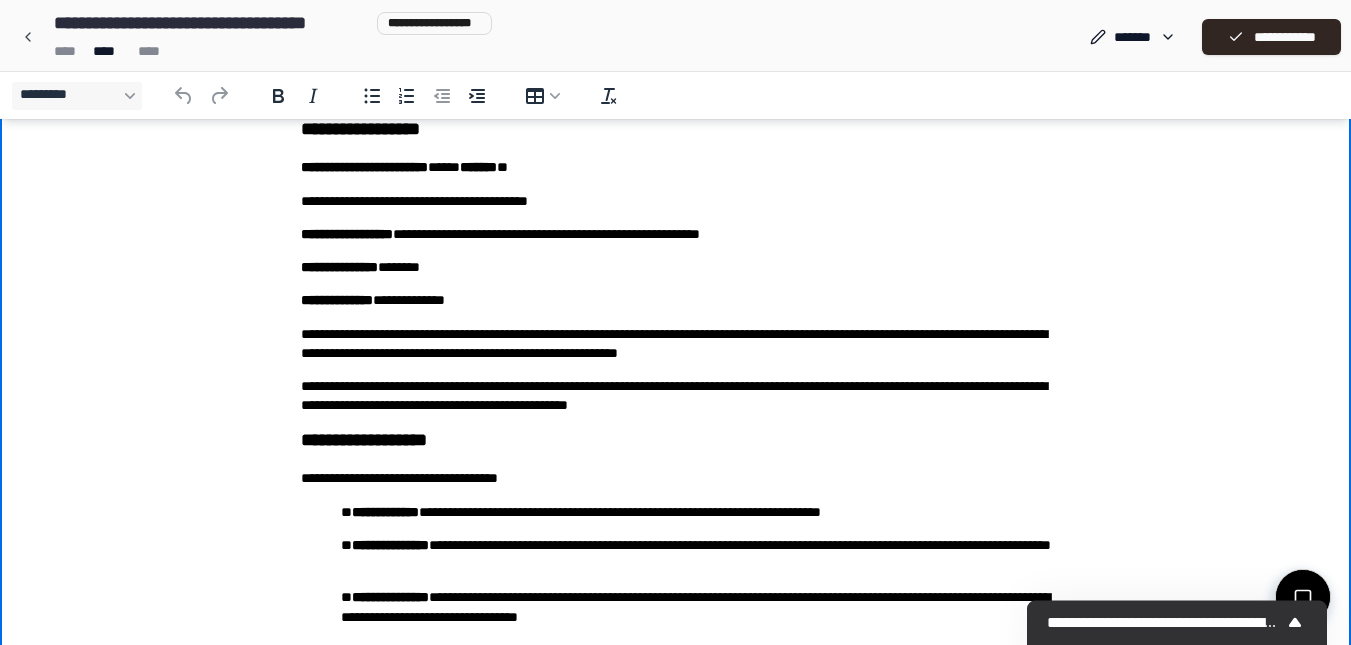 click on "**********" at bounding box center [676, 344] 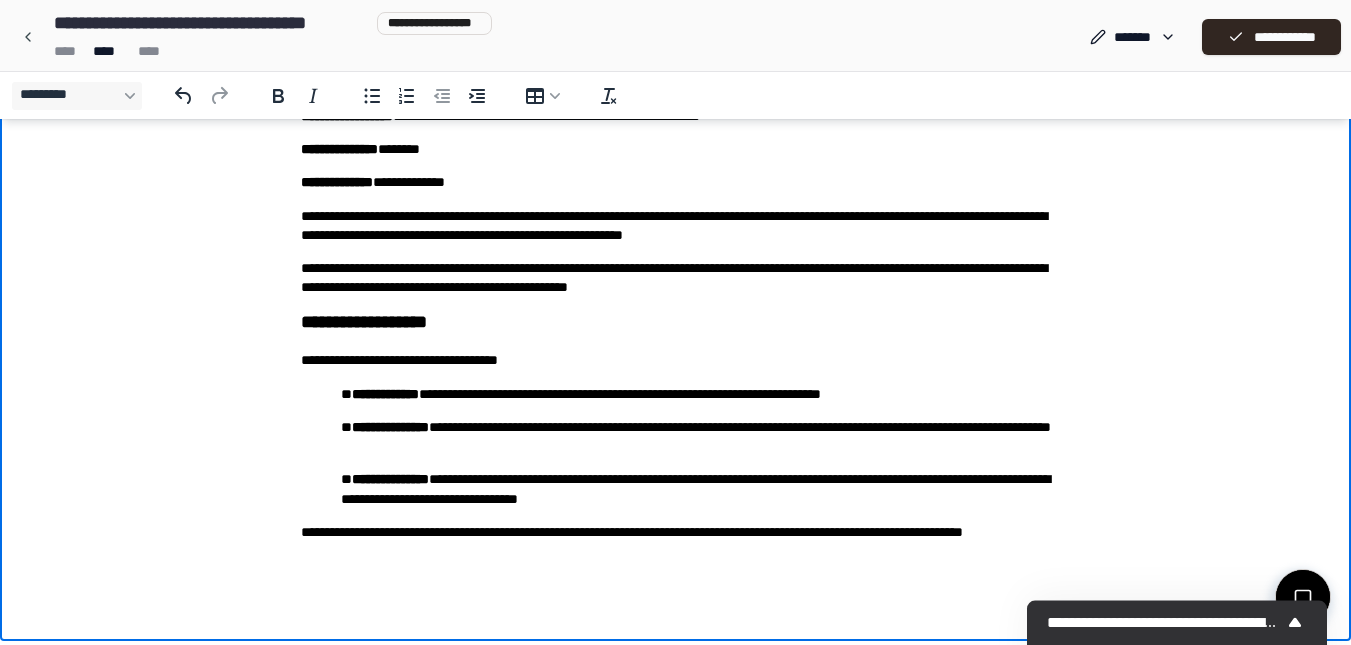 scroll, scrollTop: 207, scrollLeft: 0, axis: vertical 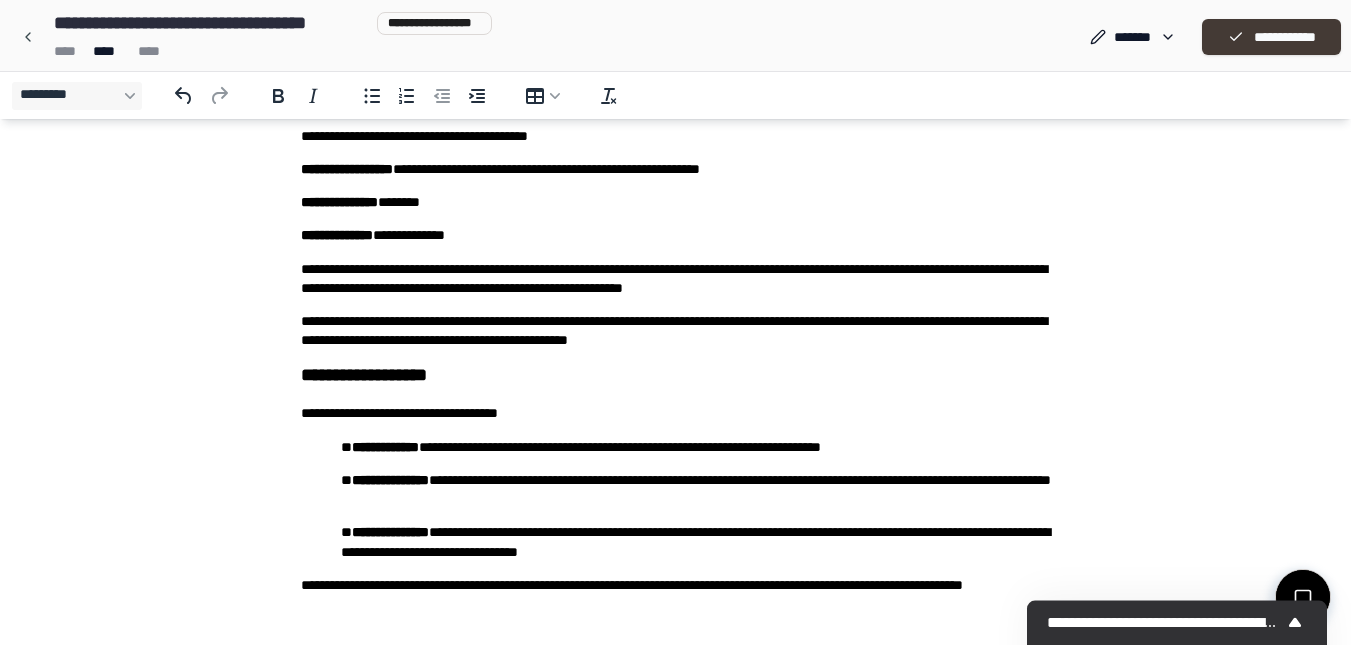 click on "**********" at bounding box center (1271, 37) 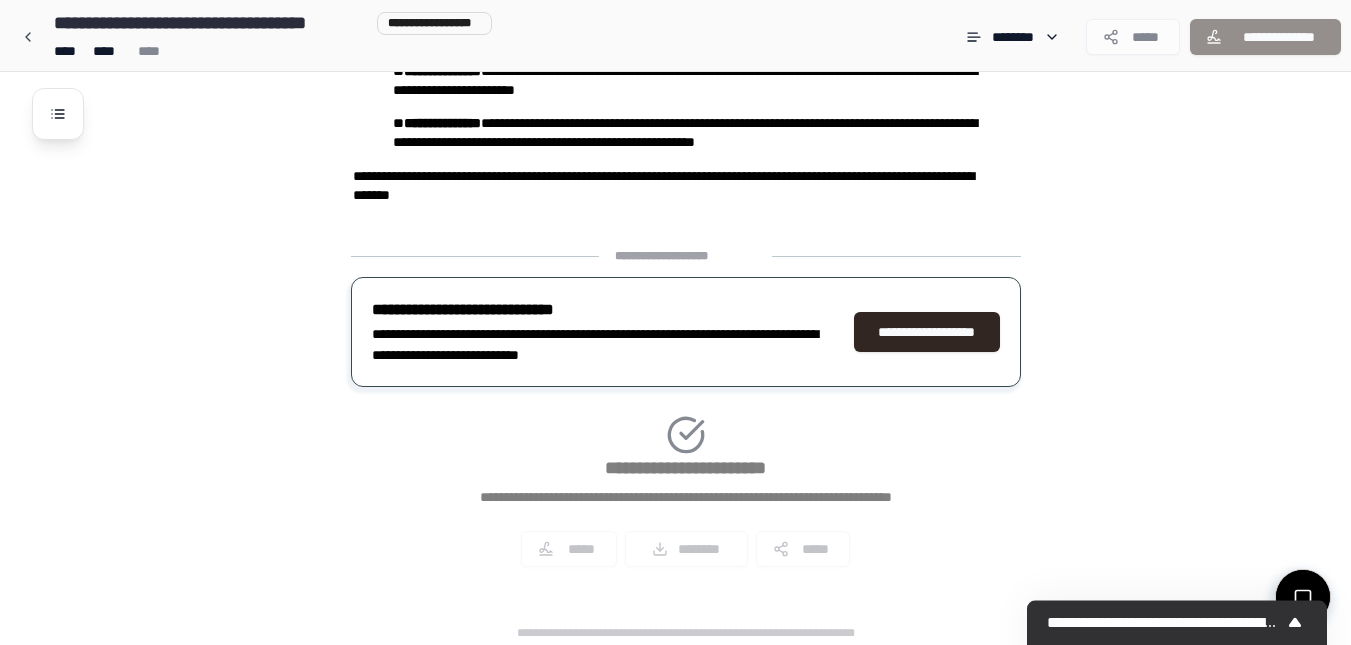 scroll, scrollTop: 556, scrollLeft: 0, axis: vertical 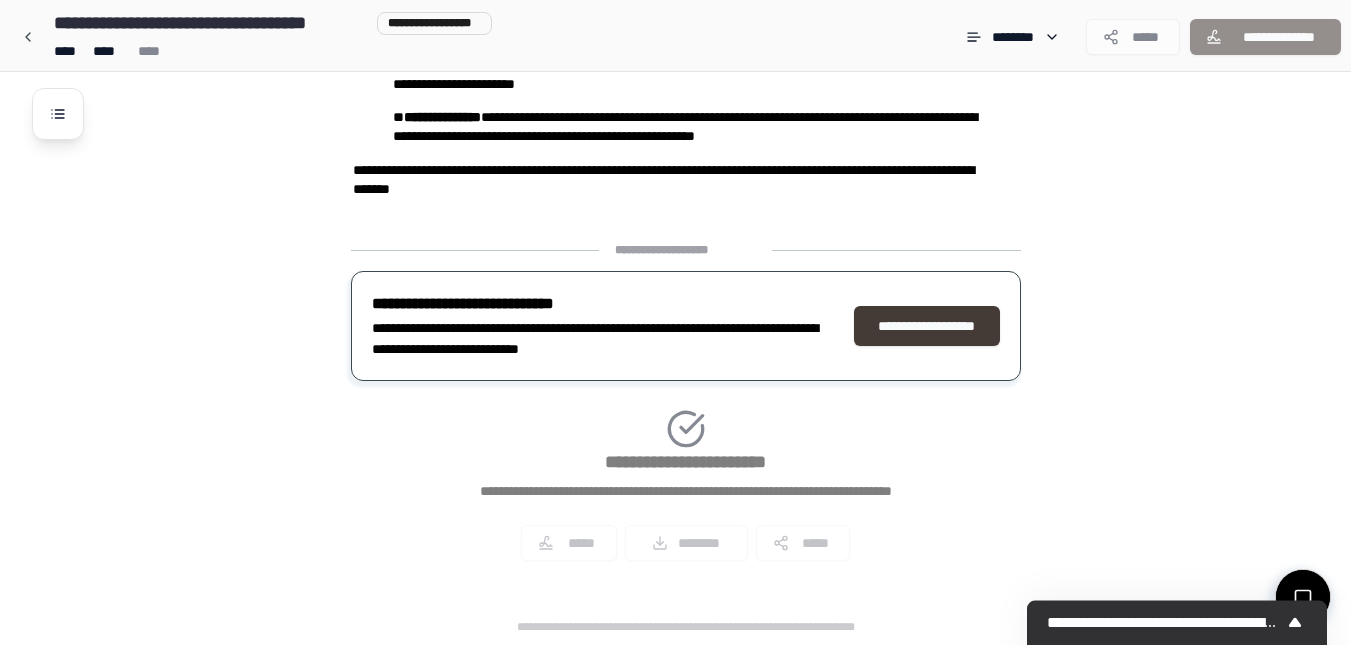 click on "**********" at bounding box center (927, 326) 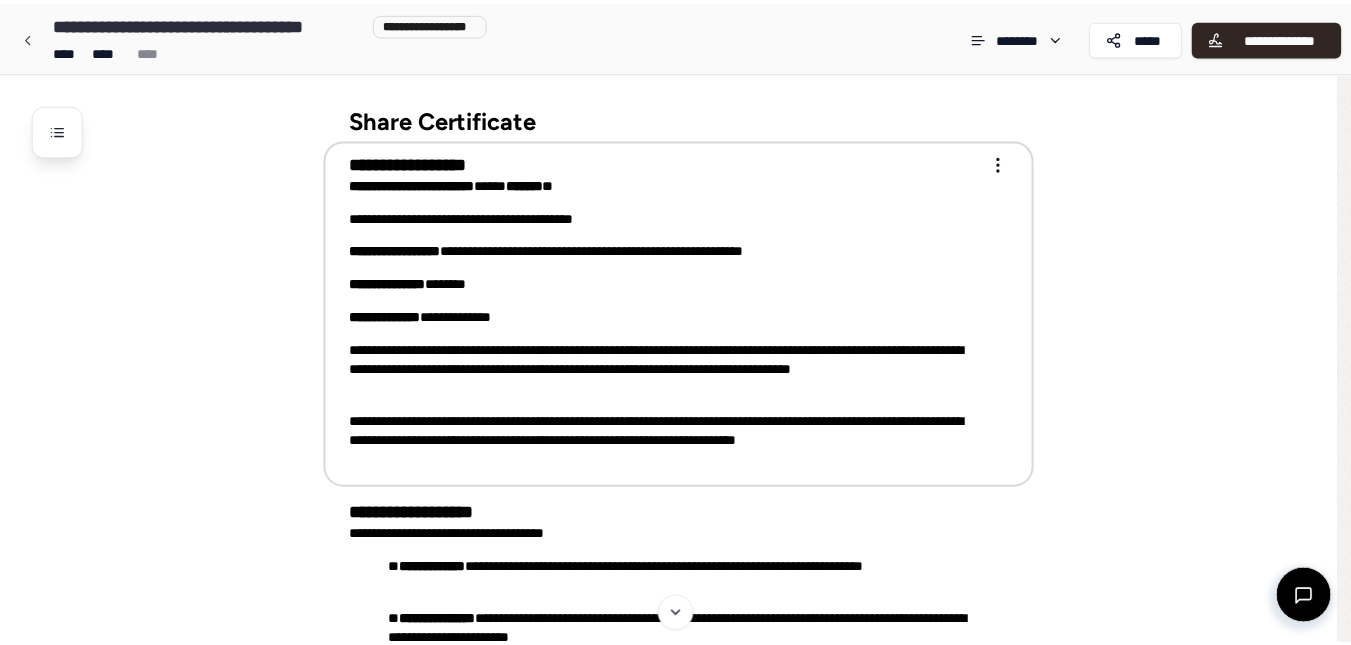 scroll, scrollTop: 0, scrollLeft: 0, axis: both 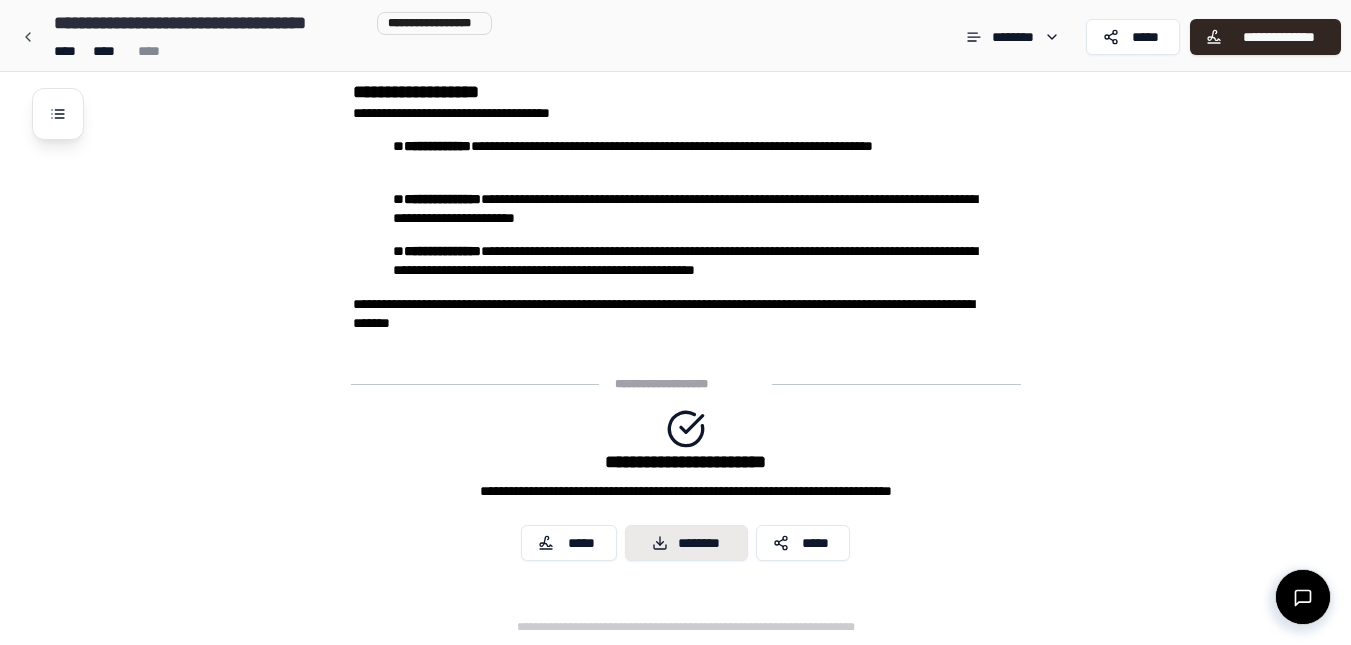 click on "********" at bounding box center [686, 543] 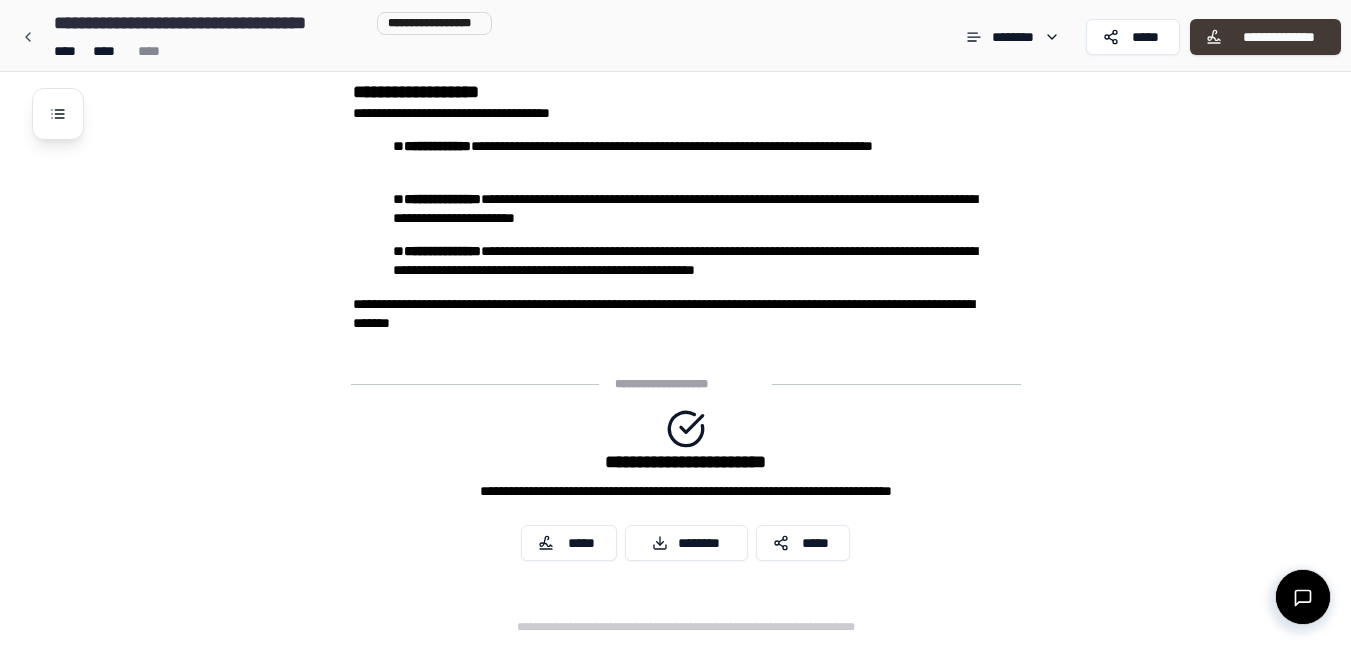 click on "**********" at bounding box center [1278, 37] 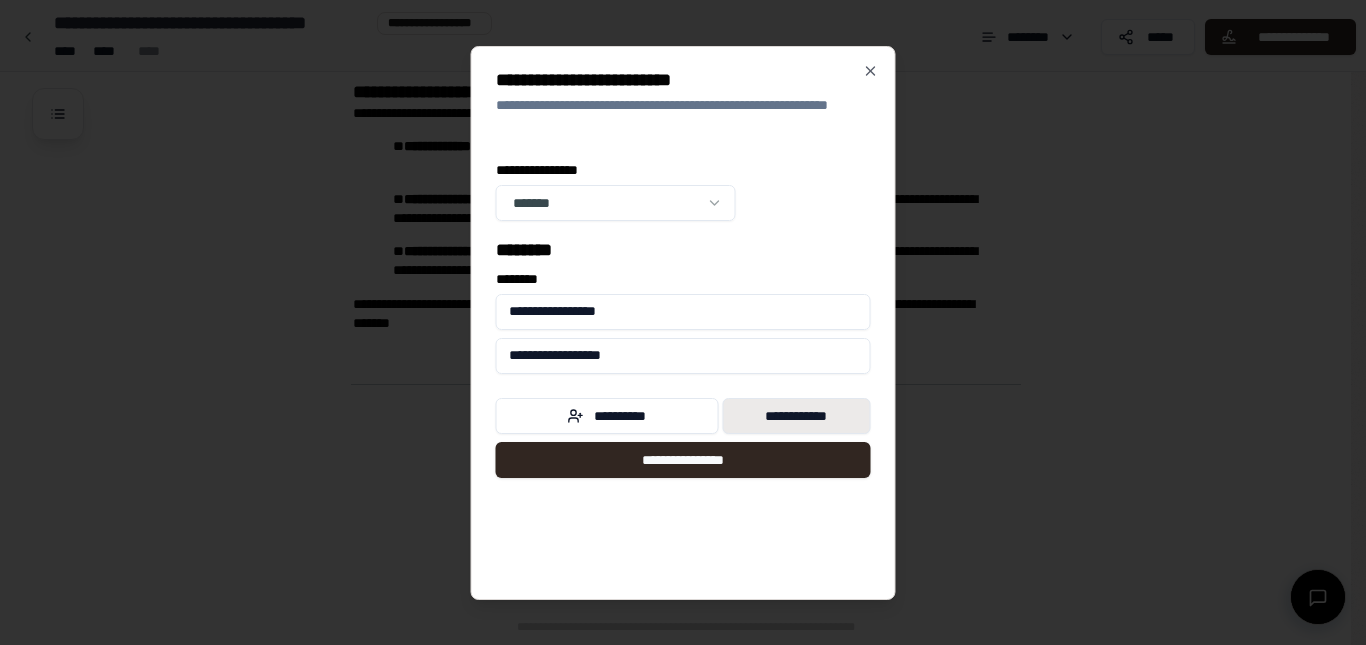 click on "**********" at bounding box center (796, 416) 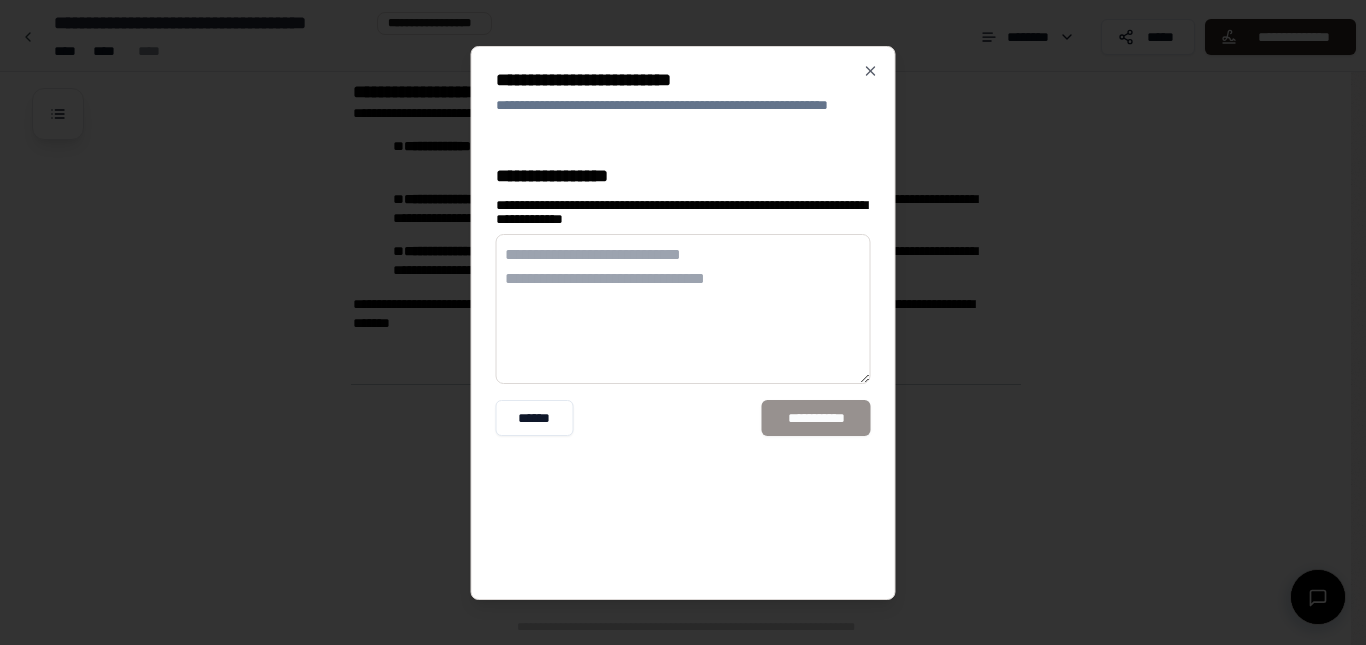 click on "**********" at bounding box center [683, 418] 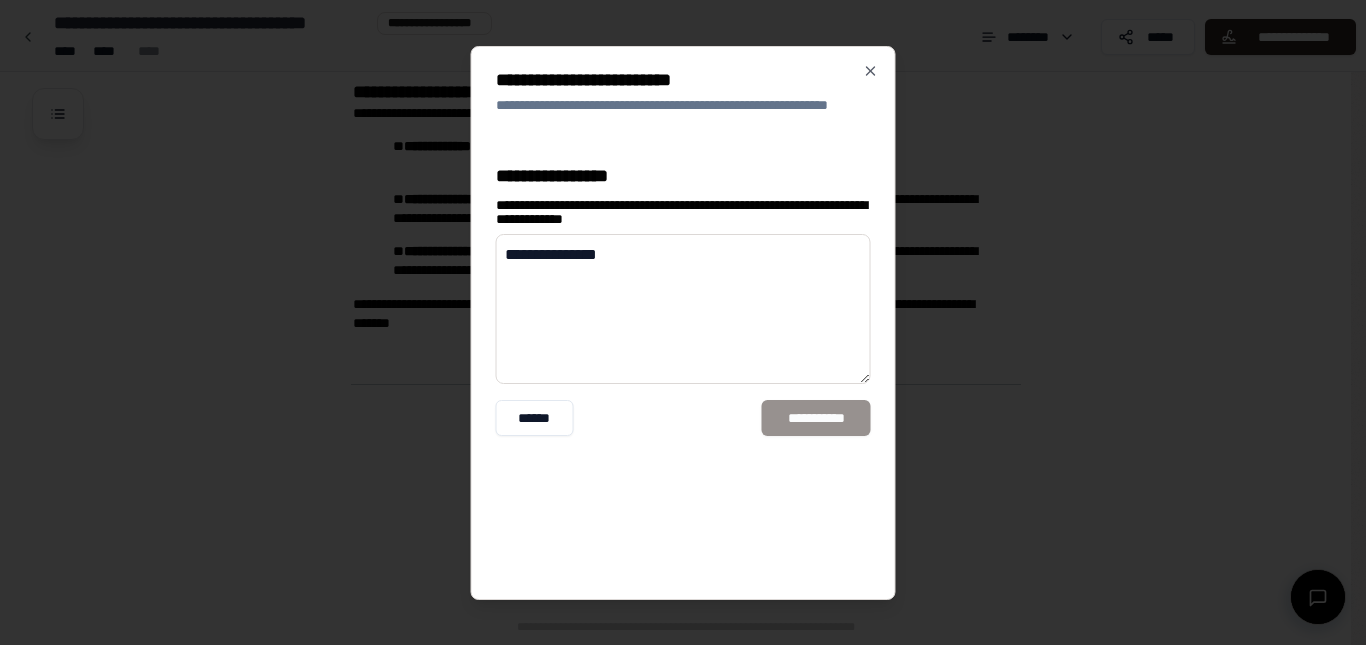 click on "**********" at bounding box center [683, 418] 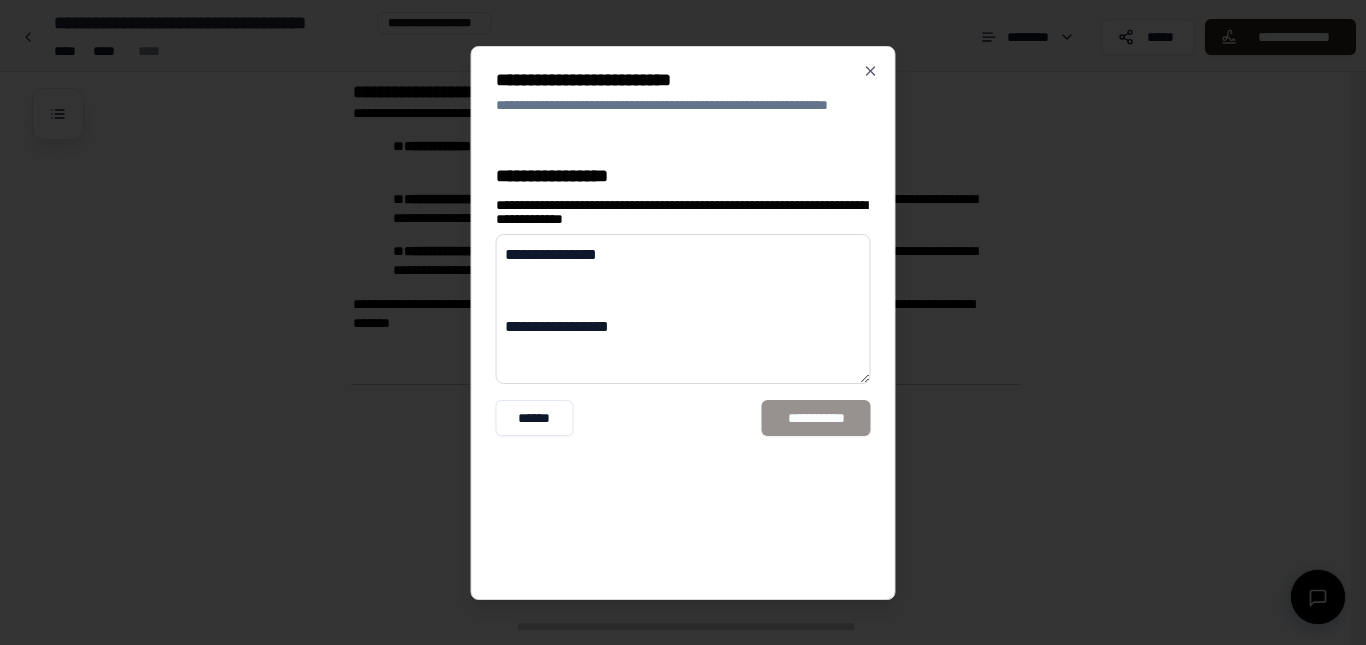 scroll, scrollTop: 2, scrollLeft: 0, axis: vertical 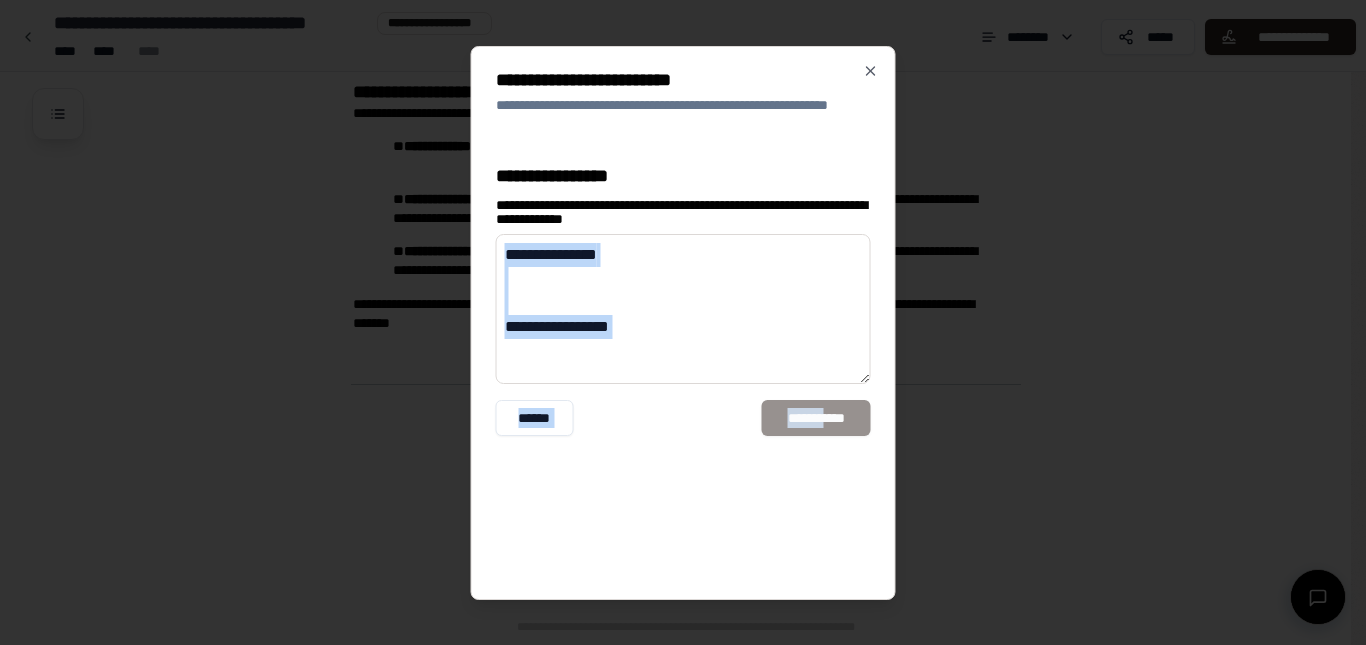 drag, startPoint x: 827, startPoint y: 418, endPoint x: 829, endPoint y: 370, distance: 48.04165 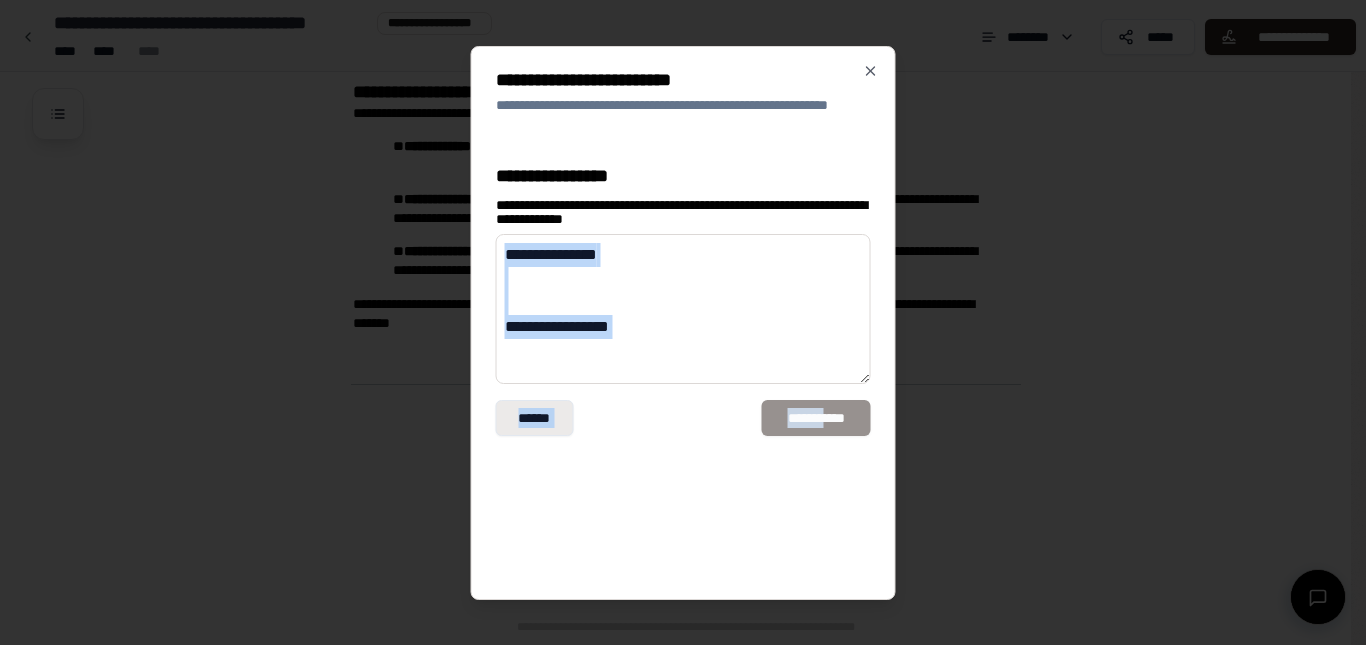 click on "******" at bounding box center [535, 418] 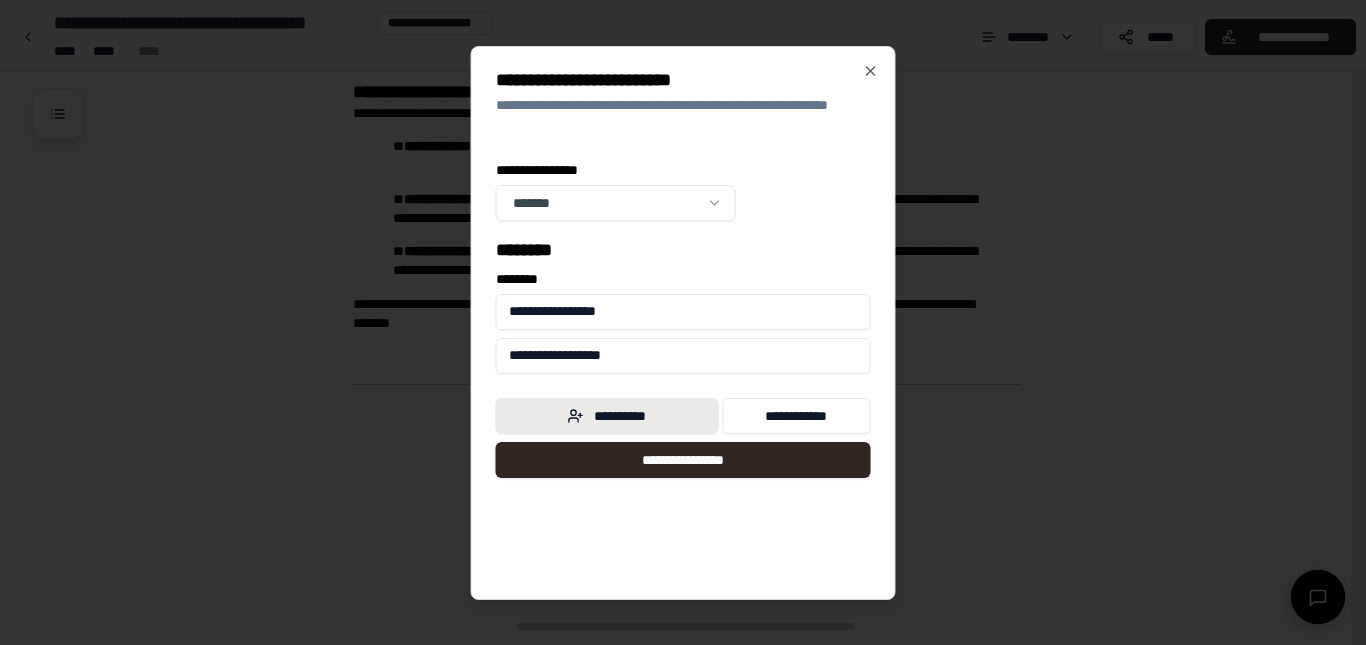 click on "**********" at bounding box center [607, 416] 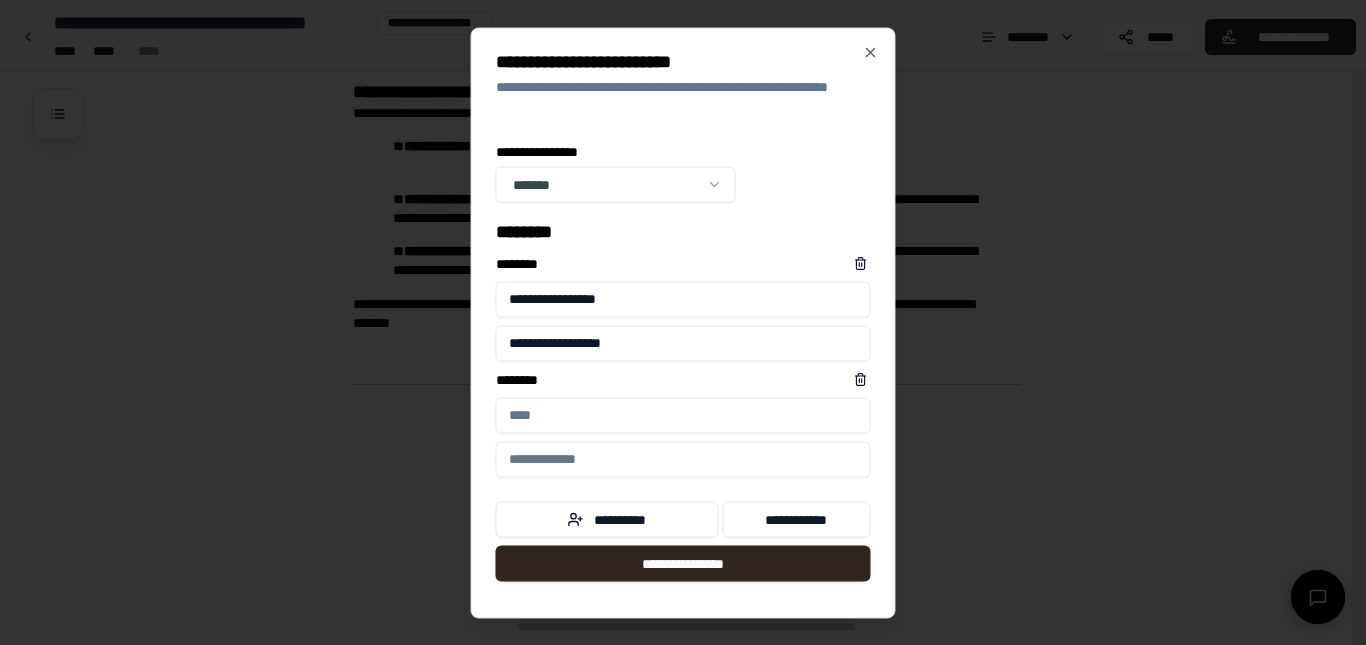 click on "******   *" at bounding box center (683, 415) 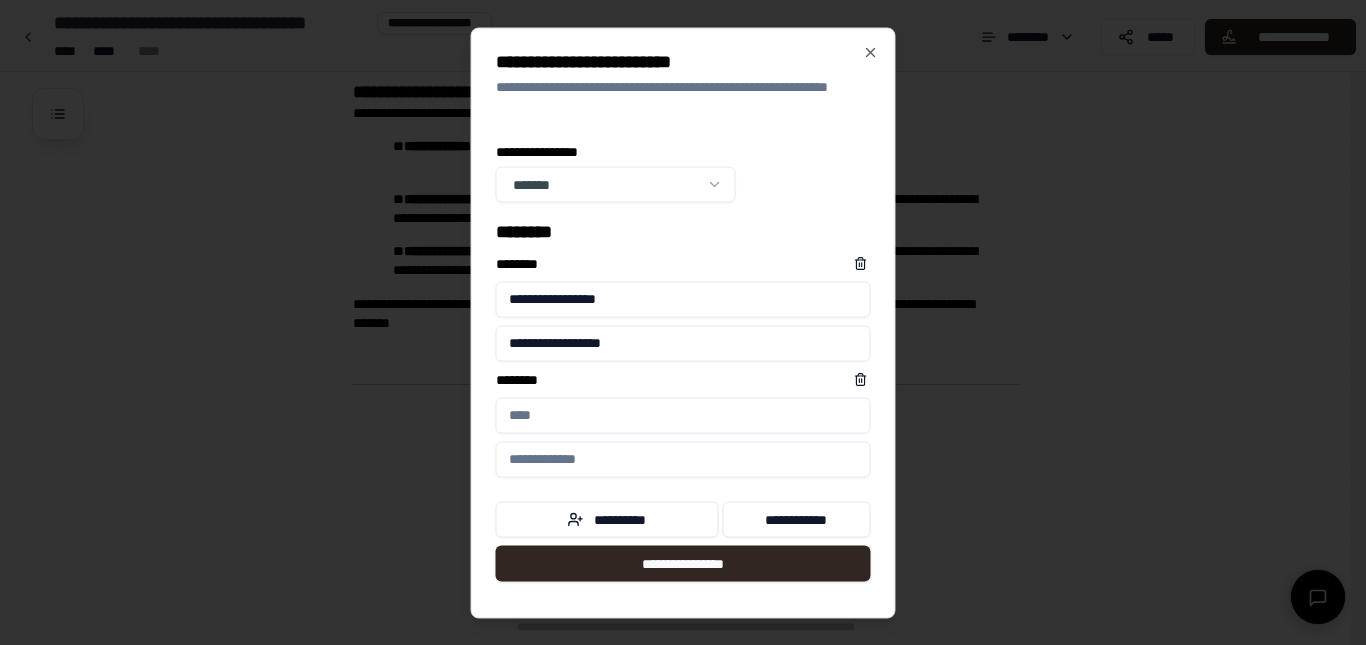 type on "*" 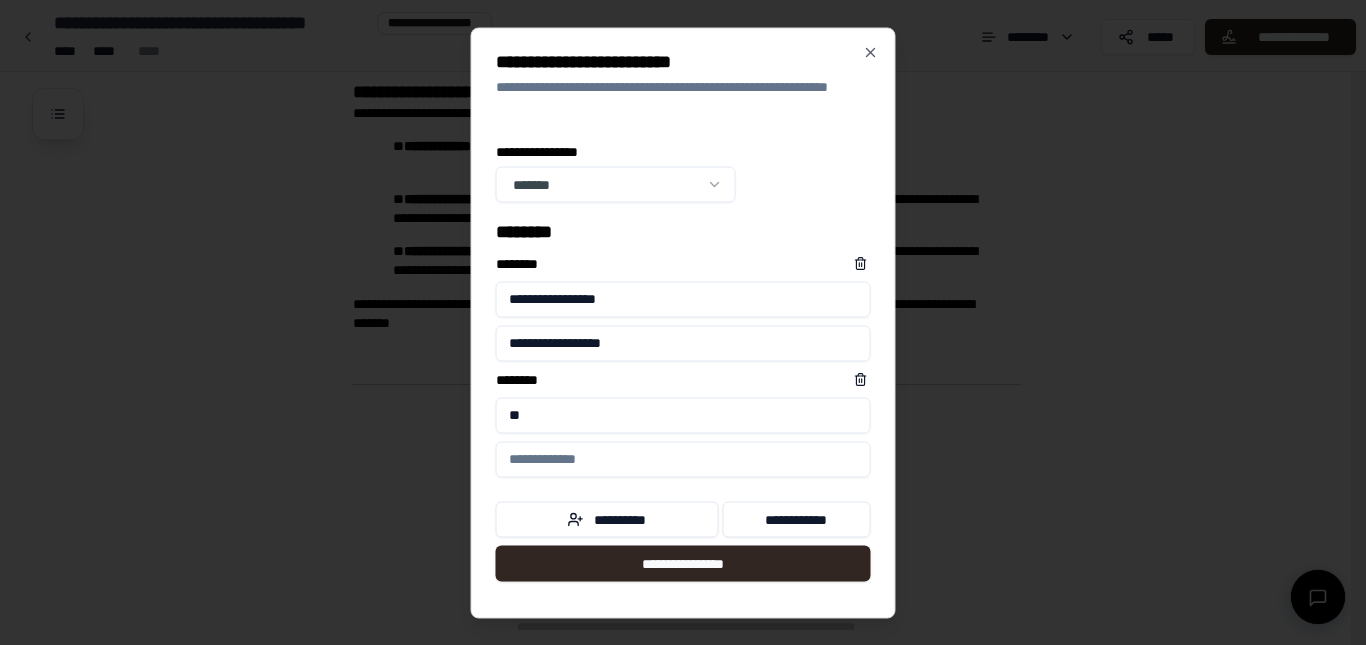 type on "*" 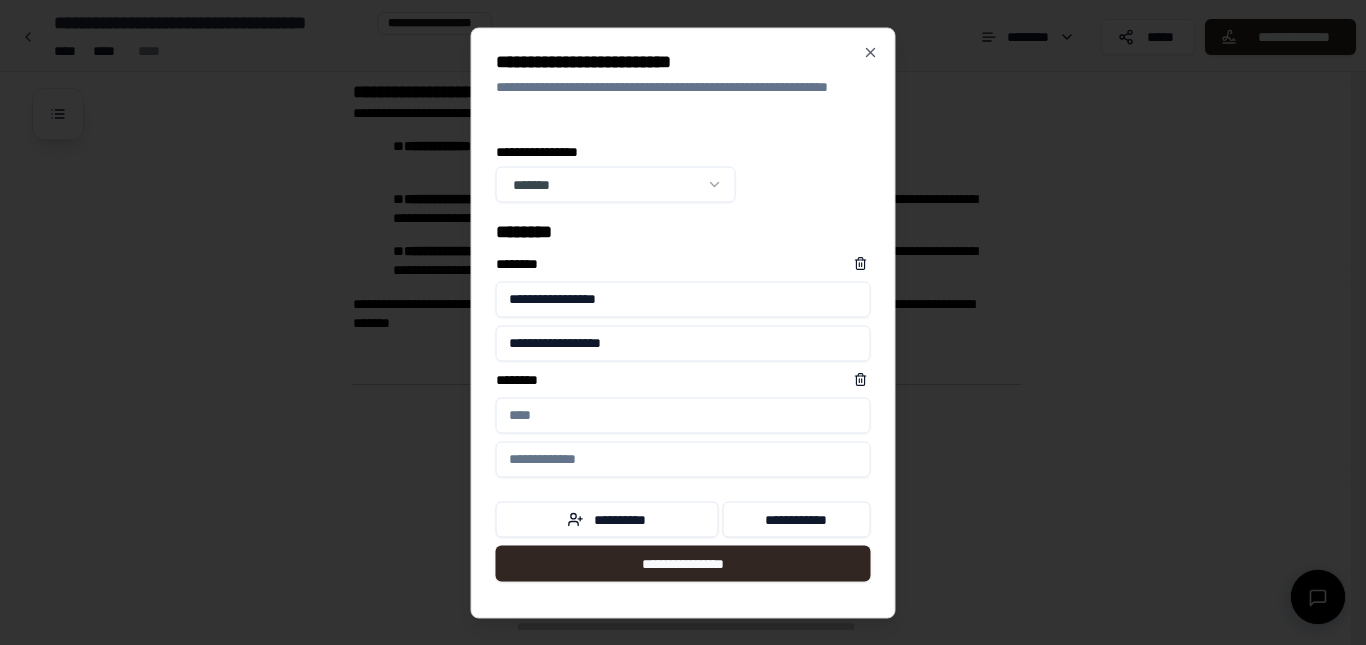 type on "*" 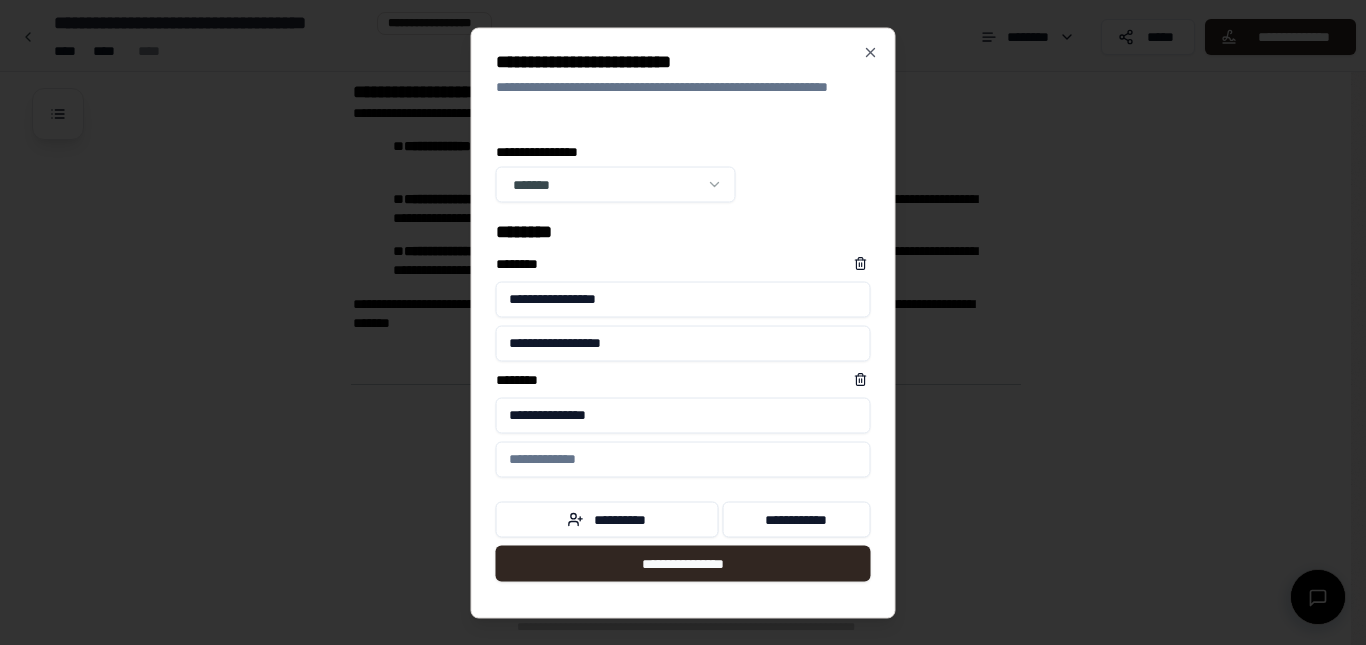 type on "**********" 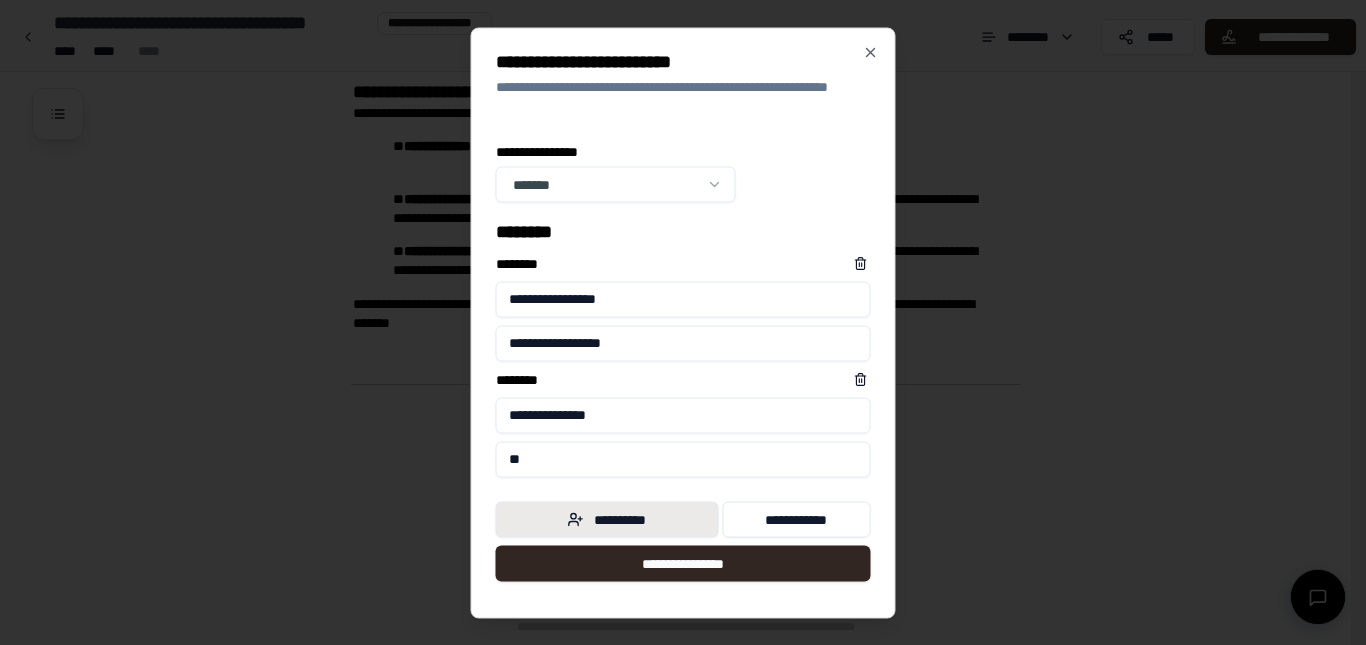 type on "*" 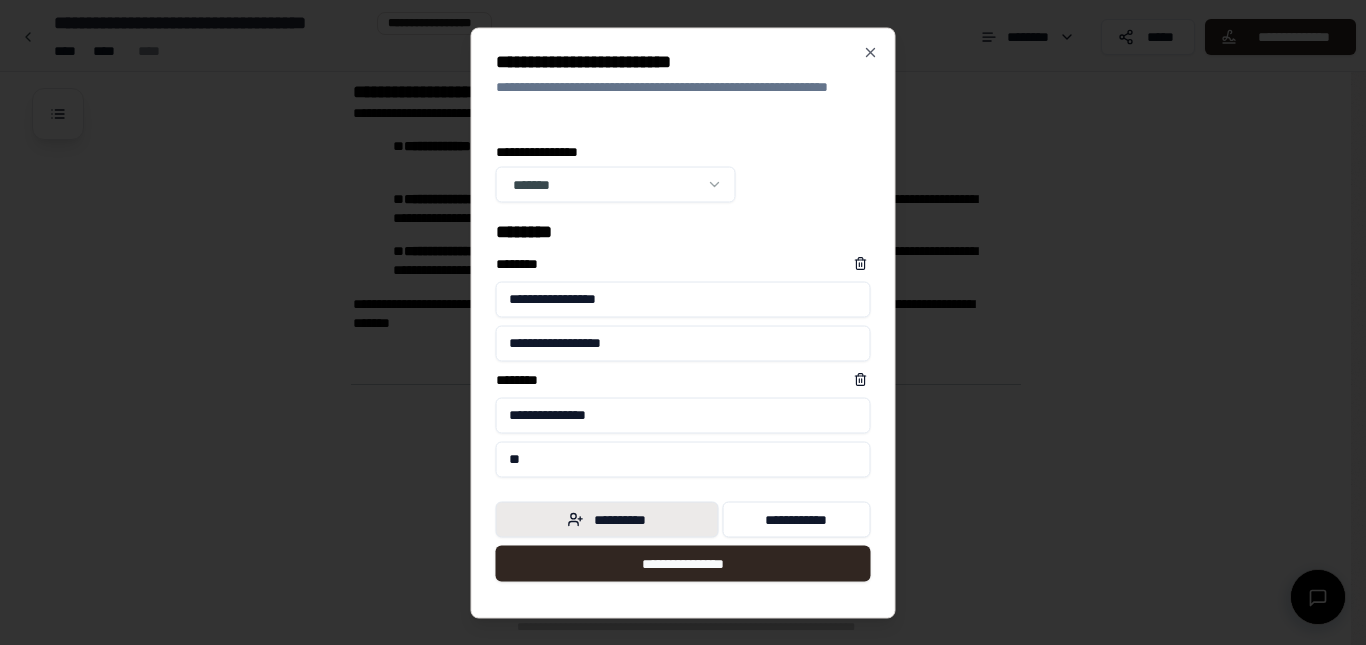 type on "*" 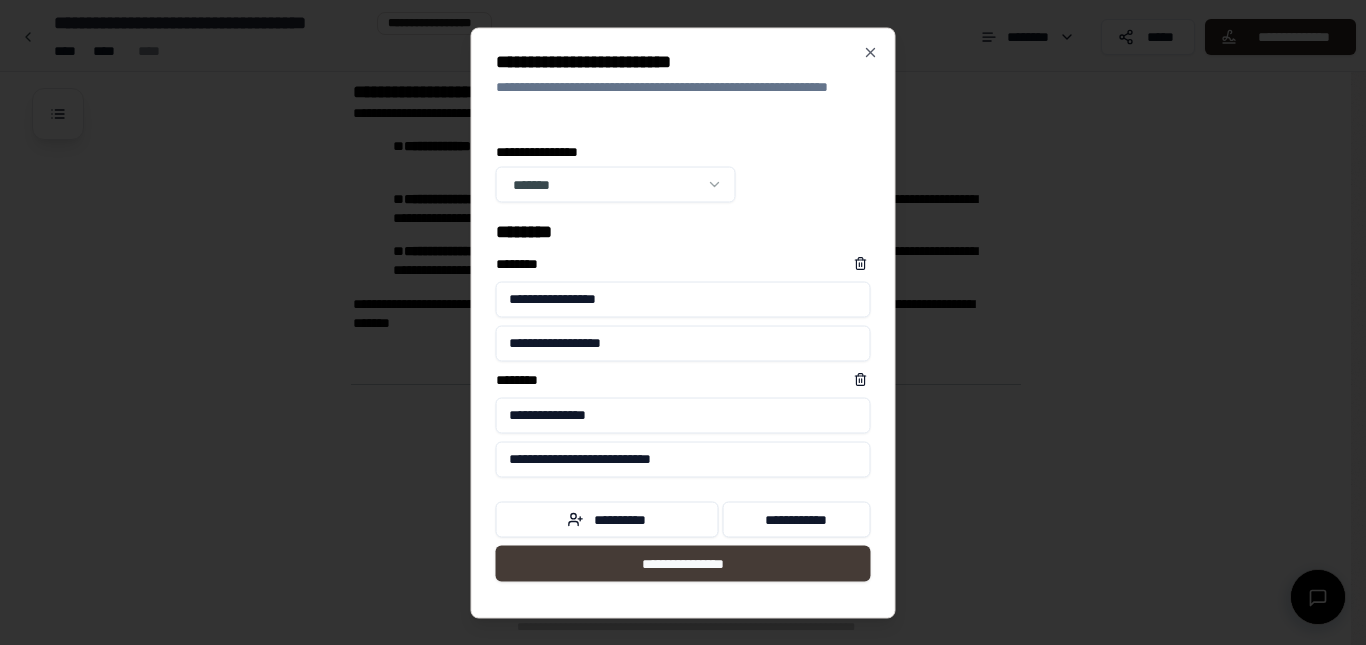 type on "**********" 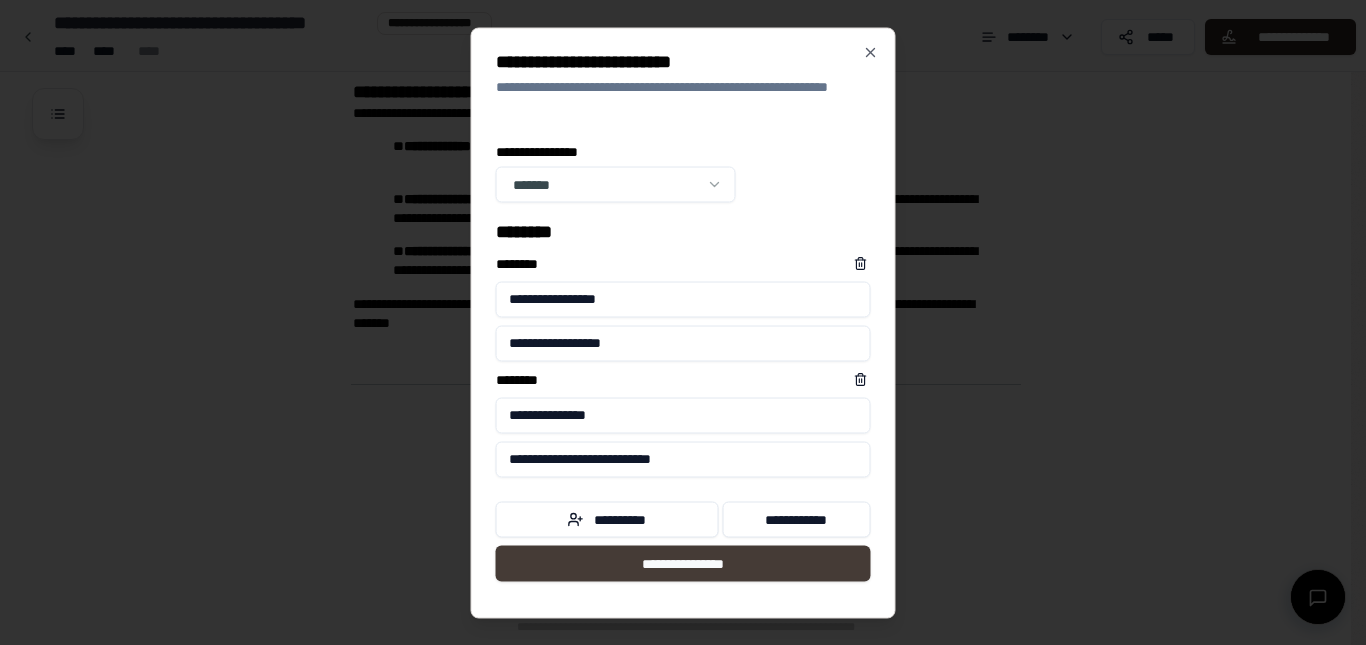 click on "**********" at bounding box center [683, 563] 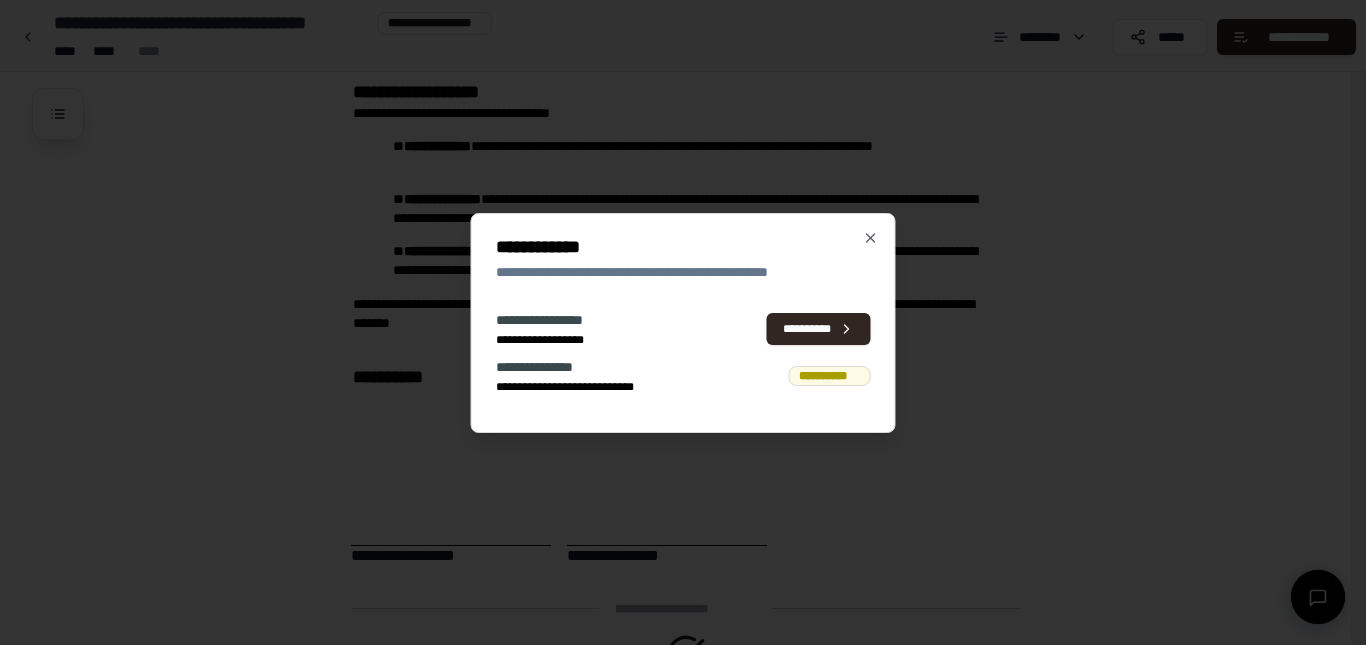 scroll, scrollTop: 647, scrollLeft: 0, axis: vertical 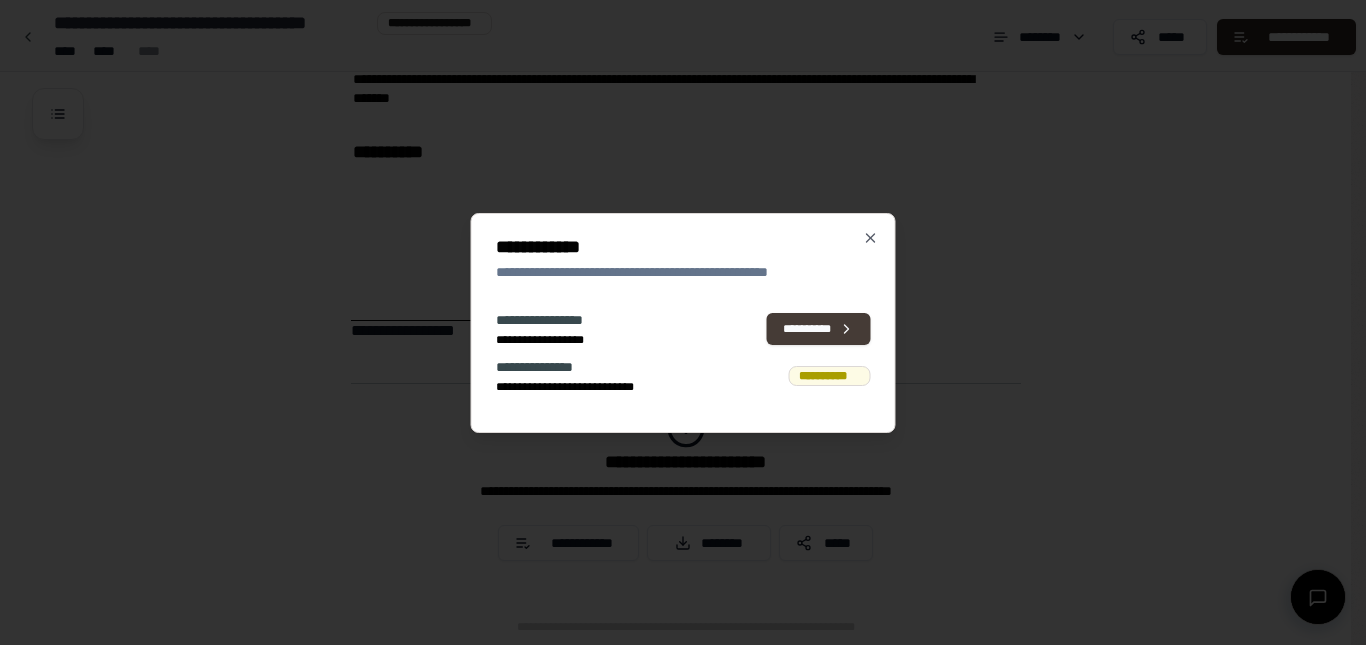 click on "**********" at bounding box center [819, 329] 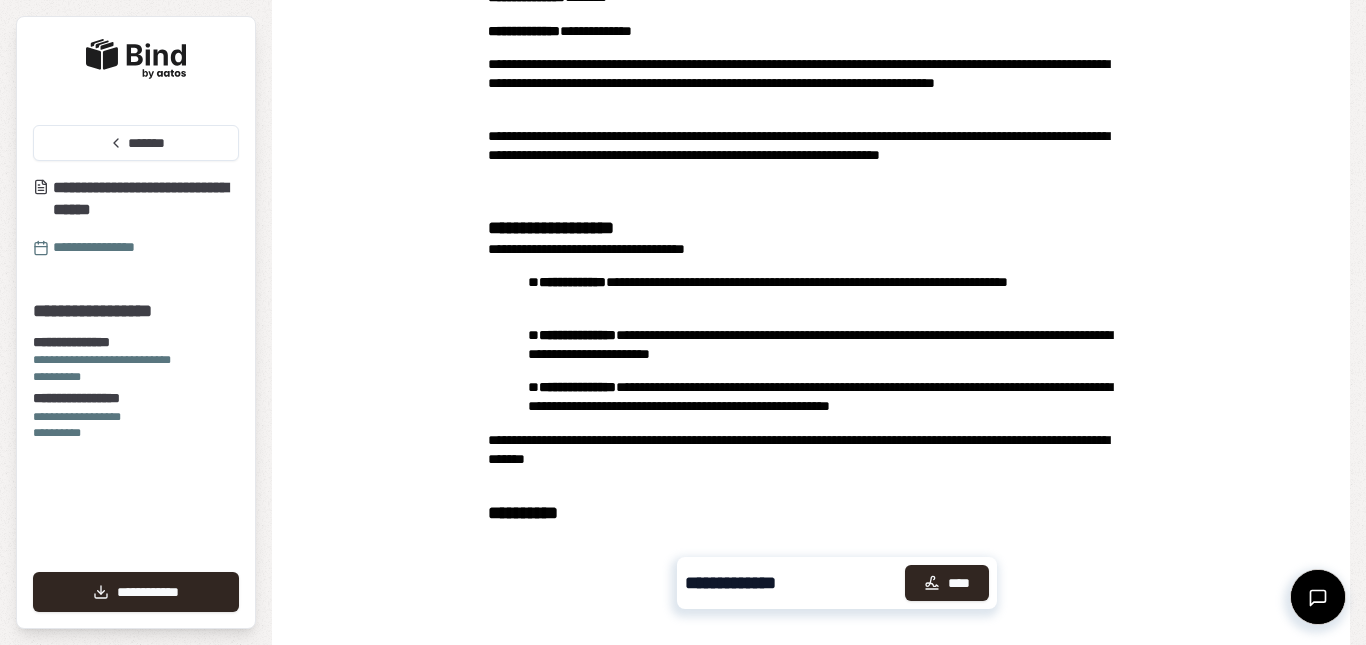 scroll, scrollTop: 247, scrollLeft: 0, axis: vertical 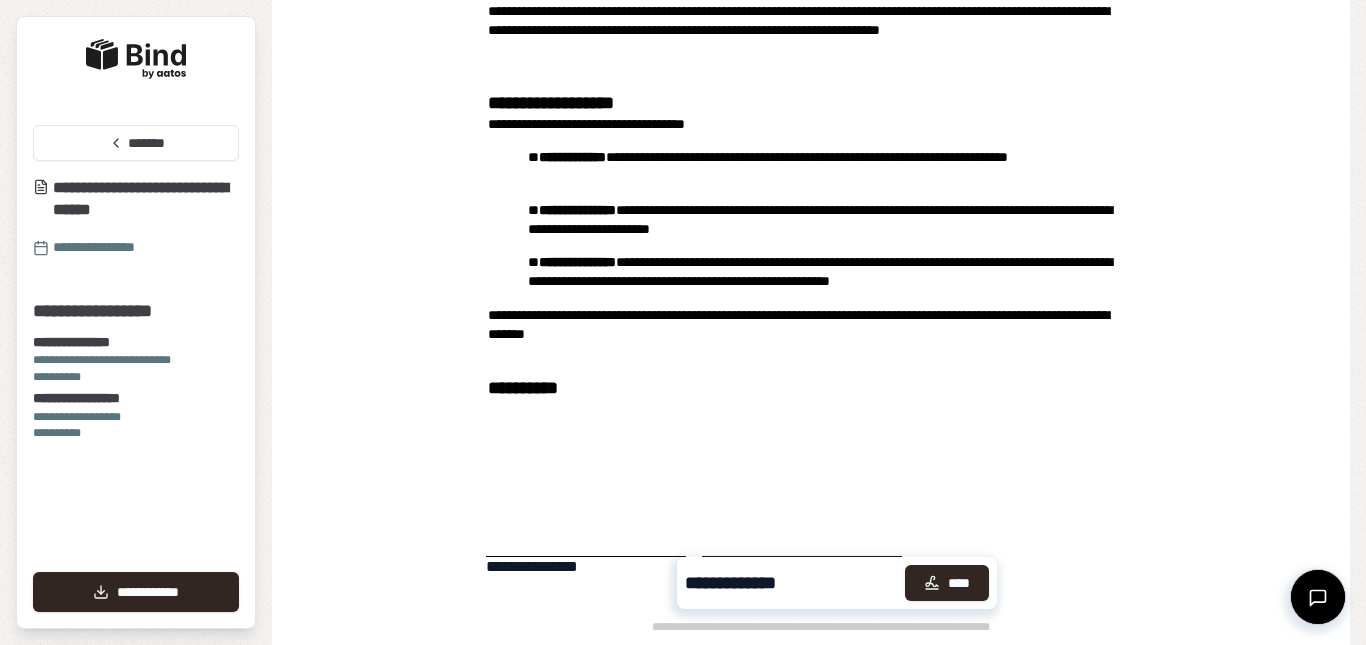 drag, startPoint x: 658, startPoint y: 479, endPoint x: 591, endPoint y: 501, distance: 70.5195 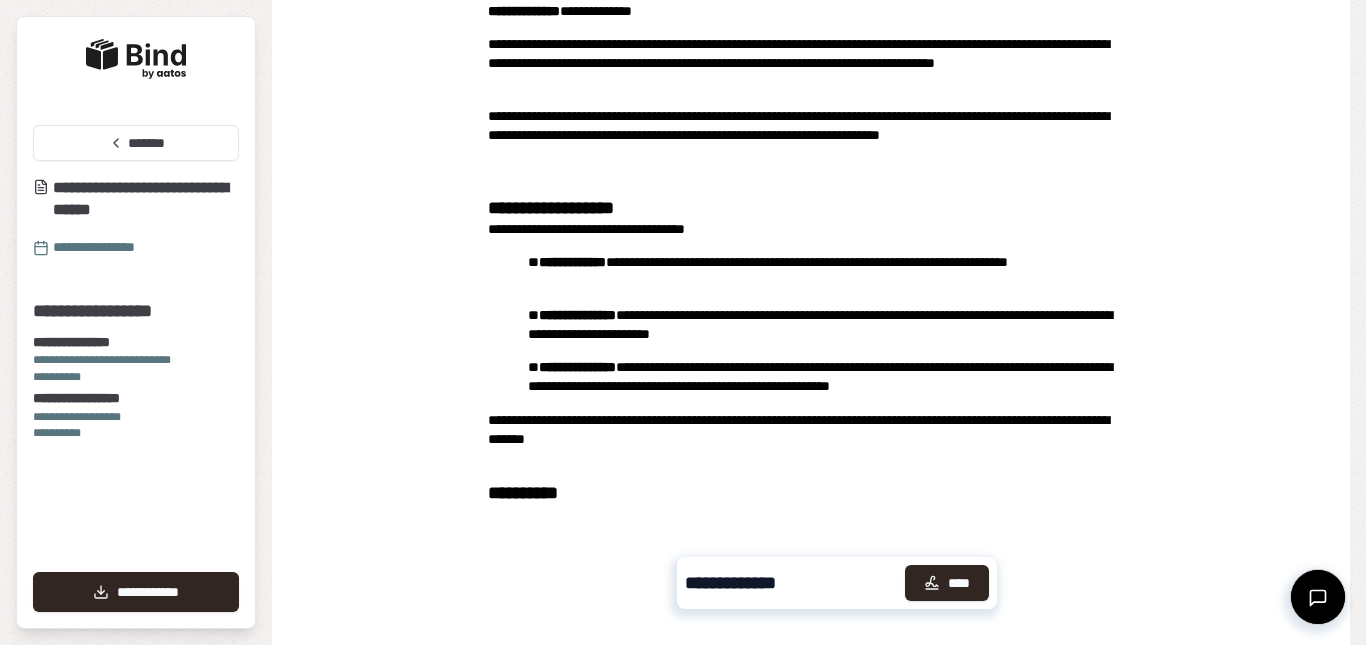 scroll, scrollTop: 355, scrollLeft: 0, axis: vertical 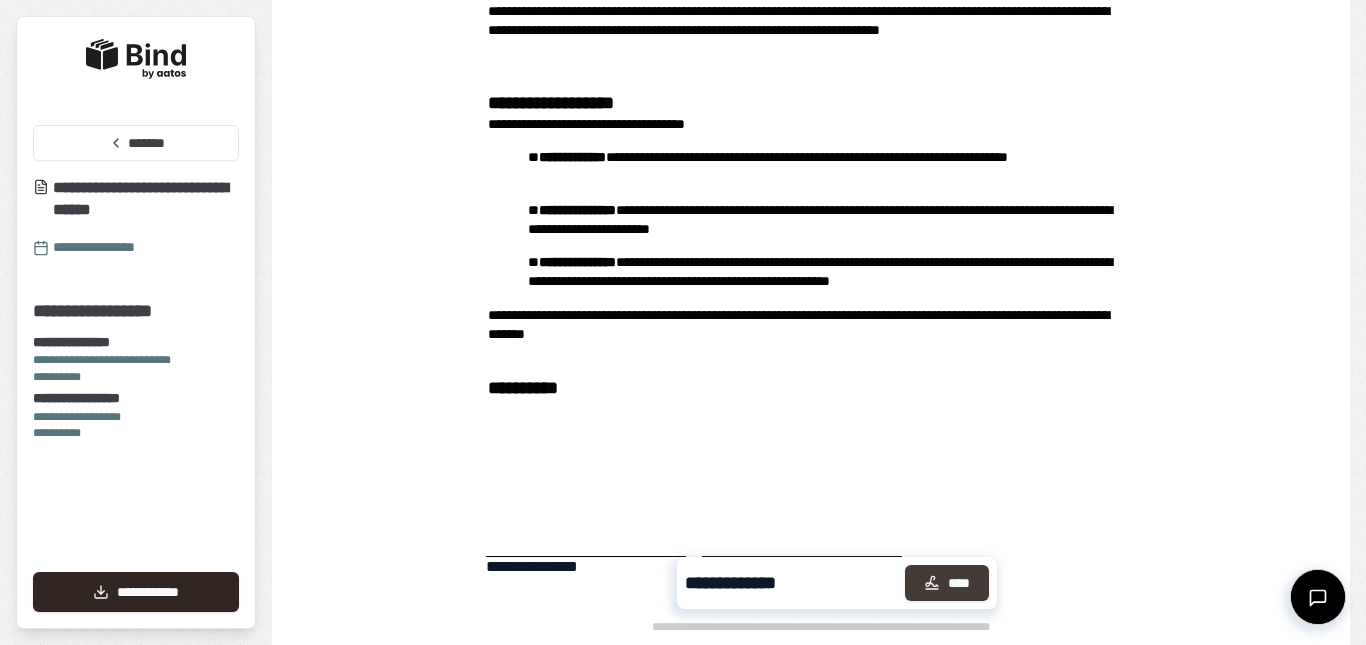 click on "****" at bounding box center [947, 583] 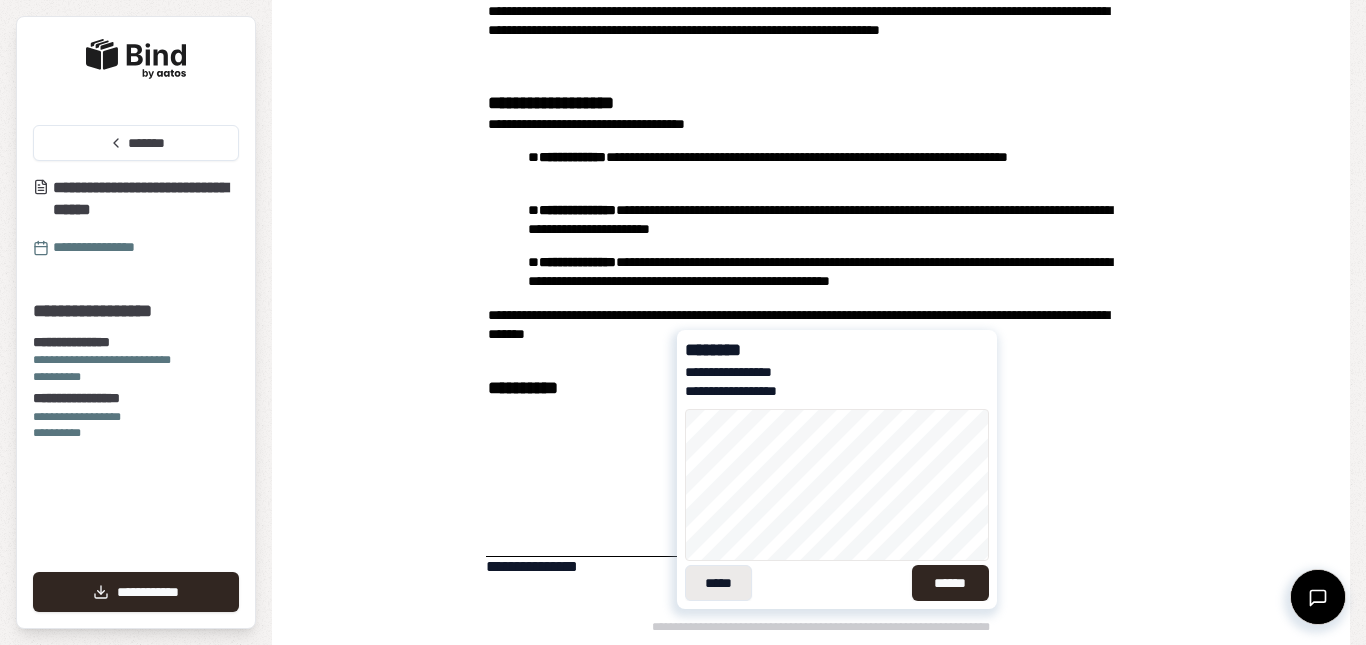 click on "*****" at bounding box center [718, 583] 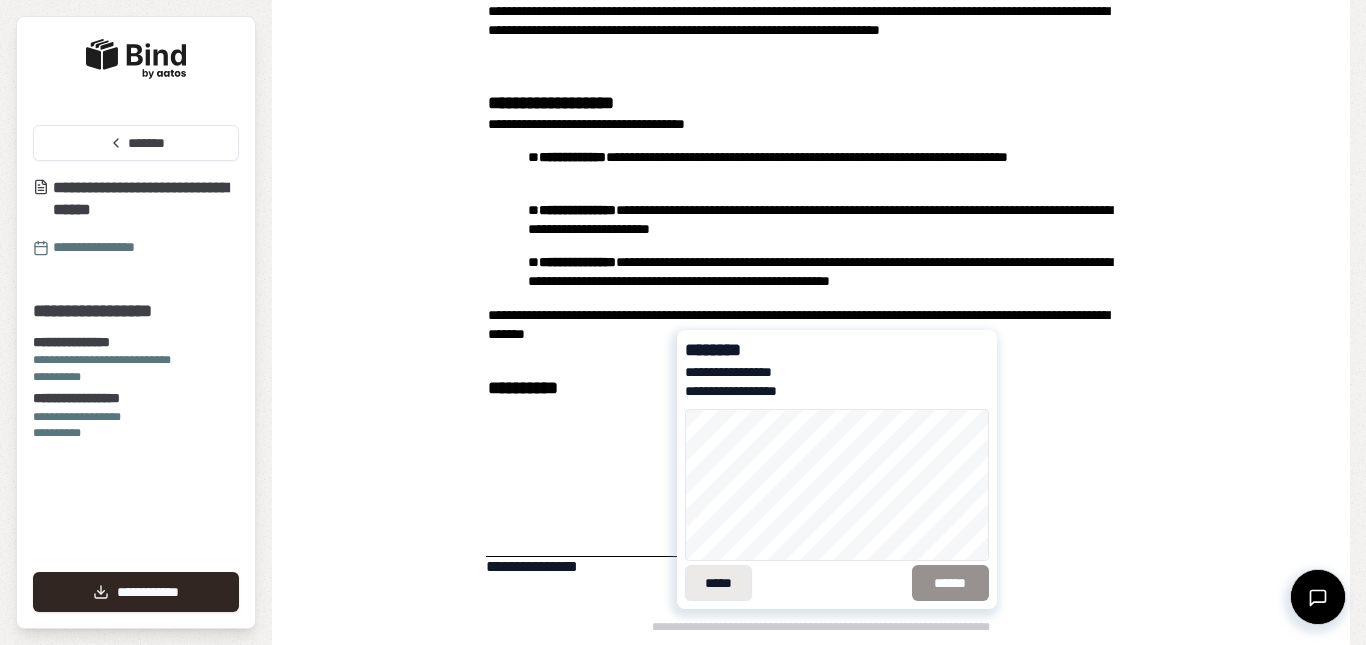 click on "*****" at bounding box center [718, 583] 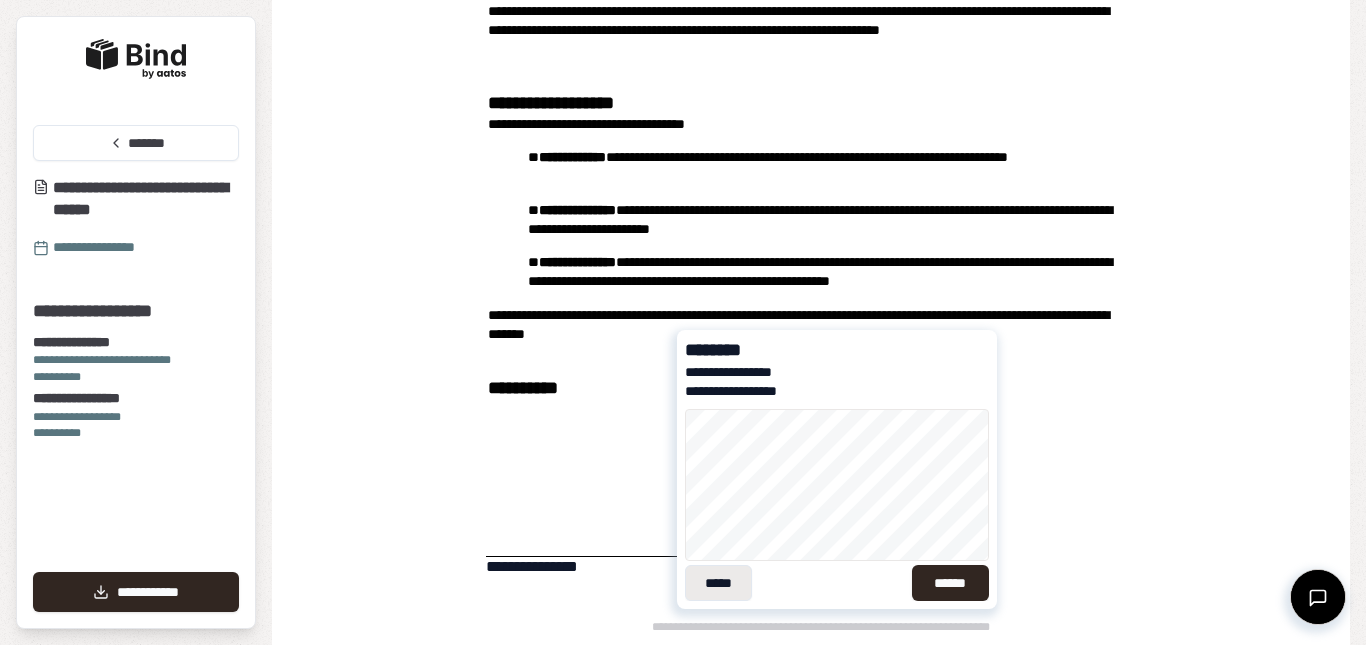 click on "*****" at bounding box center (718, 583) 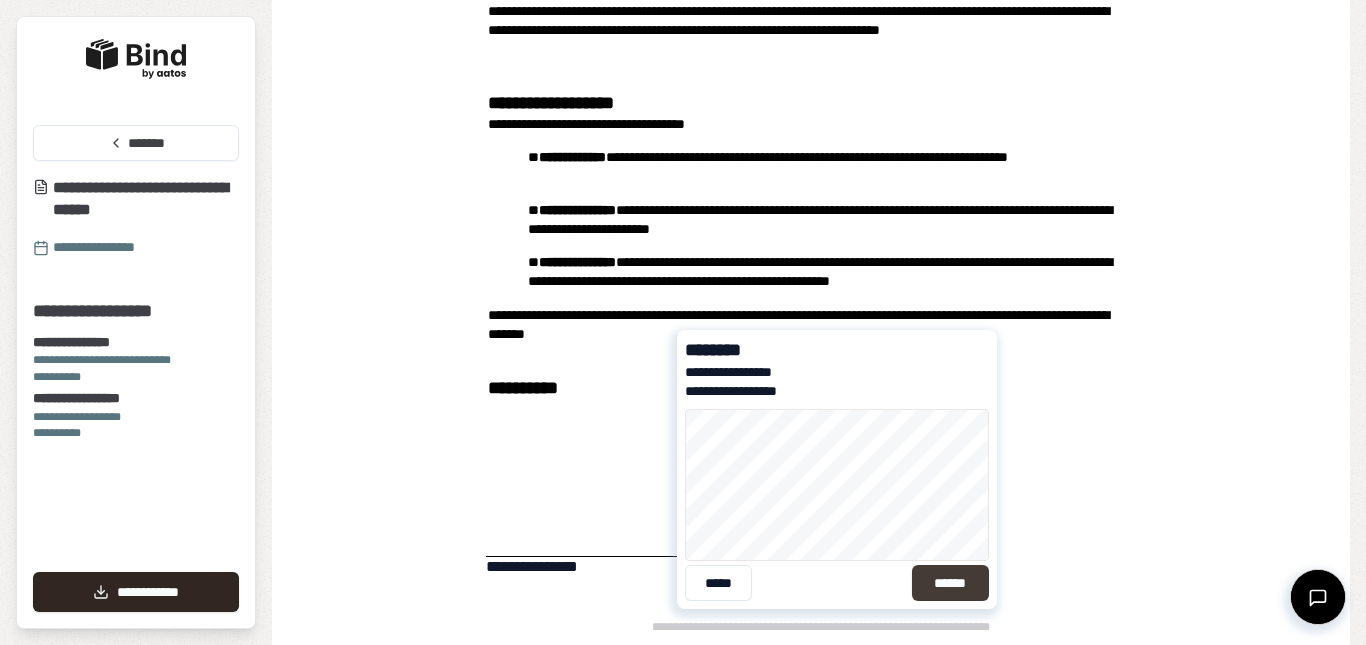 click on "******" at bounding box center [950, 583] 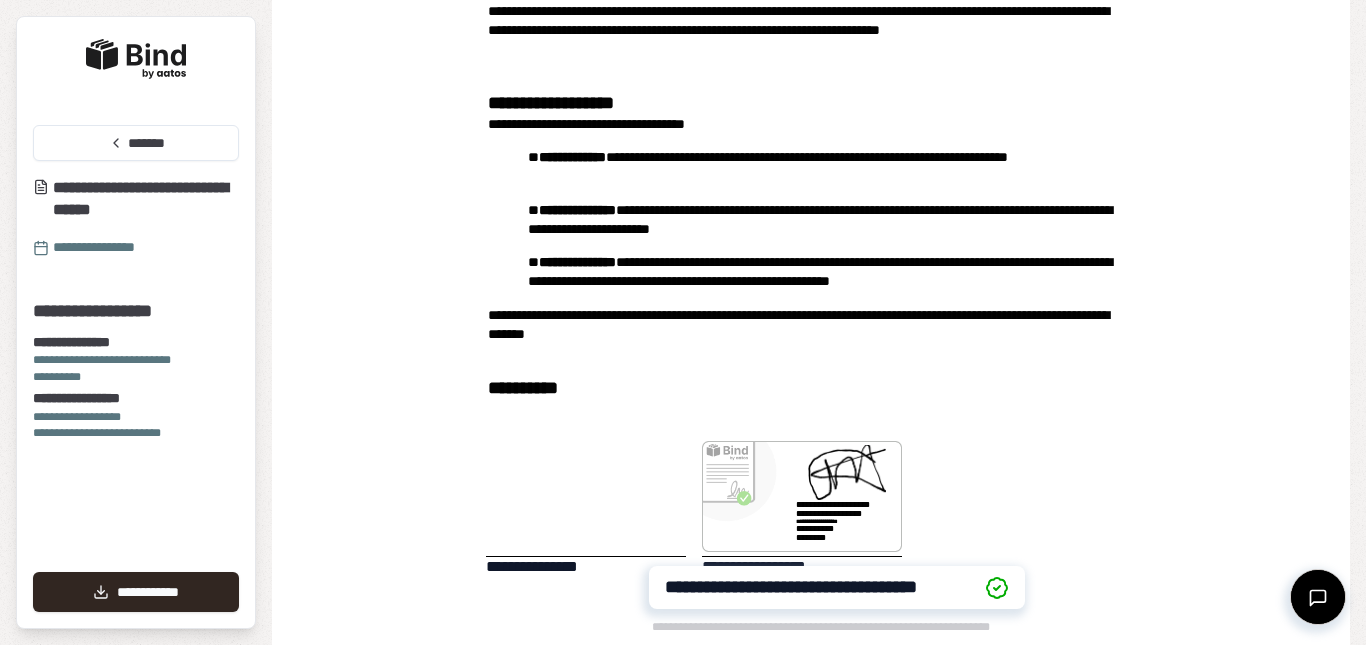 click at bounding box center [802, 496] 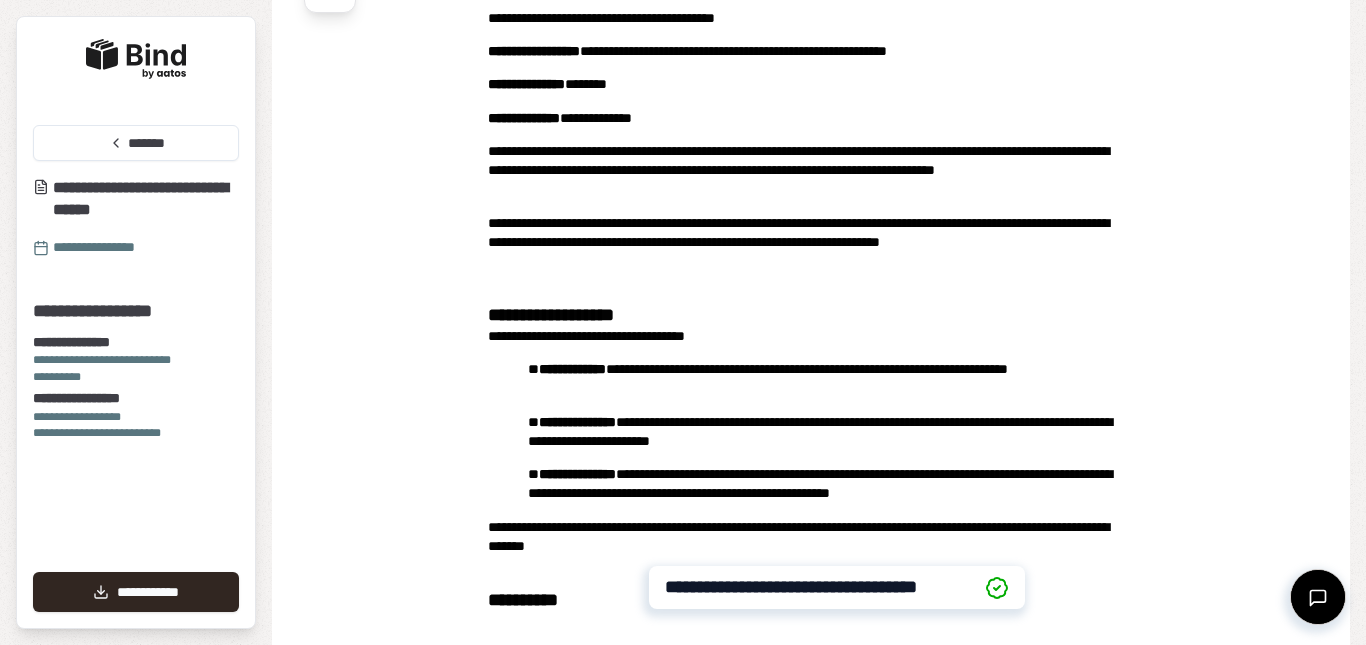 scroll, scrollTop: 355, scrollLeft: 0, axis: vertical 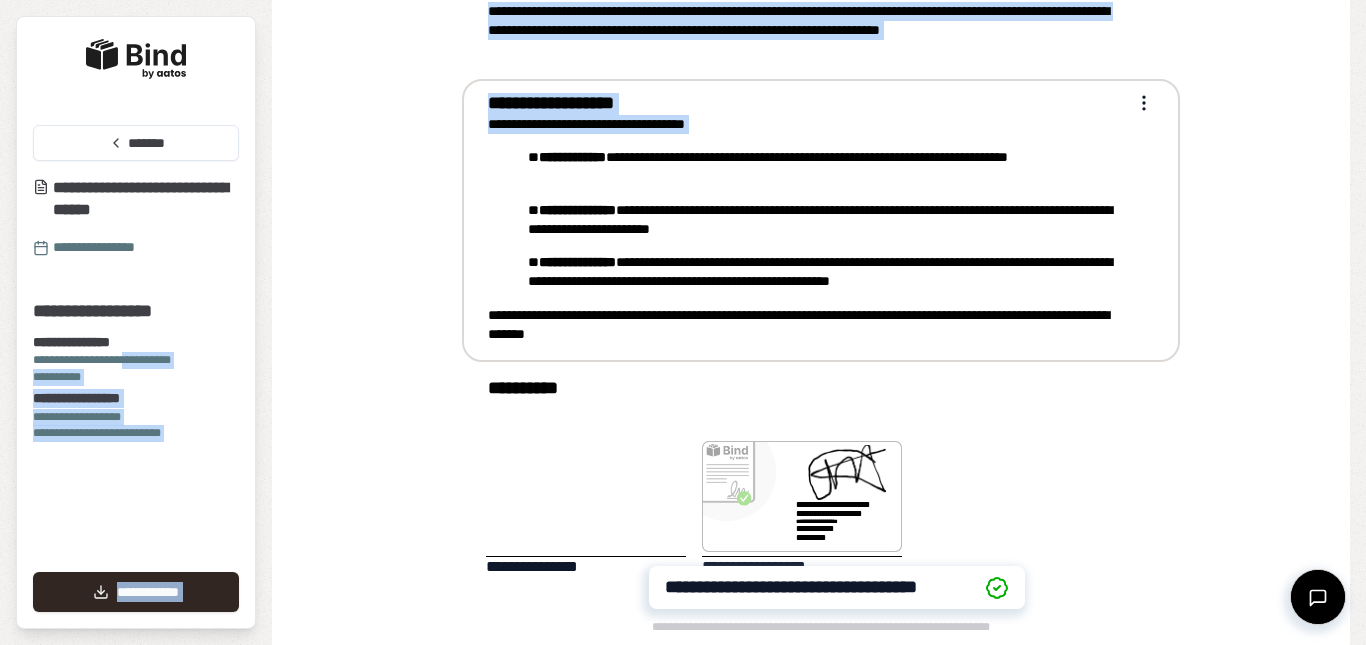 drag, startPoint x: 149, startPoint y: 355, endPoint x: 435, endPoint y: 145, distance: 354.81827 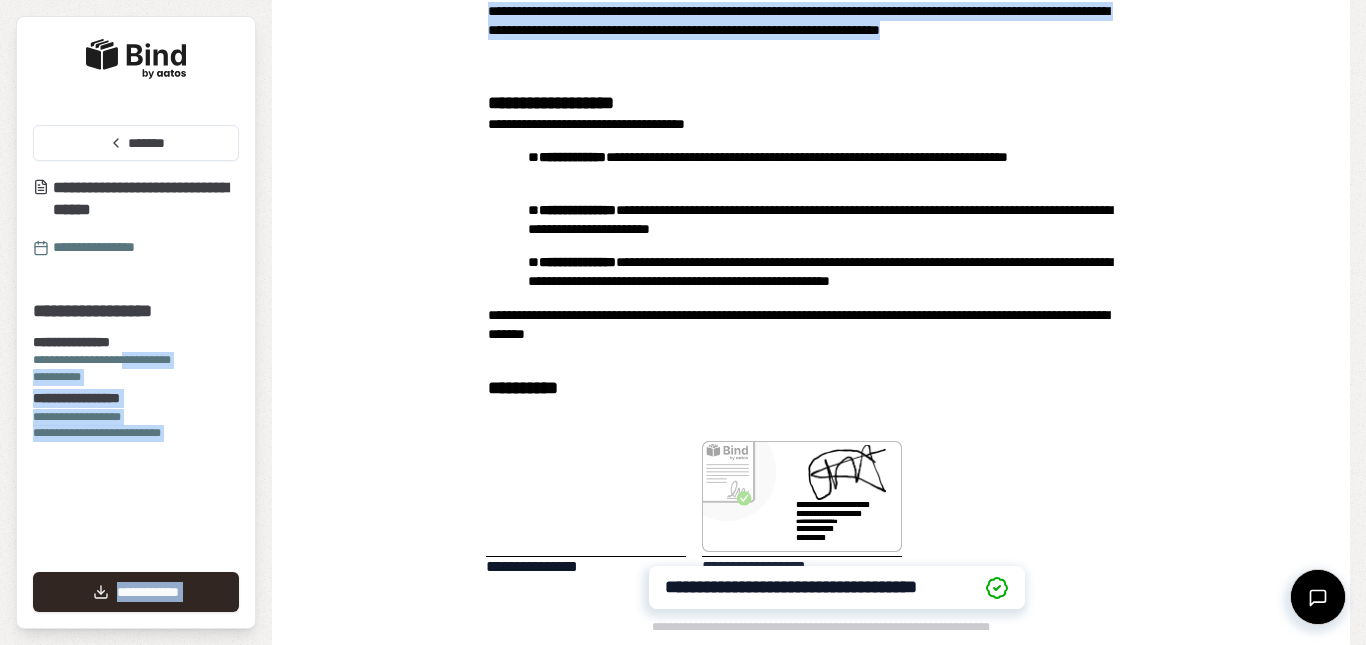 click on "**********" at bounding box center [837, 153] 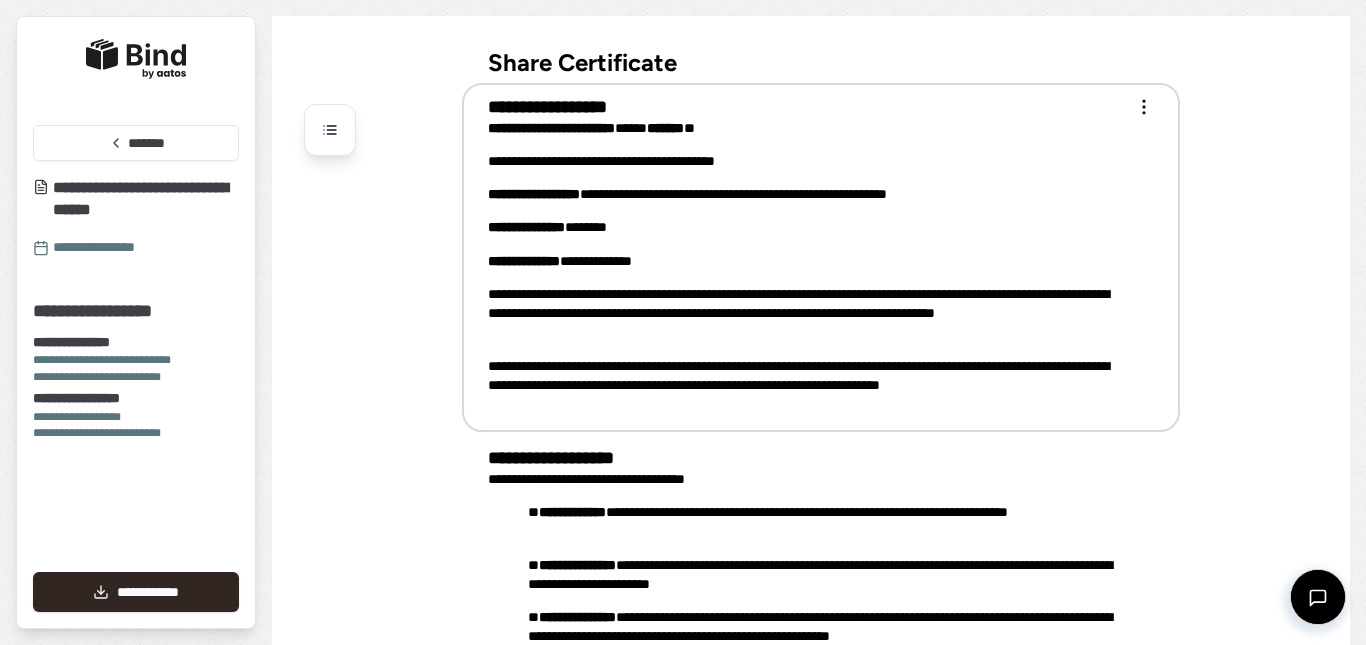 scroll, scrollTop: 0, scrollLeft: 0, axis: both 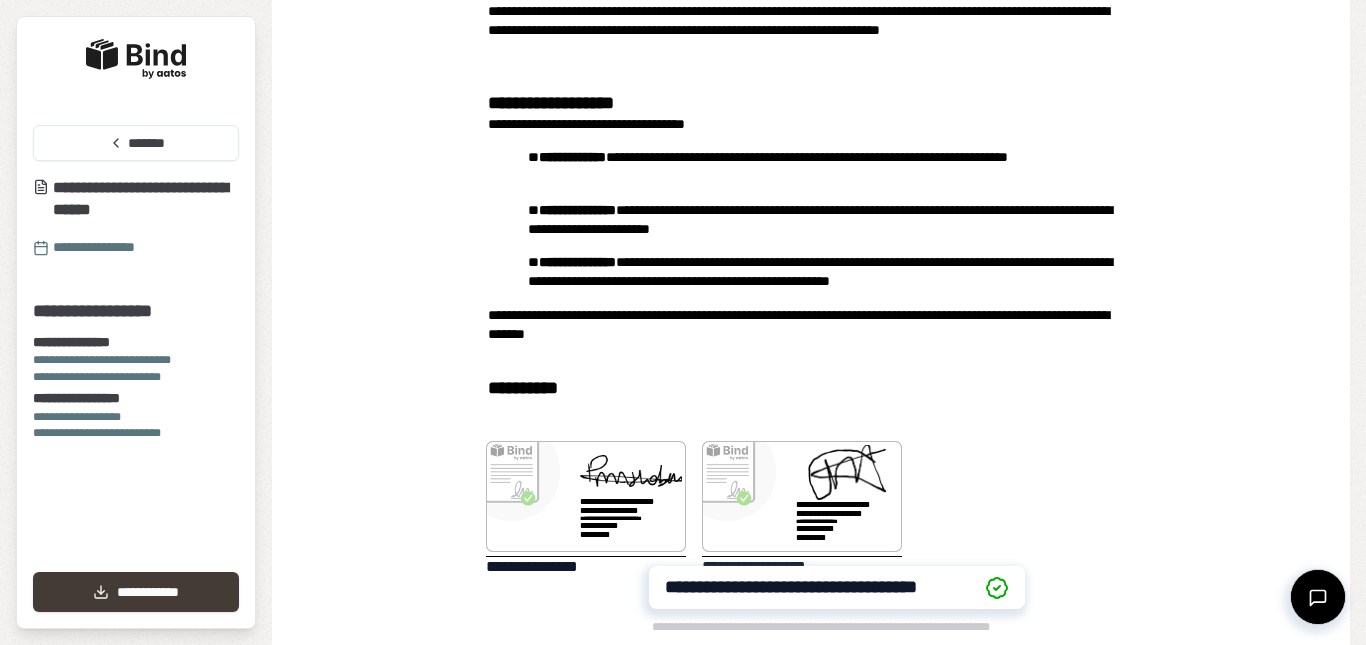 click on "**********" at bounding box center [136, 592] 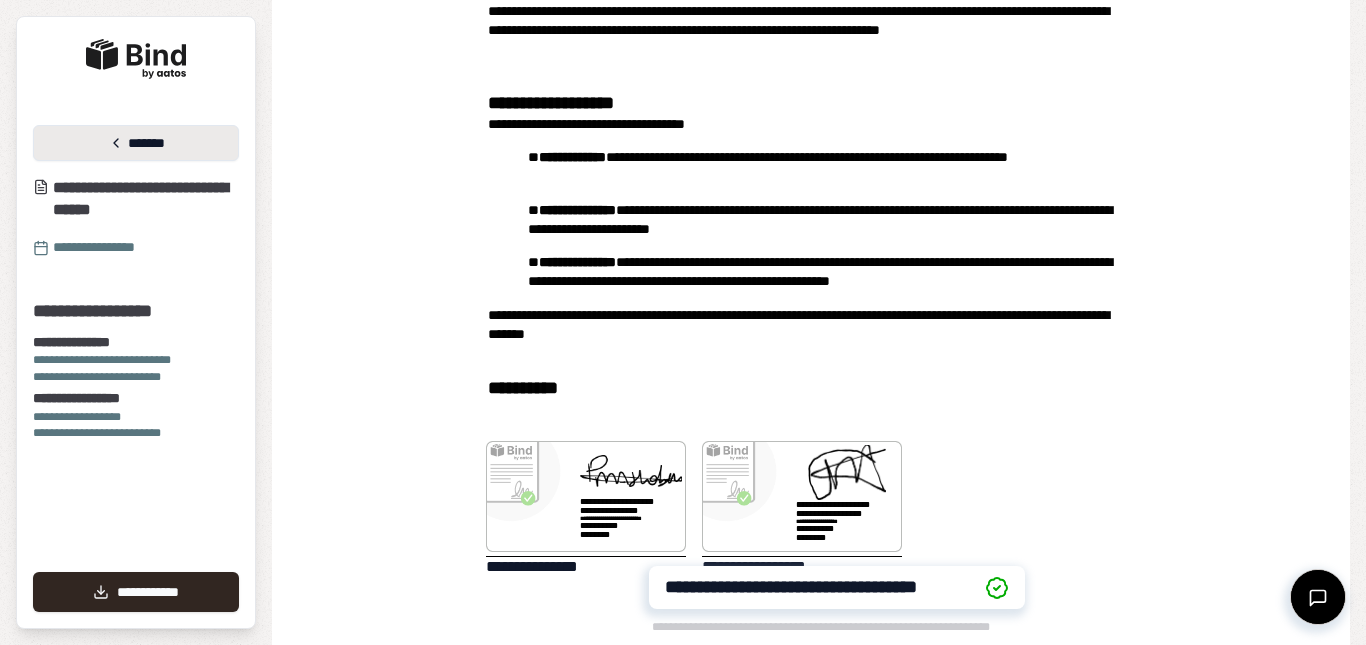 click on "*******" at bounding box center [136, 143] 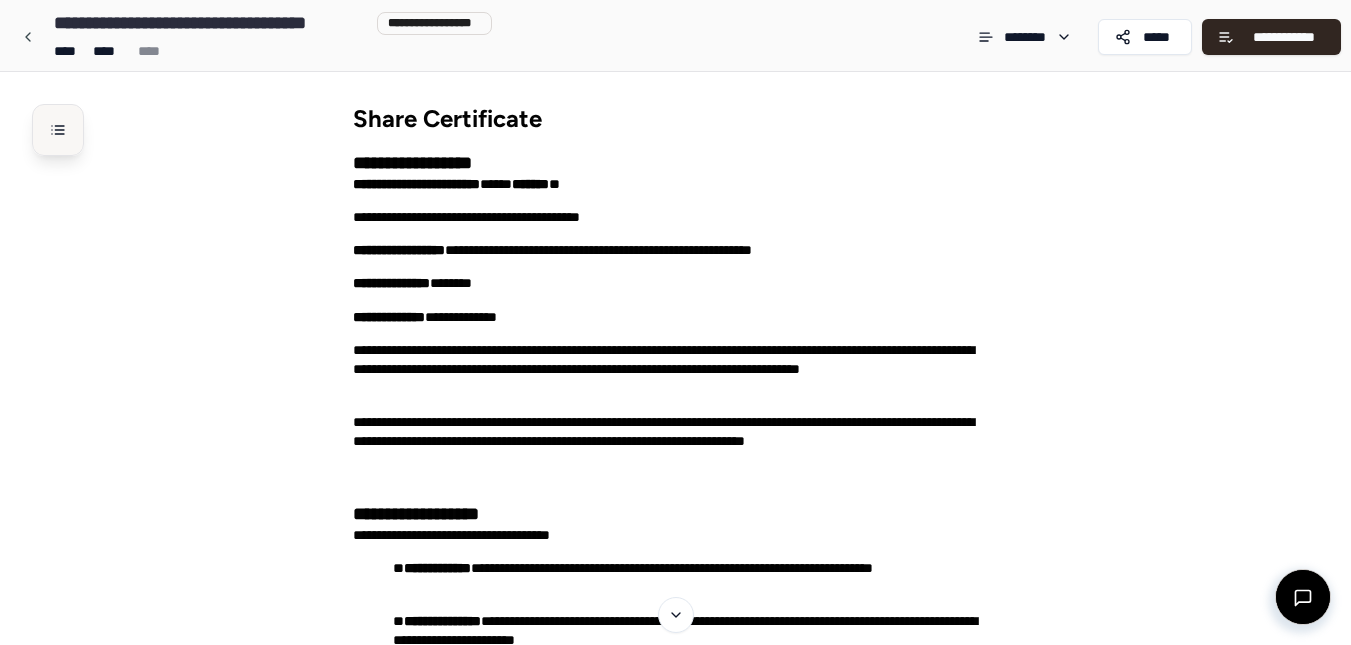 click at bounding box center [58, 130] 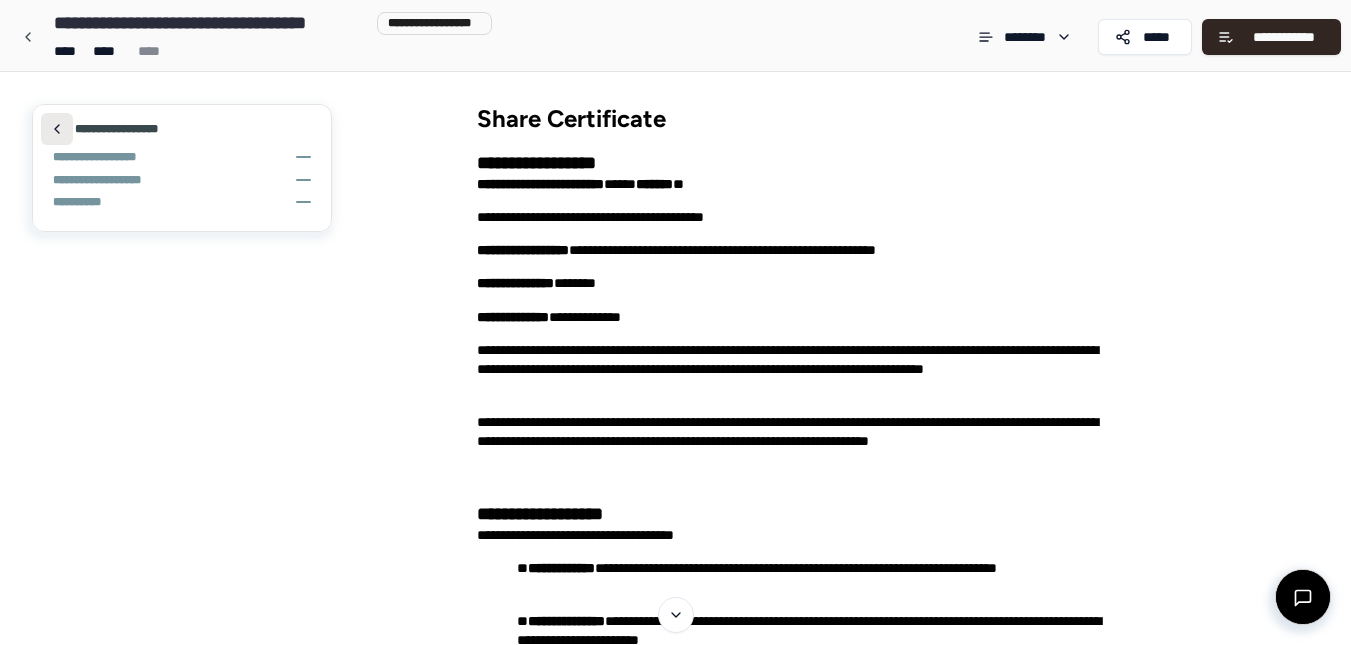 click at bounding box center (57, 129) 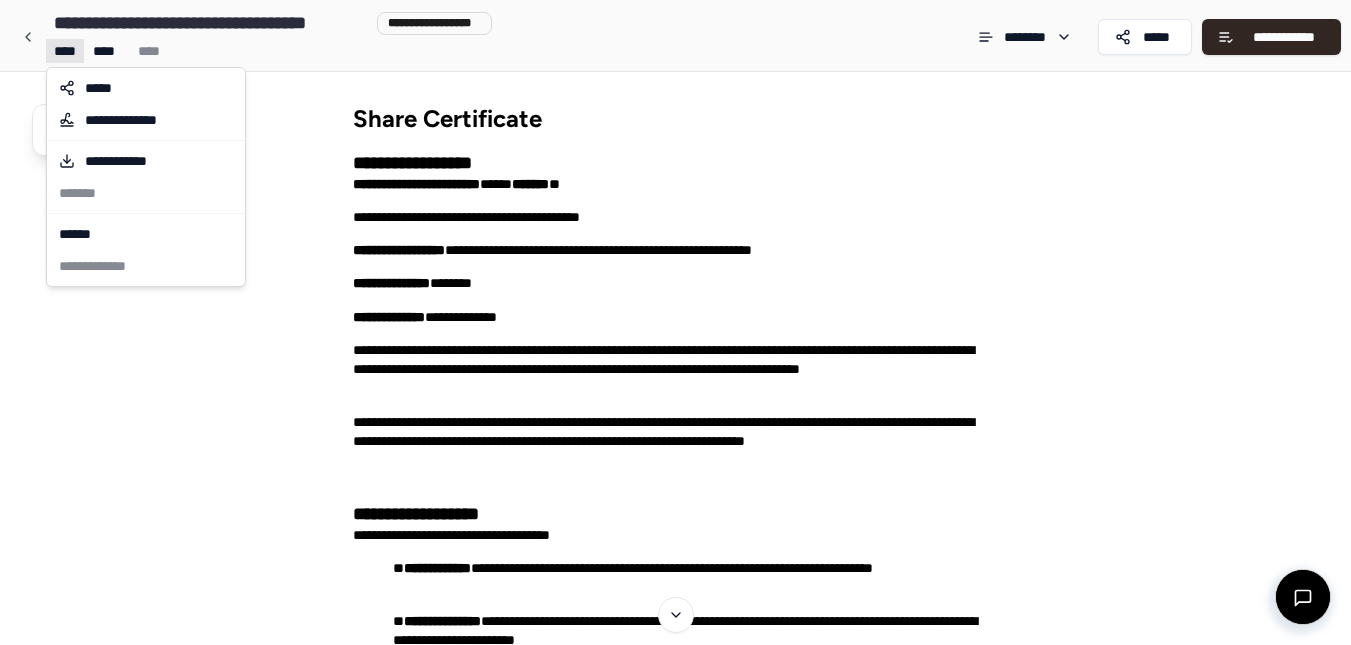 click on "**********" at bounding box center (683, 646) 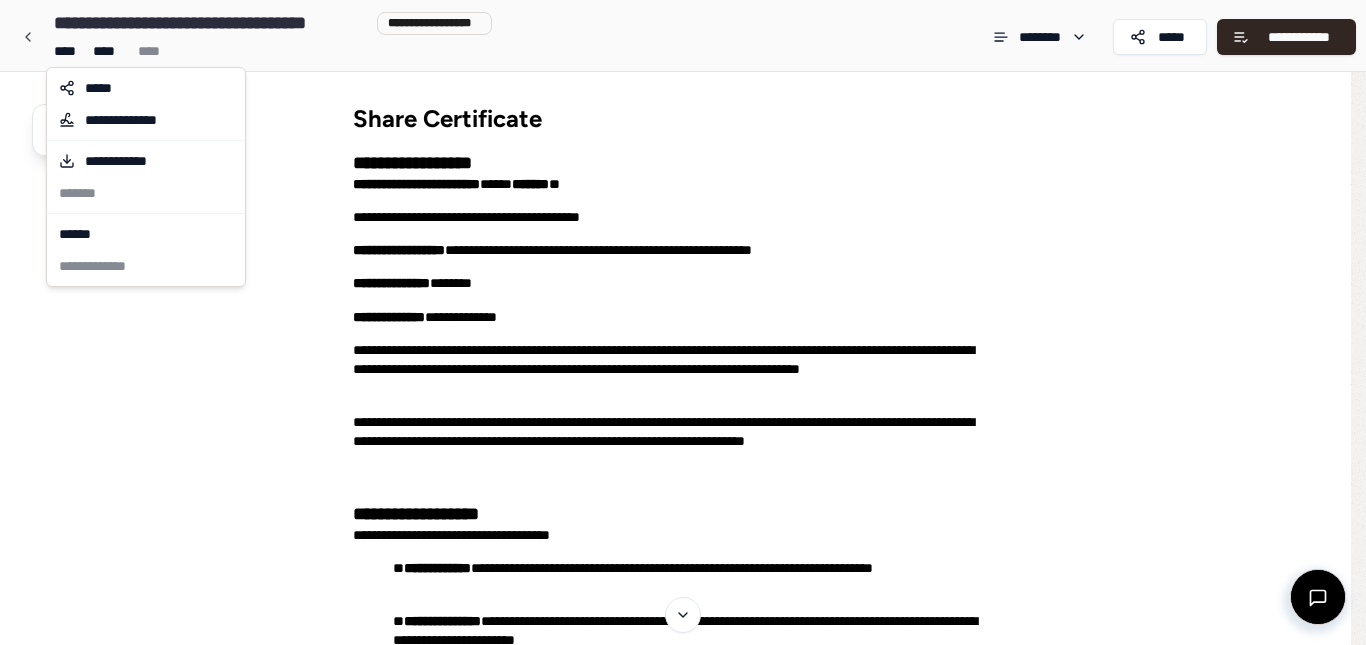 click on "**********" at bounding box center [683, 646] 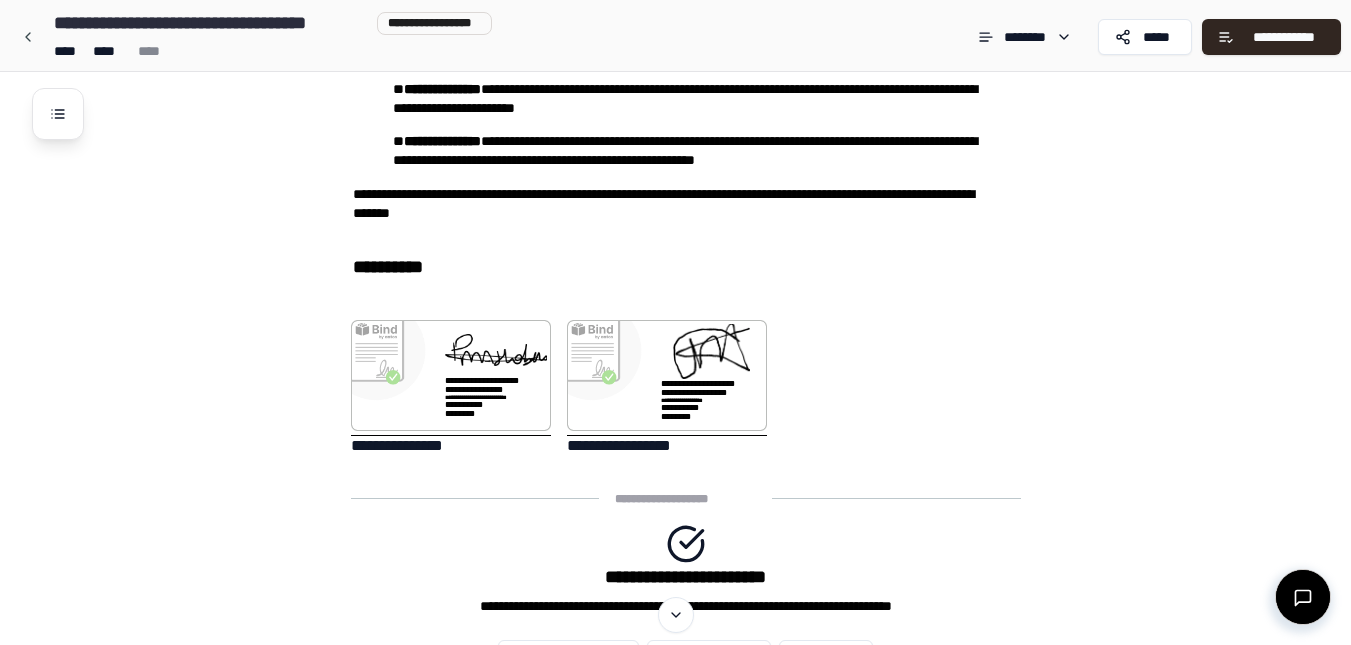 scroll, scrollTop: 647, scrollLeft: 0, axis: vertical 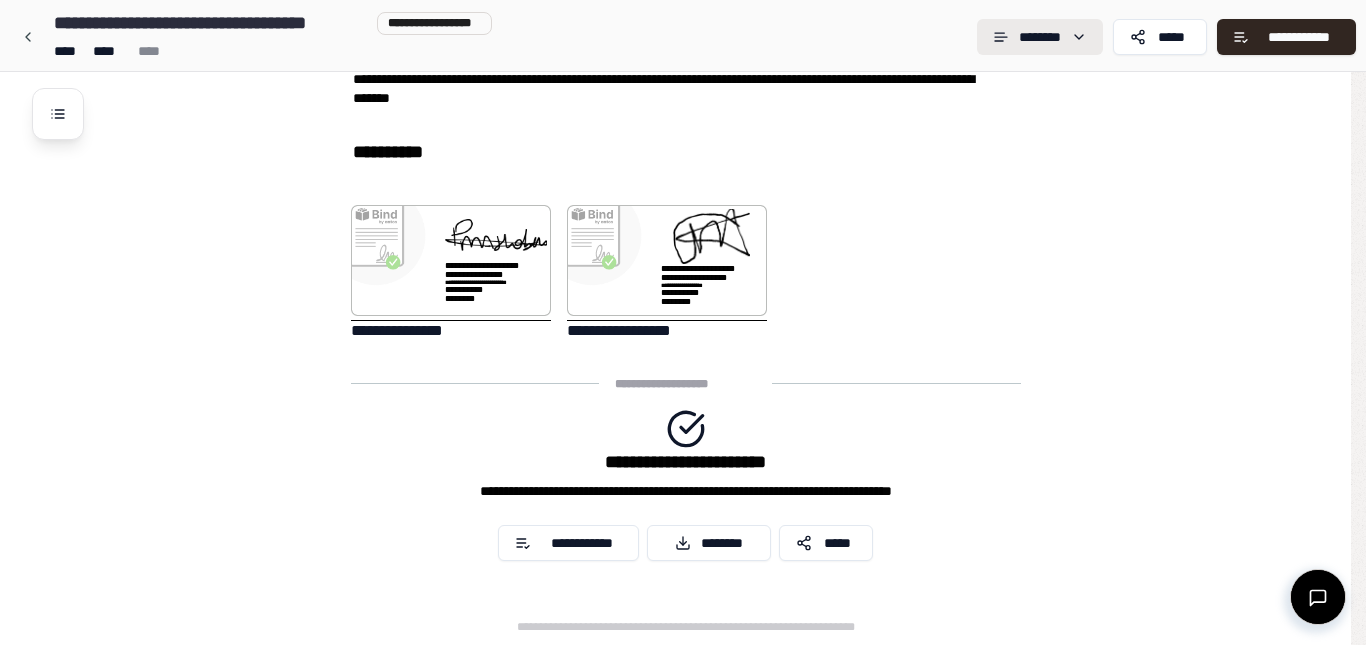 click on "**********" at bounding box center (675, -1) 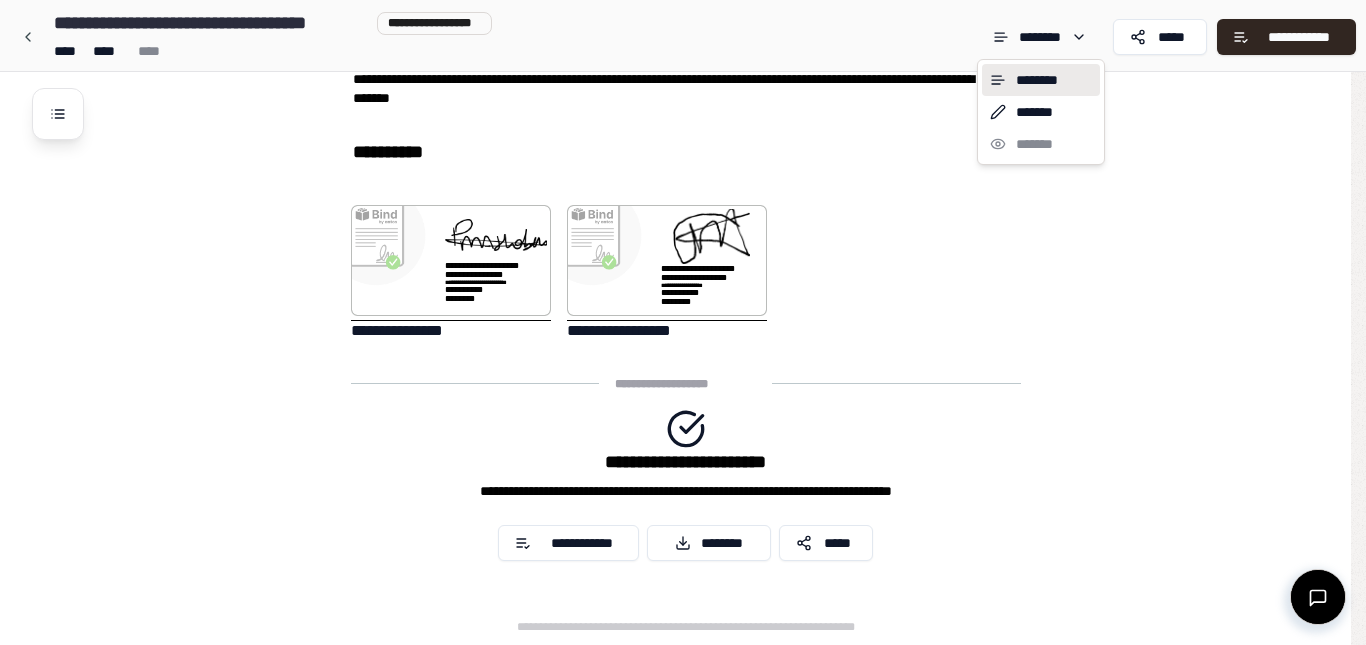 click on "**********" at bounding box center [683, -1] 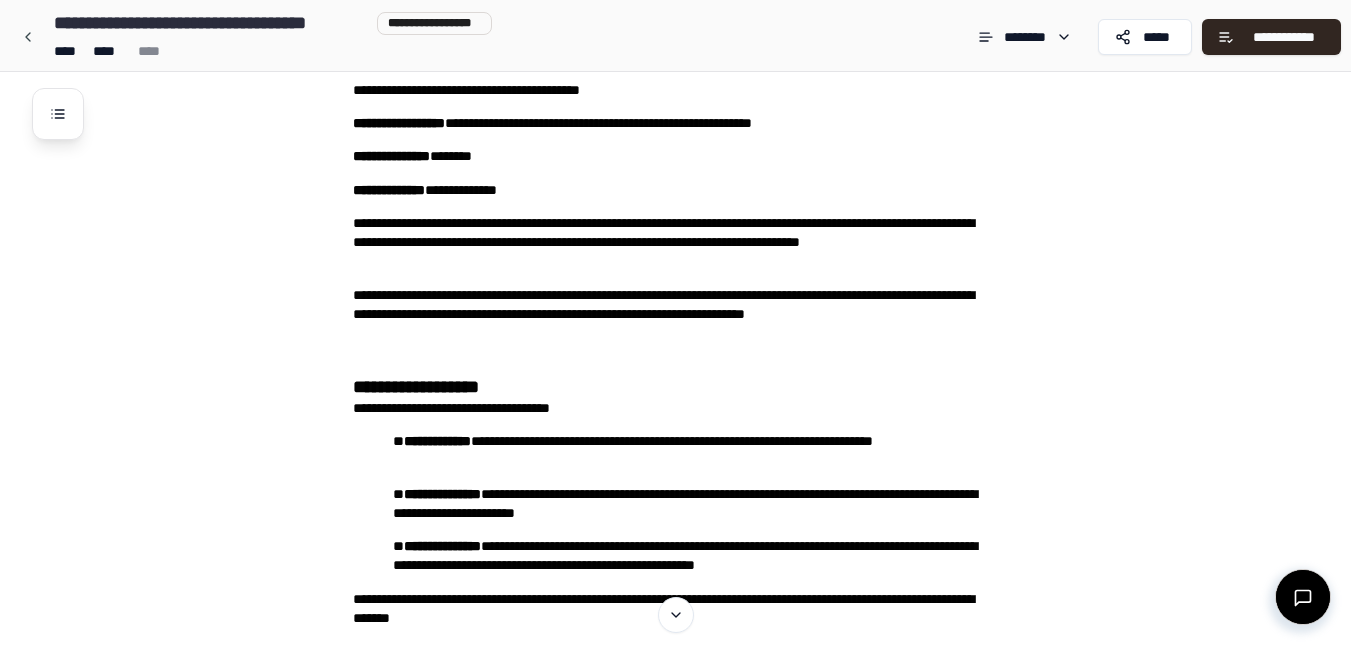 scroll, scrollTop: 0, scrollLeft: 0, axis: both 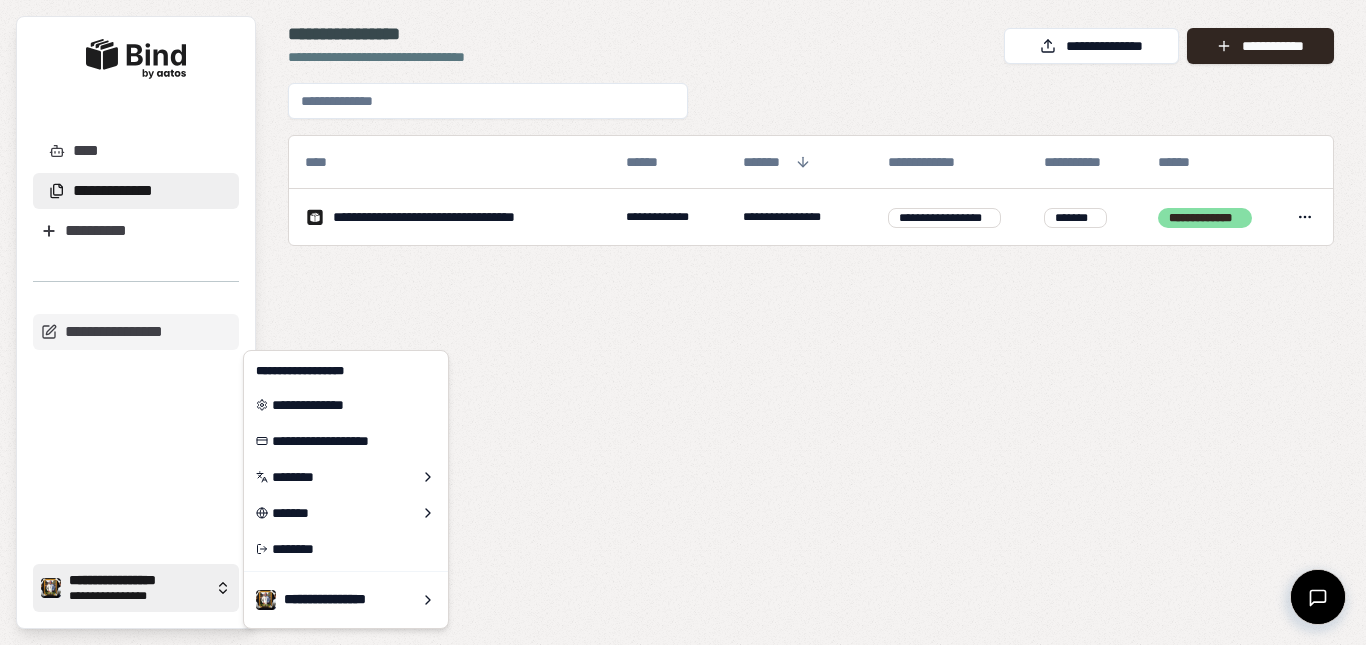 click on "**********" at bounding box center (138, 581) 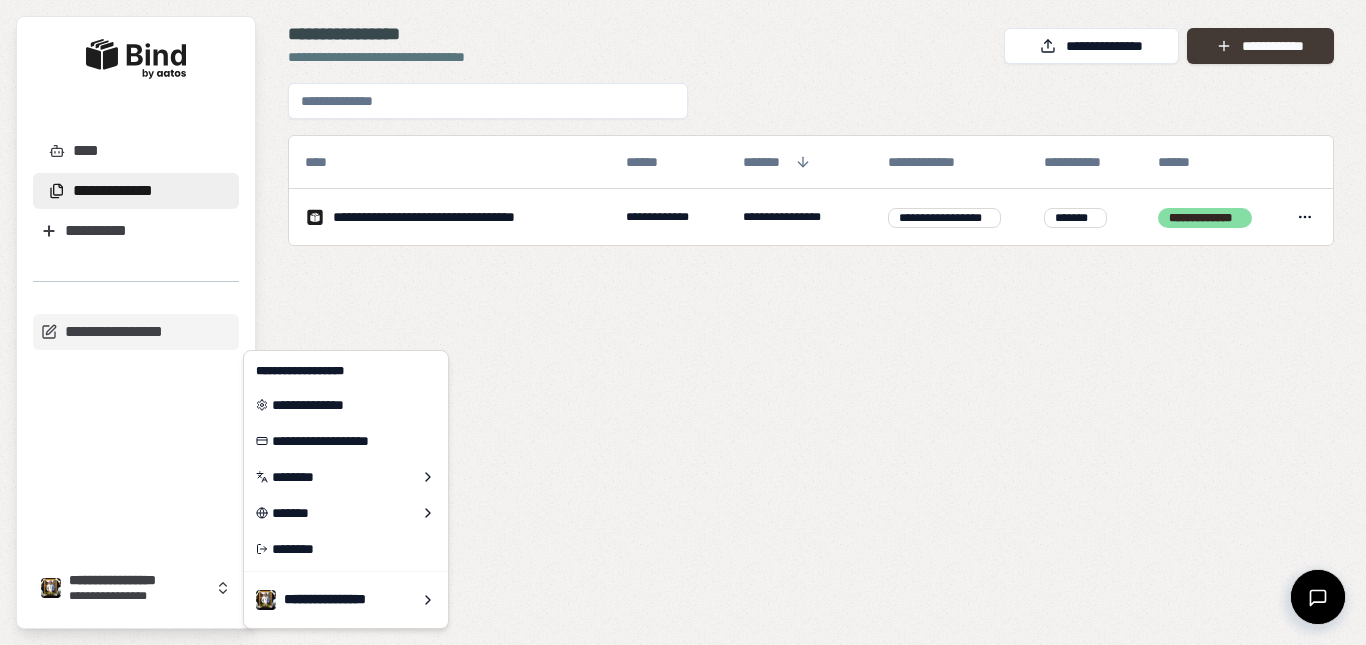 click on "**********" at bounding box center (1260, 46) 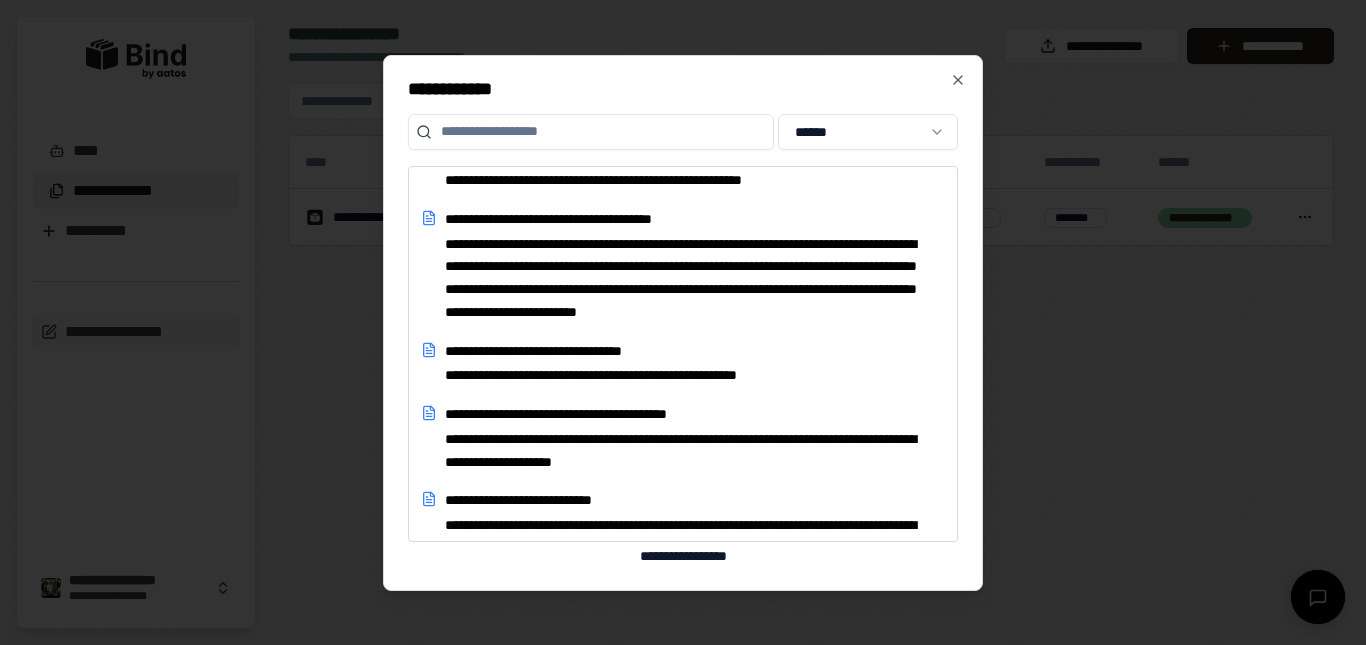 scroll, scrollTop: 1077, scrollLeft: 0, axis: vertical 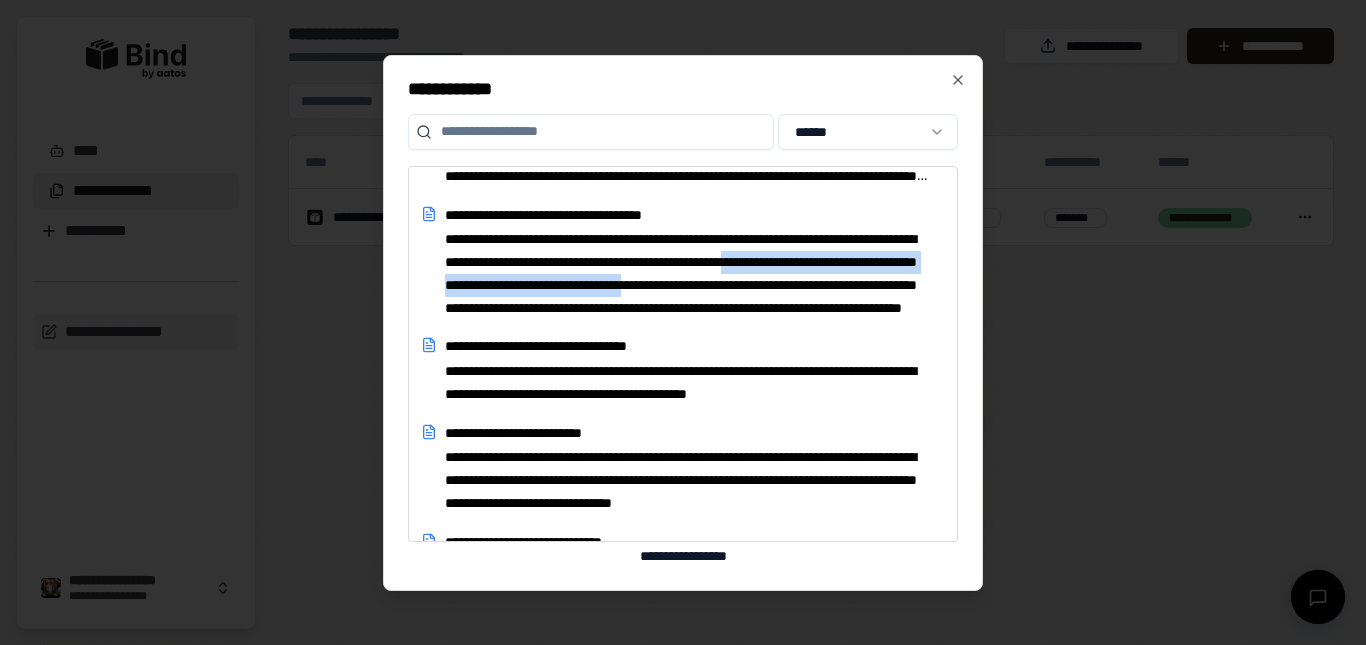 drag, startPoint x: 971, startPoint y: 273, endPoint x: 976, endPoint y: 287, distance: 14.866069 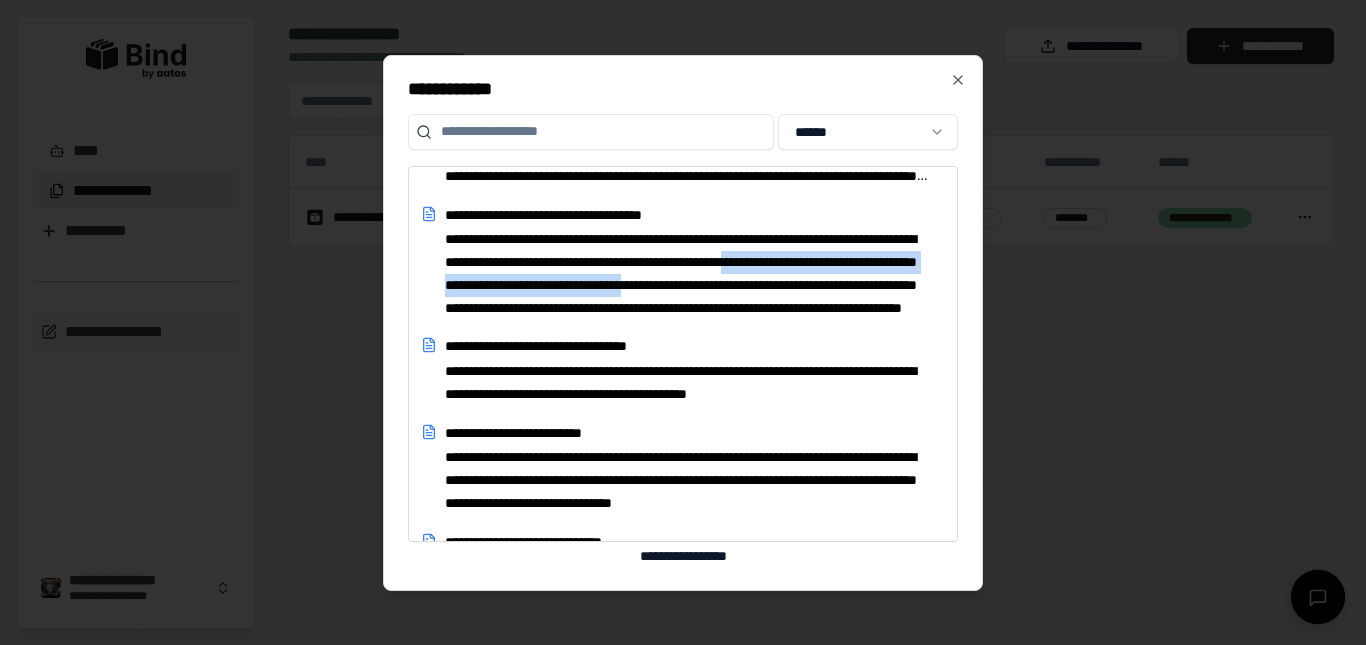 click on "**********" at bounding box center [683, 323] 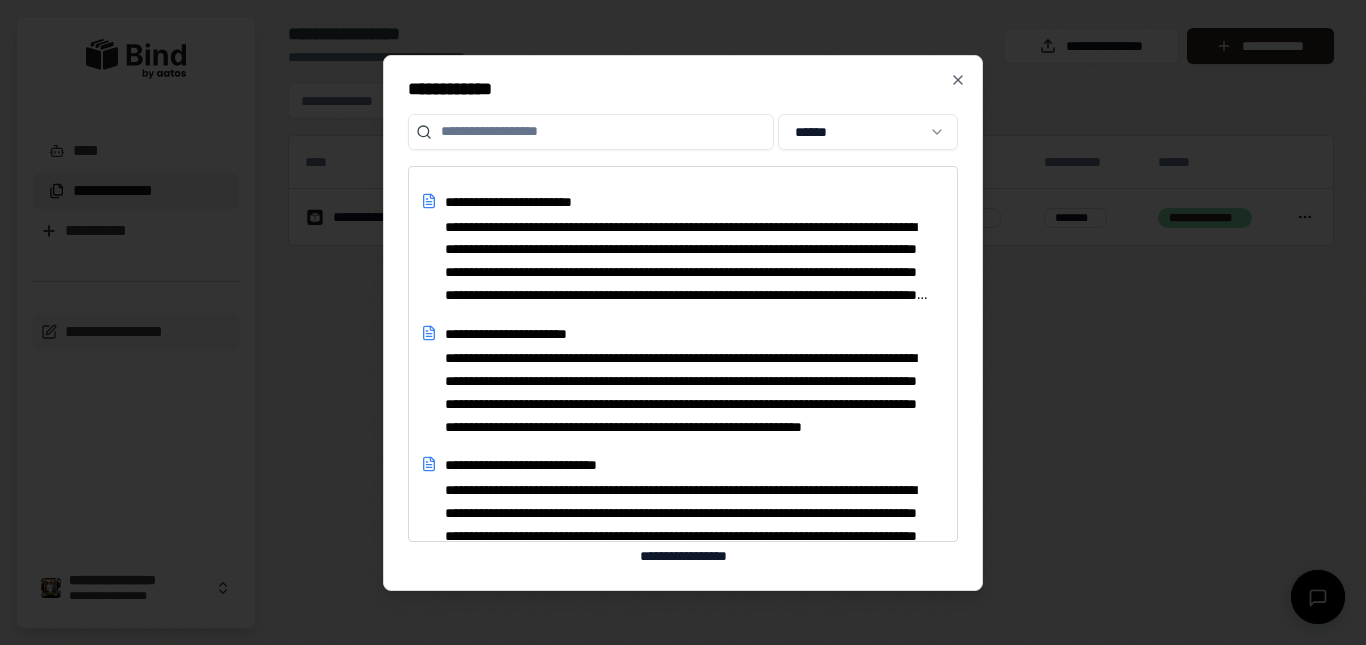 scroll, scrollTop: 13152, scrollLeft: 0, axis: vertical 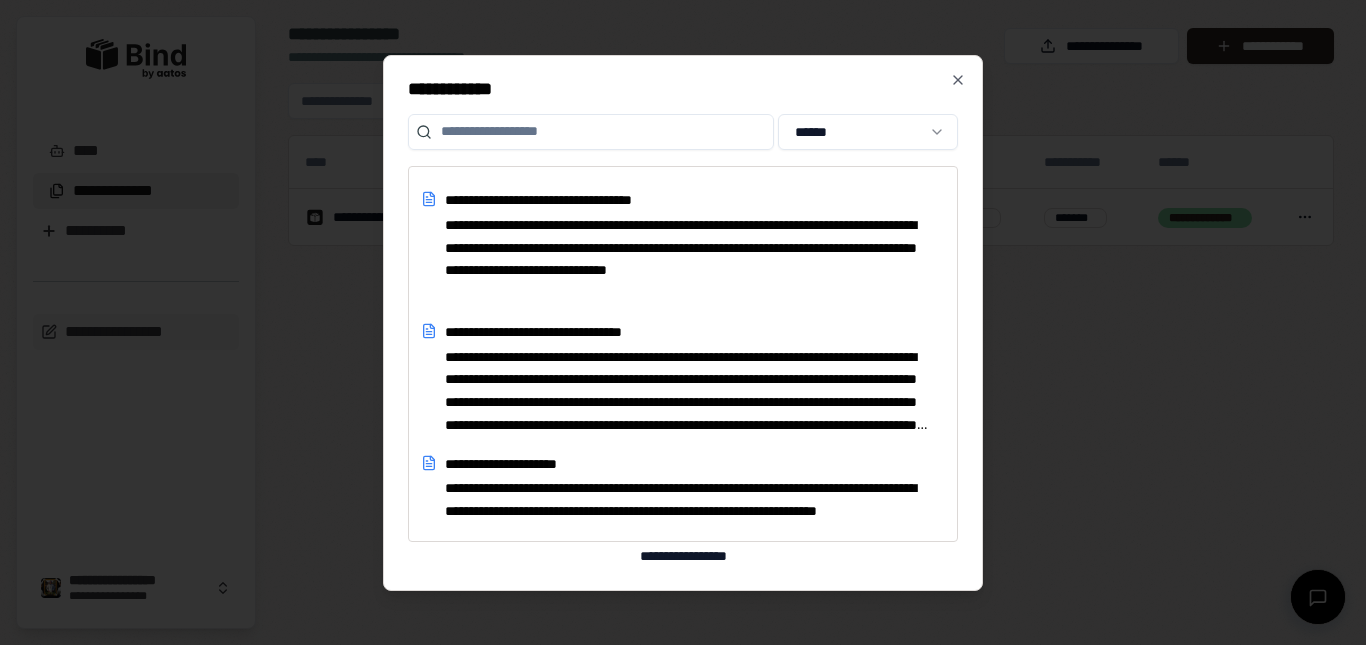 click at bounding box center (683, 322) 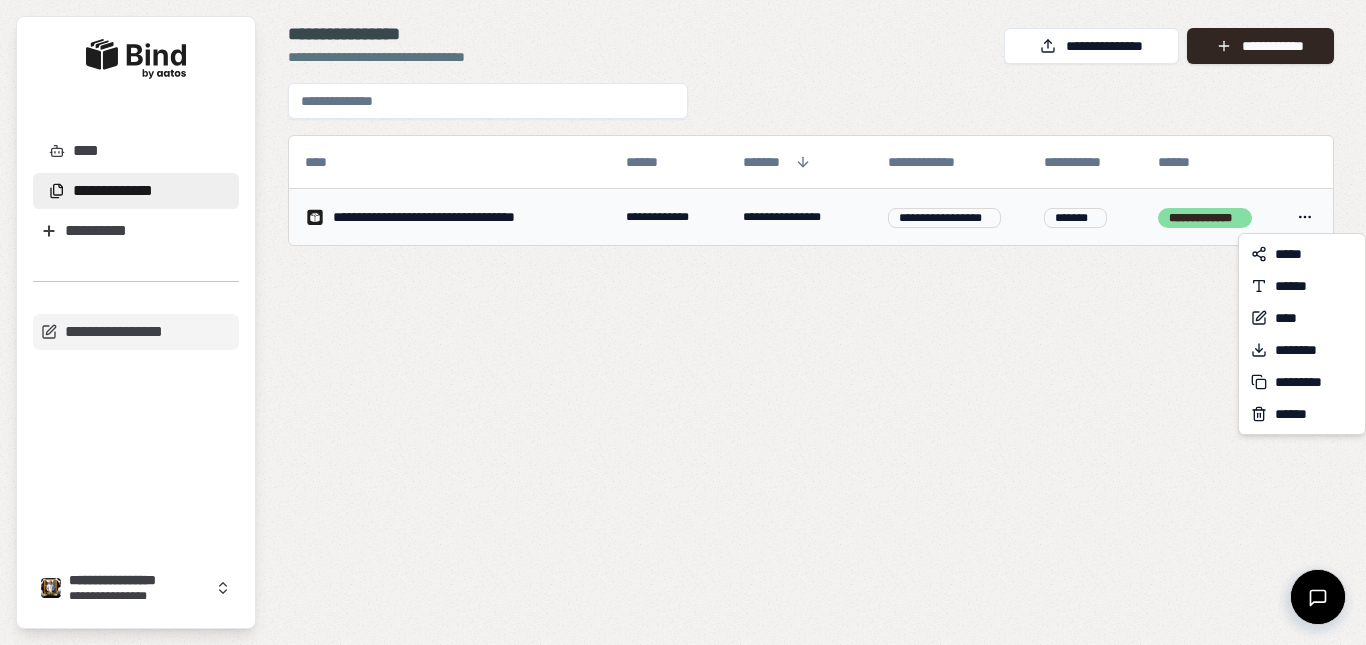 click on "**********" at bounding box center [683, 322] 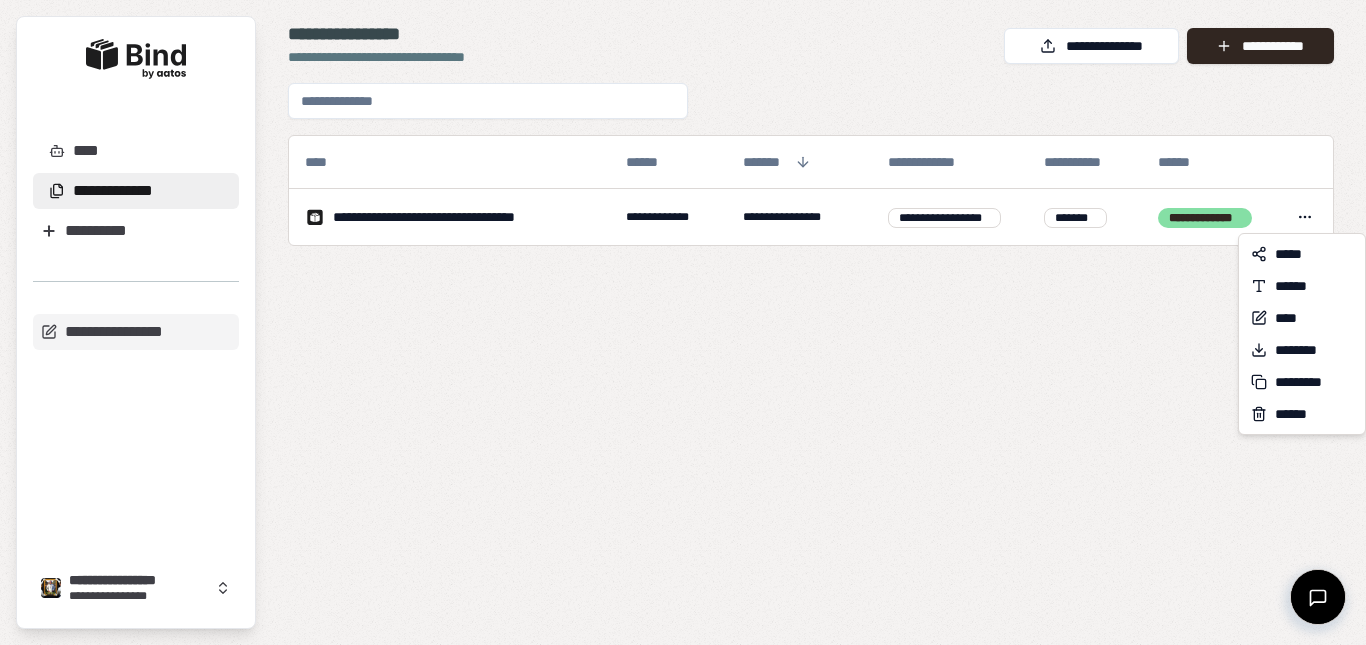 click on "**********" at bounding box center [683, 322] 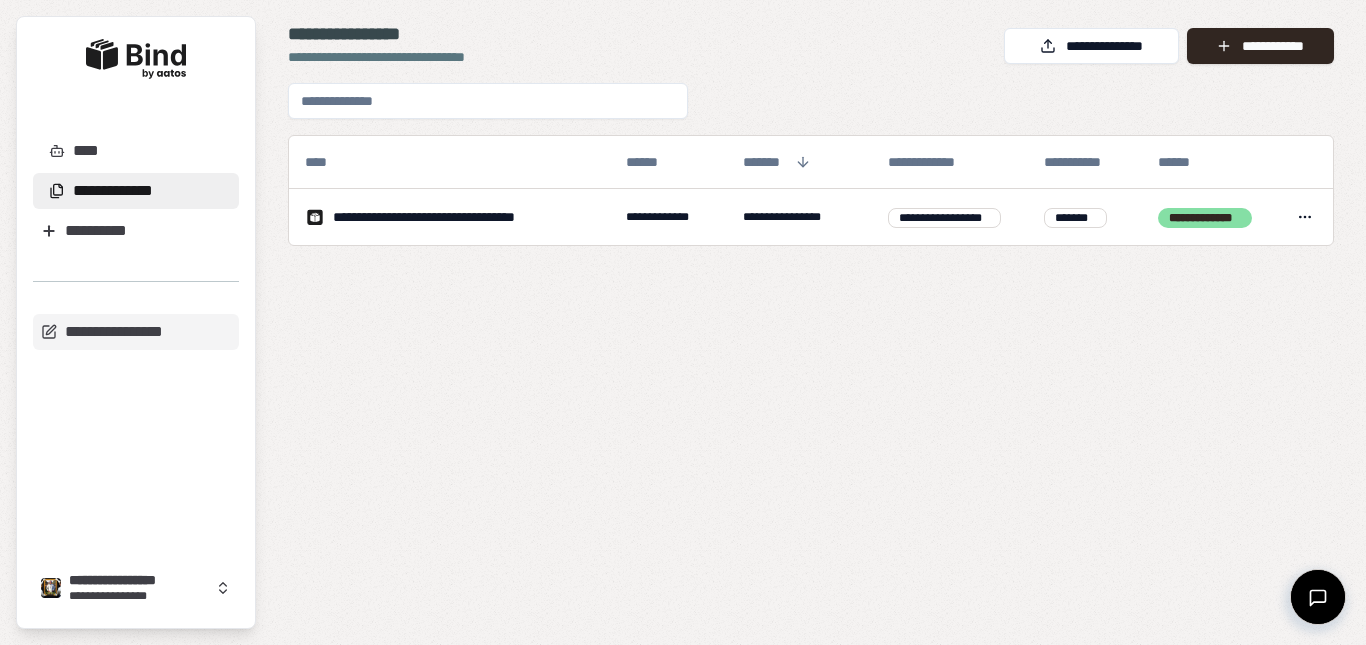 click on "**********" at bounding box center (113, 191) 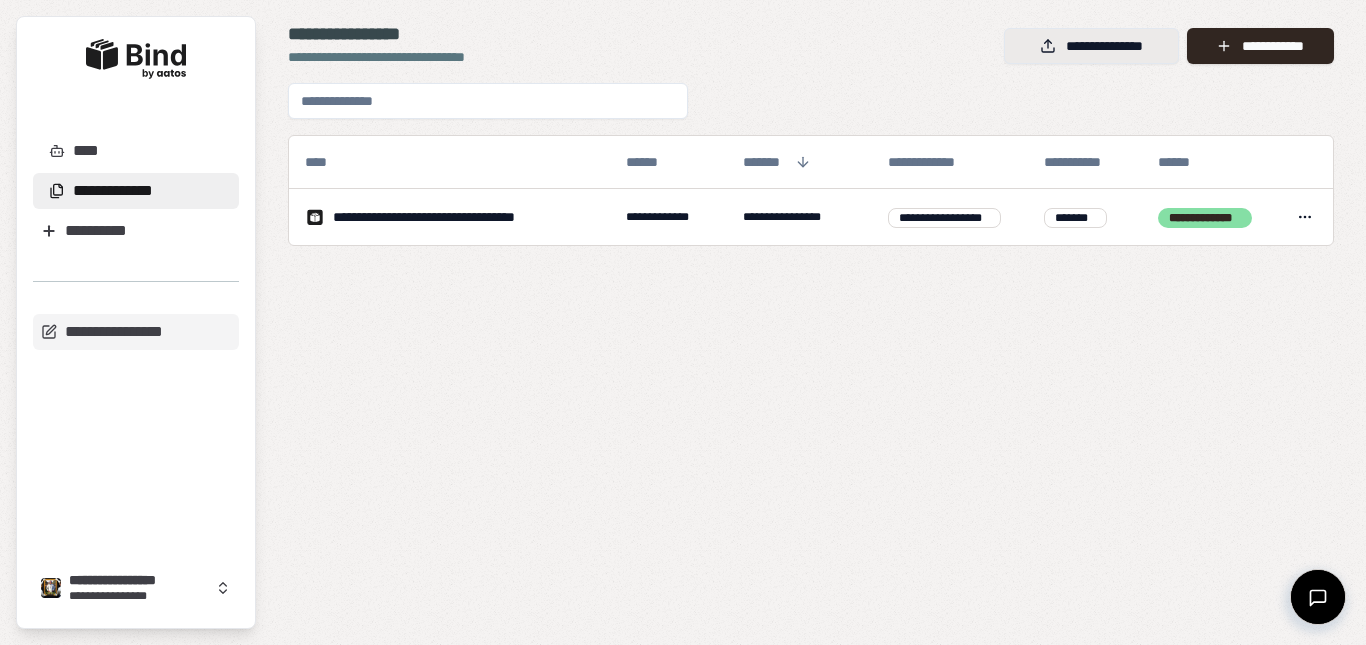 click on "**********" at bounding box center (1091, 46) 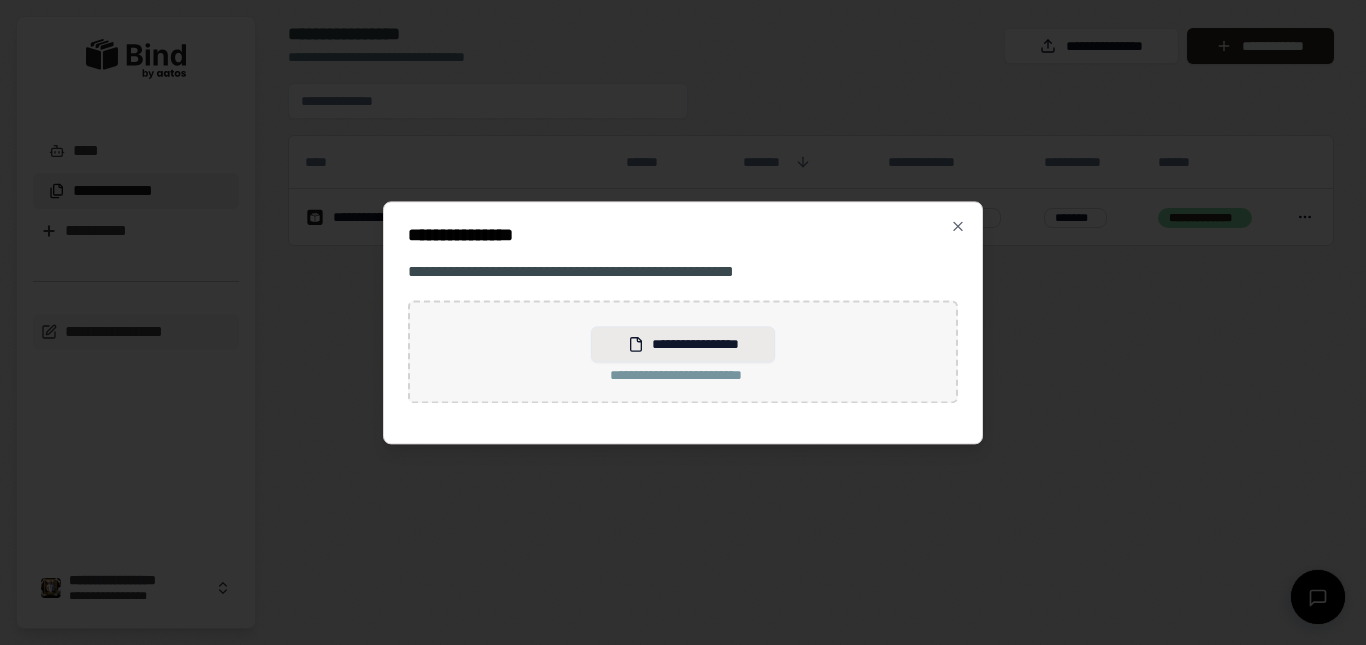 click on "**********" at bounding box center [682, 344] 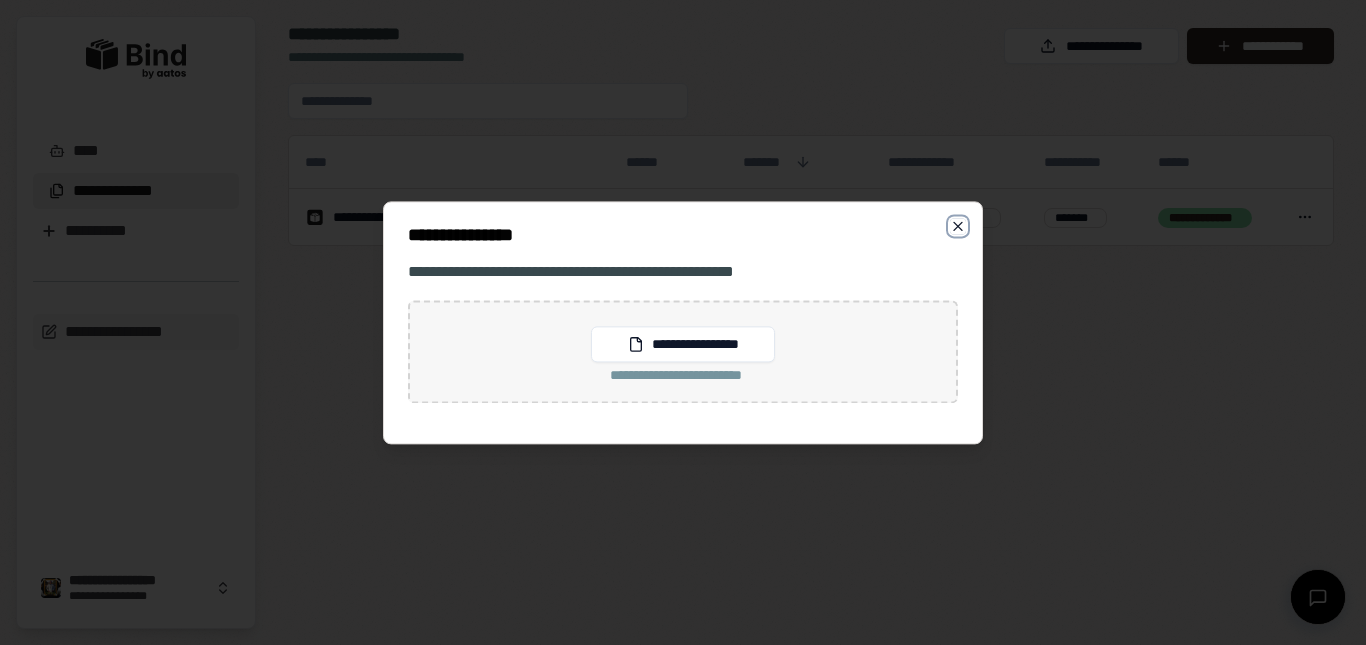 click 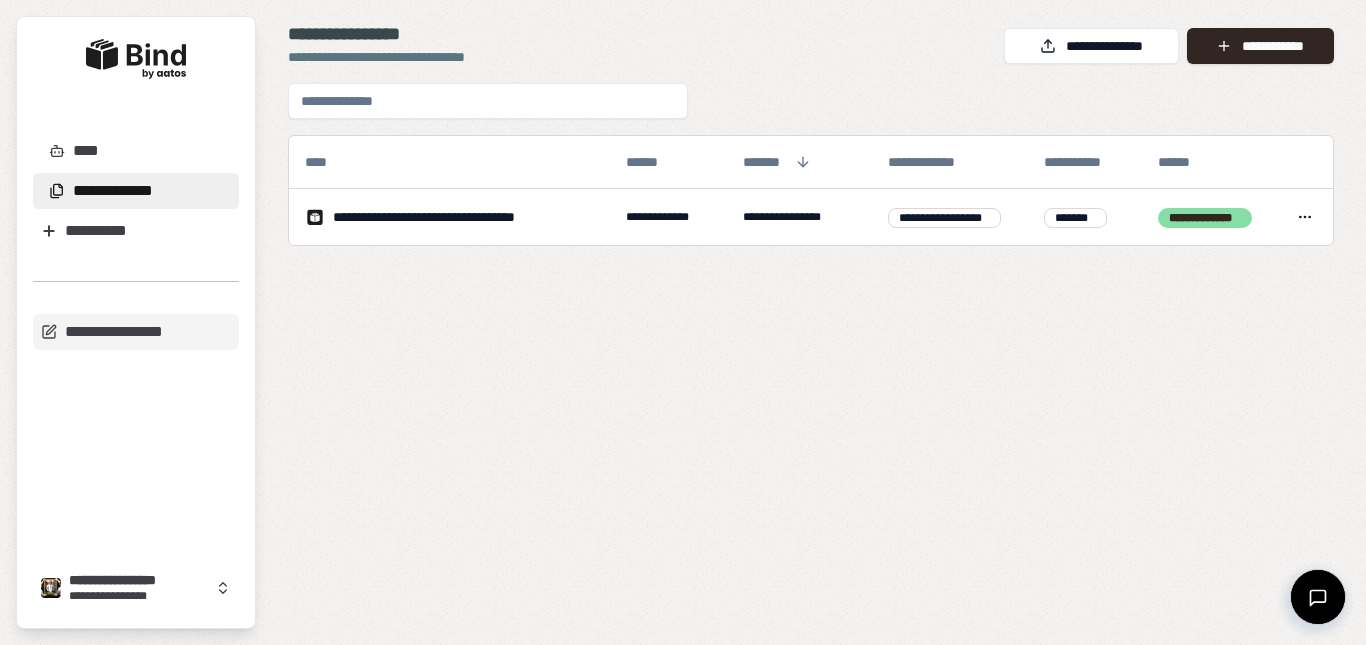 click at bounding box center [488, 101] 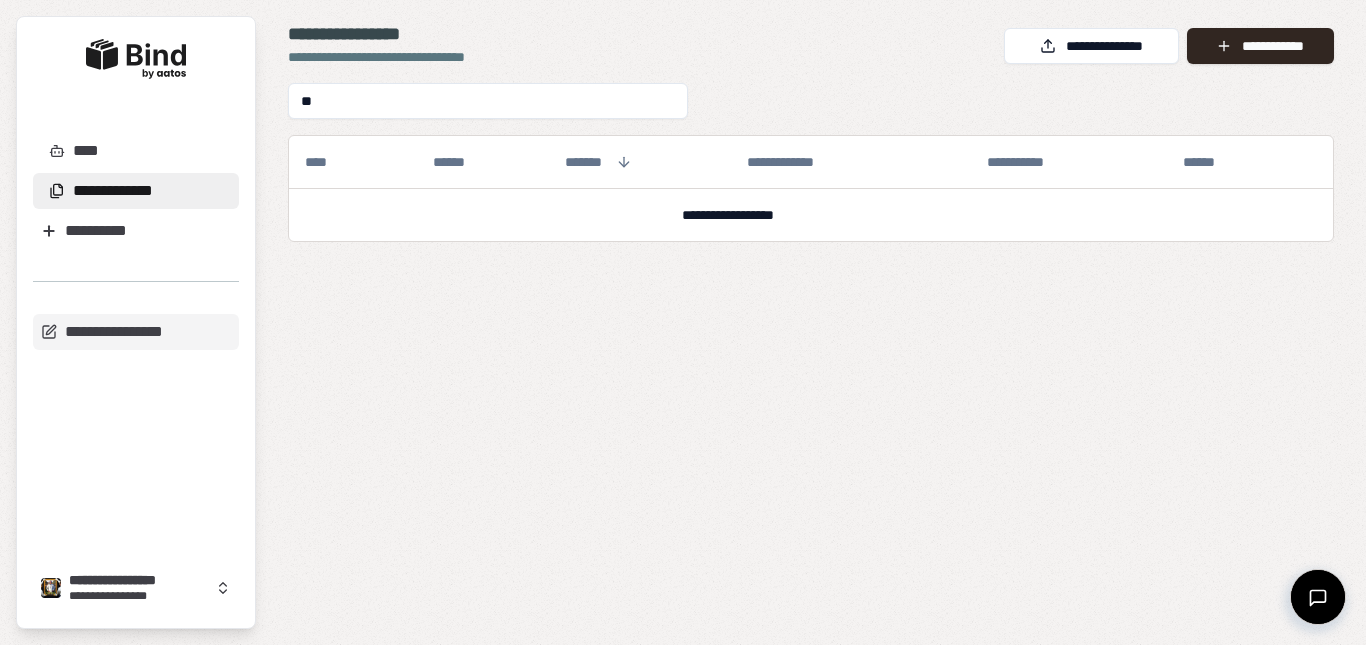type on "*" 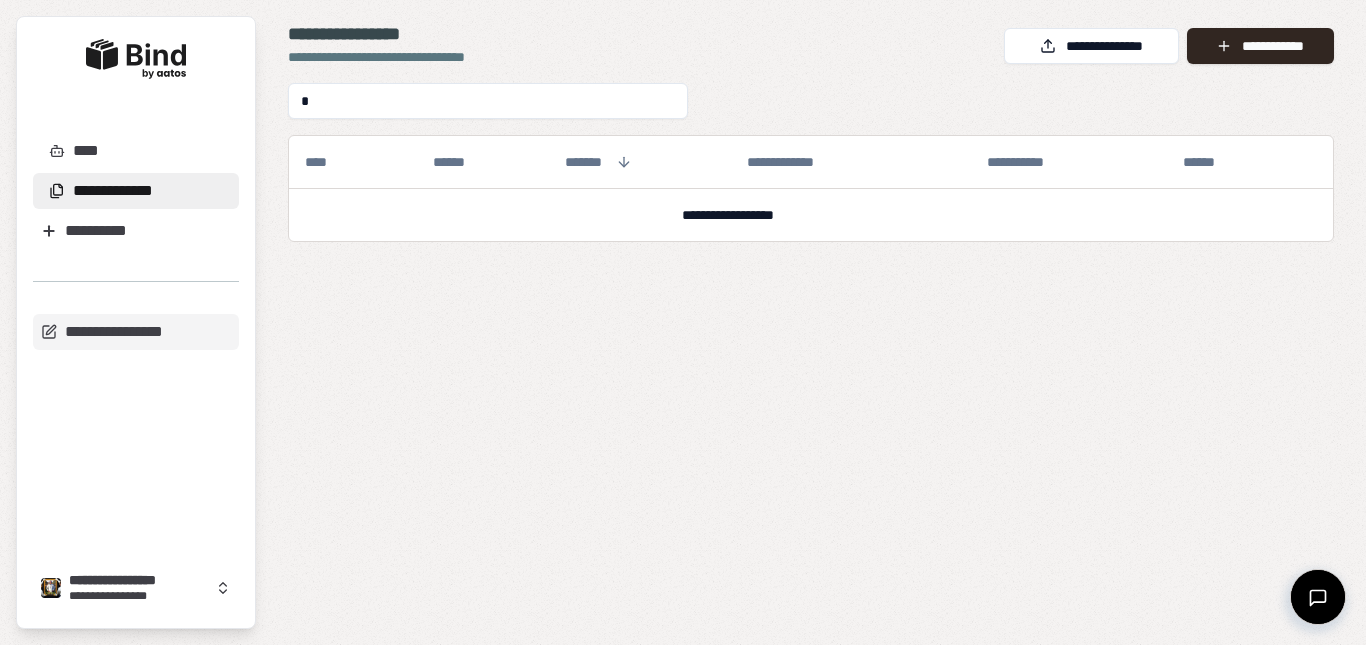 type 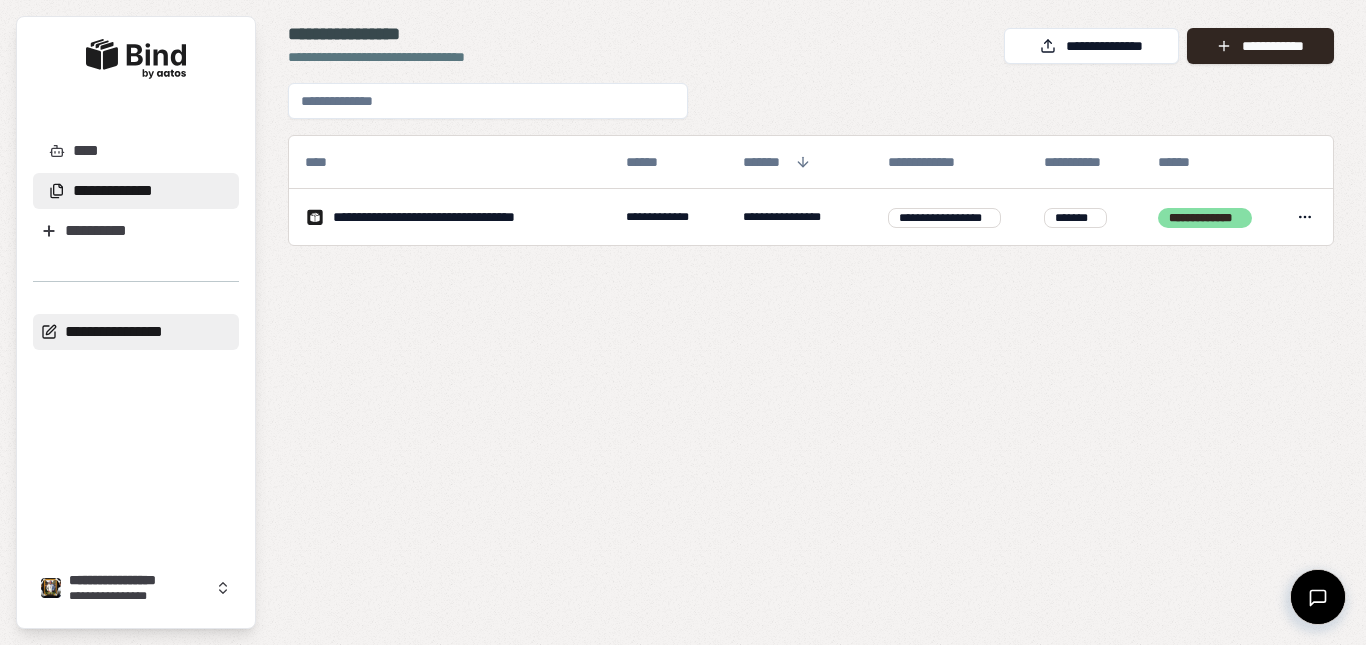 click on "**********" at bounding box center (136, 332) 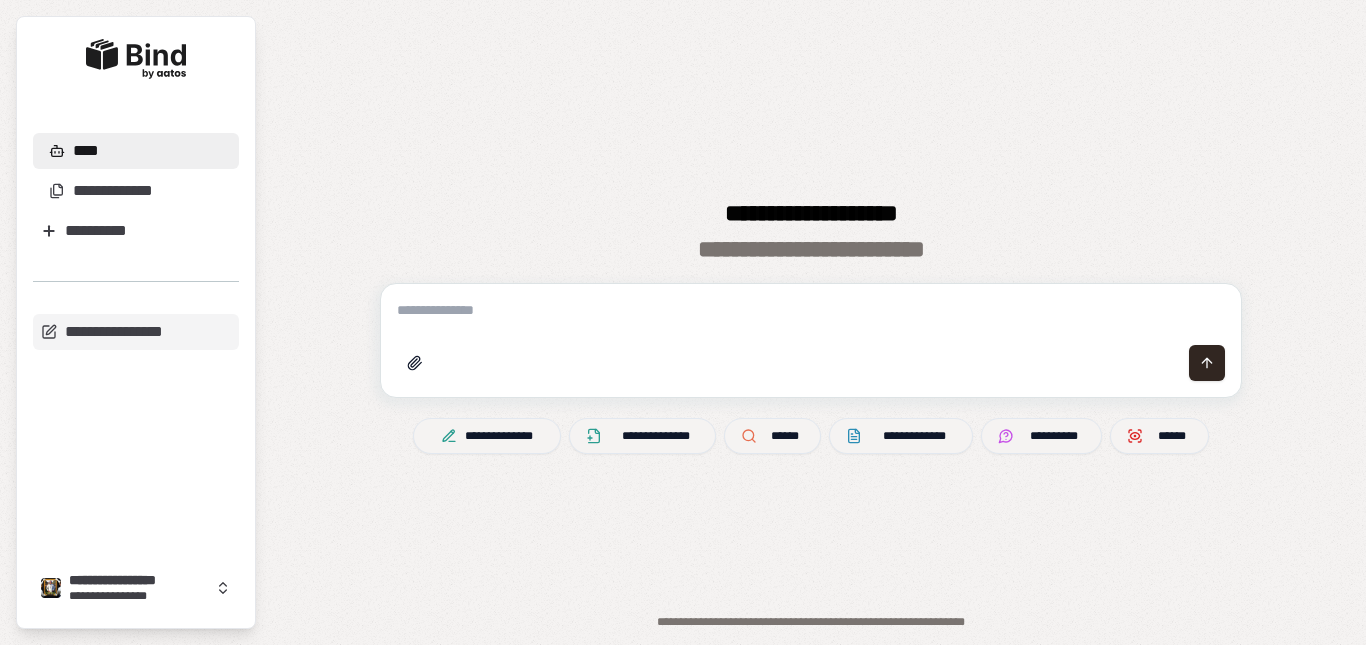 click on "**********" at bounding box center (136, 332) 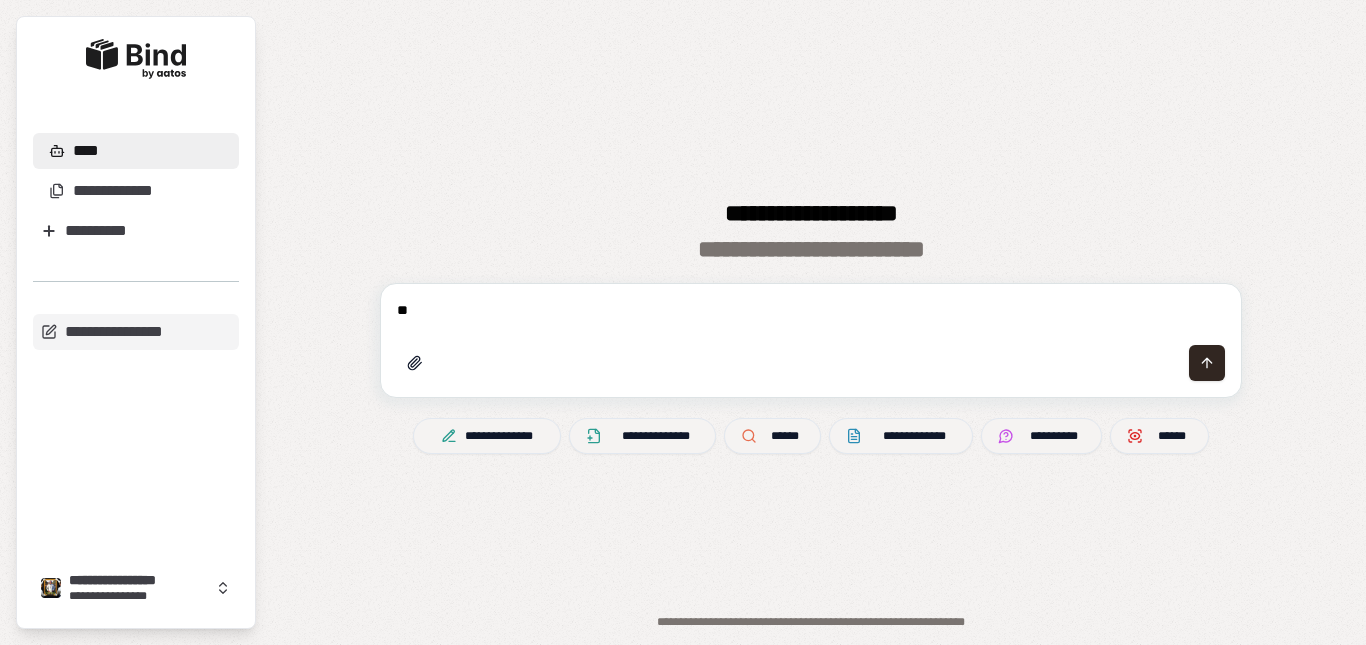 drag, startPoint x: 502, startPoint y: 318, endPoint x: 483, endPoint y: 302, distance: 24.839485 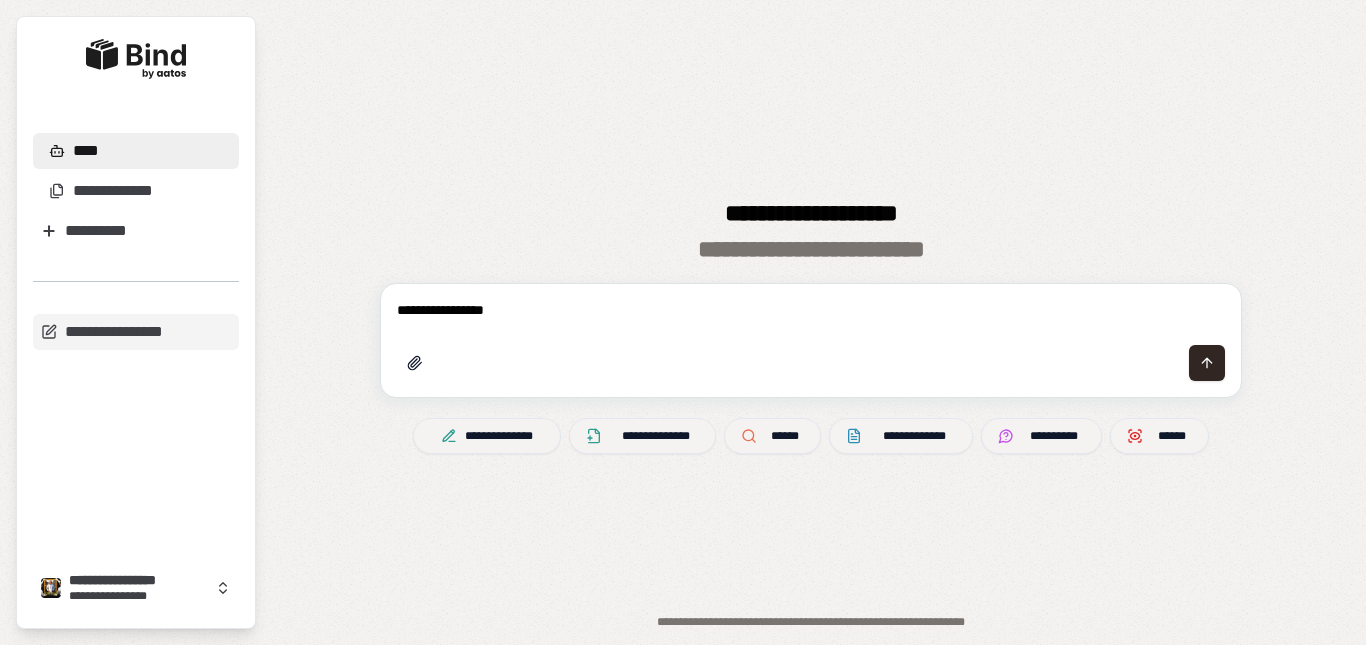 type on "**********" 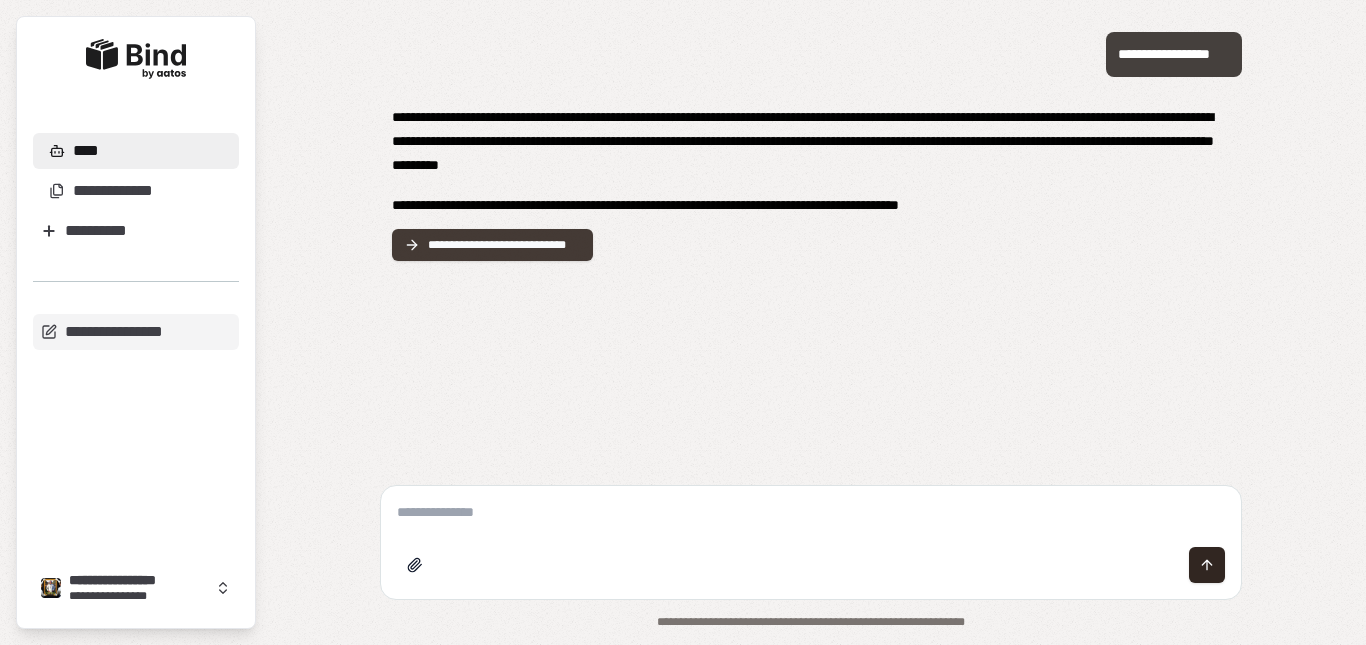 click on "**********" at bounding box center (505, 245) 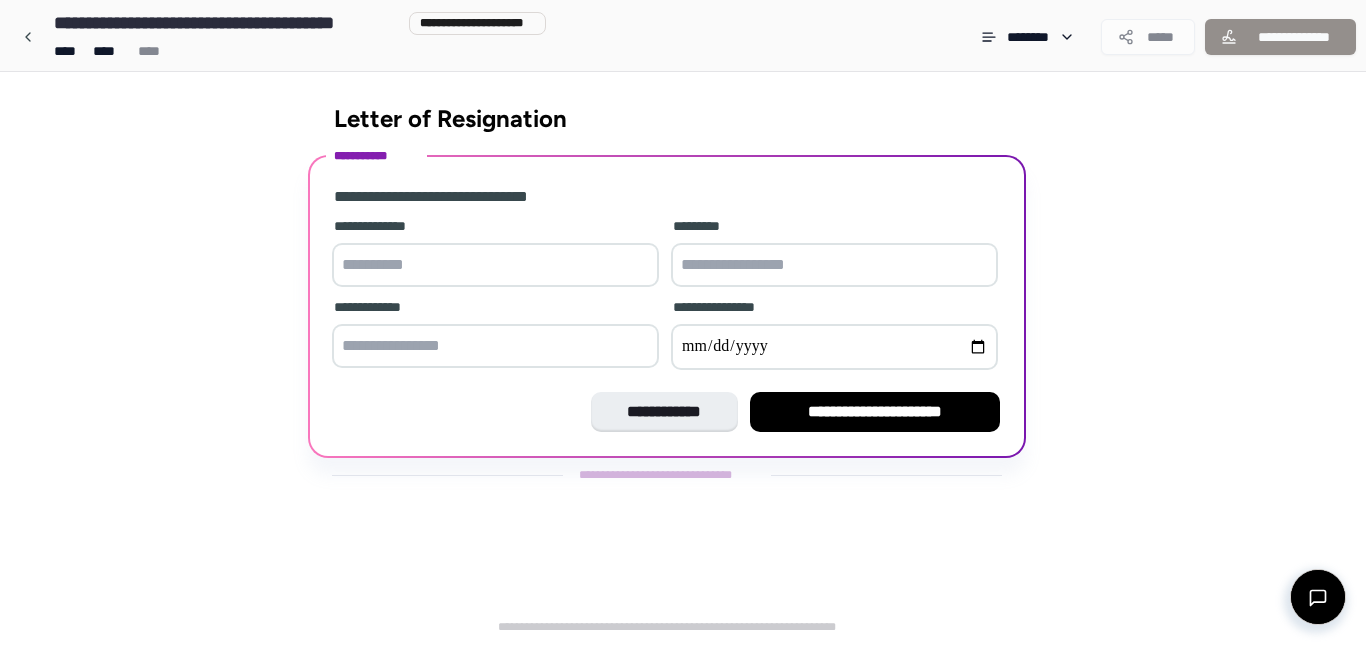 click at bounding box center [495, 265] 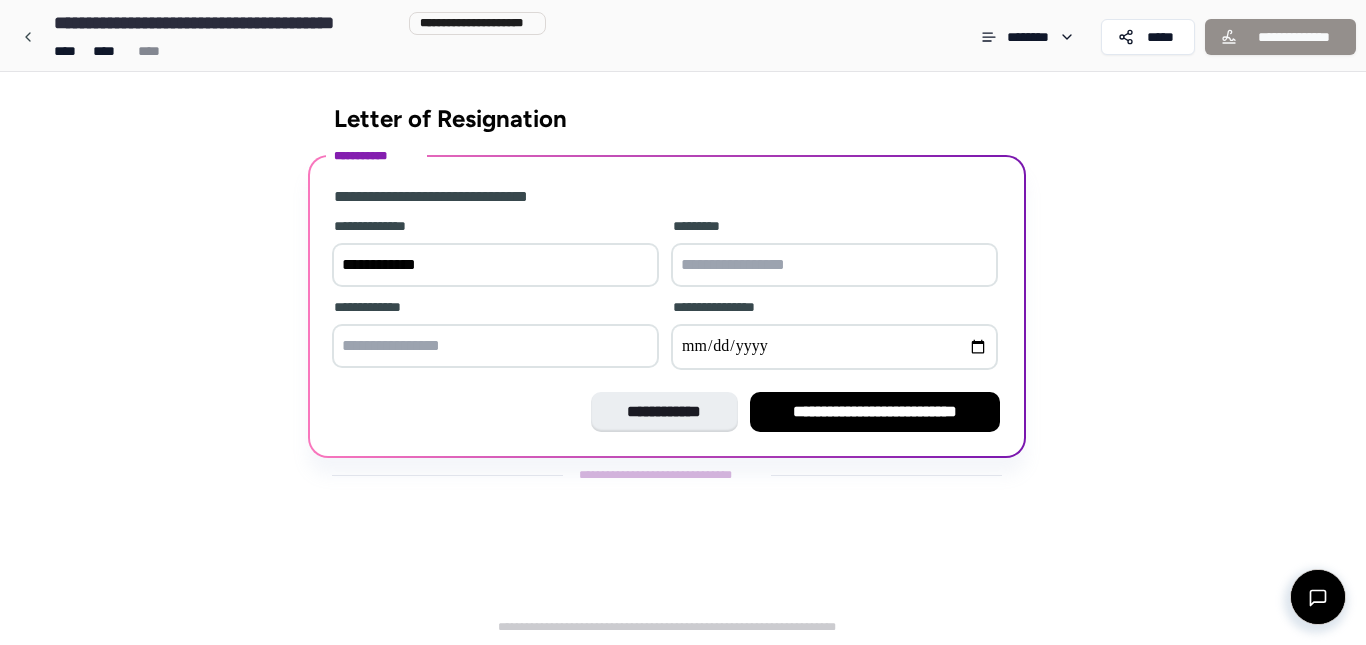 type on "**********" 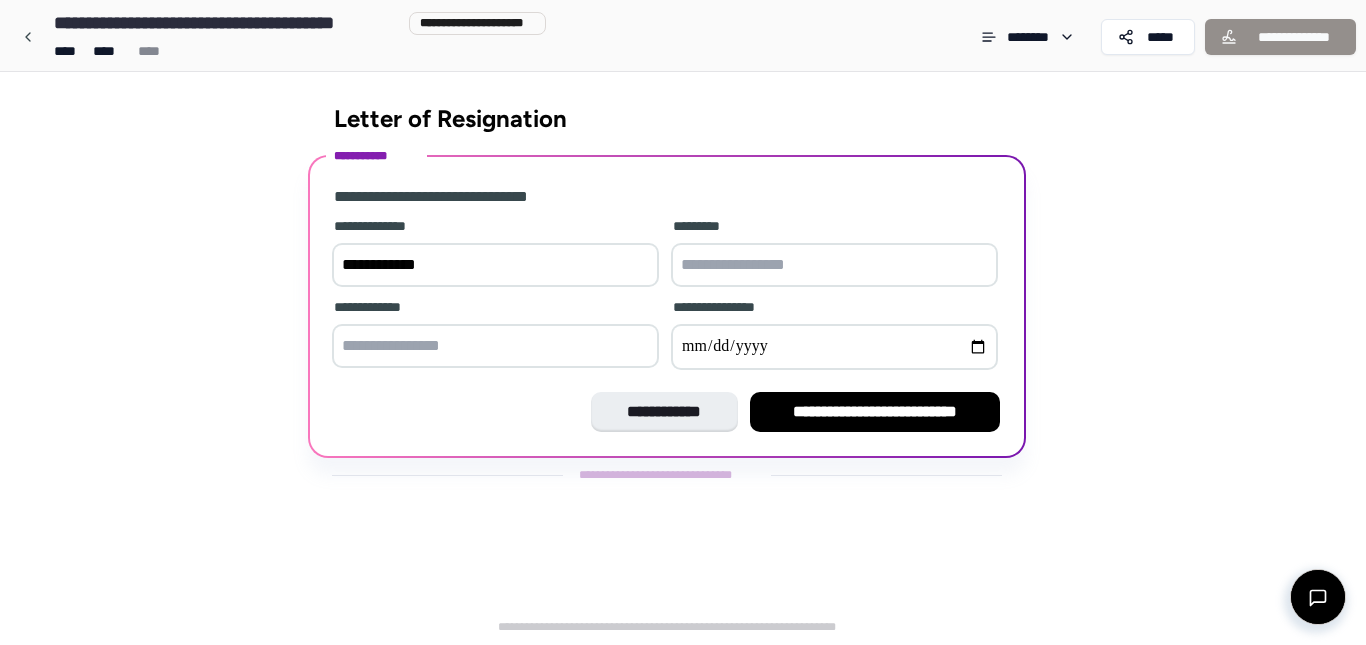 click at bounding box center (834, 265) 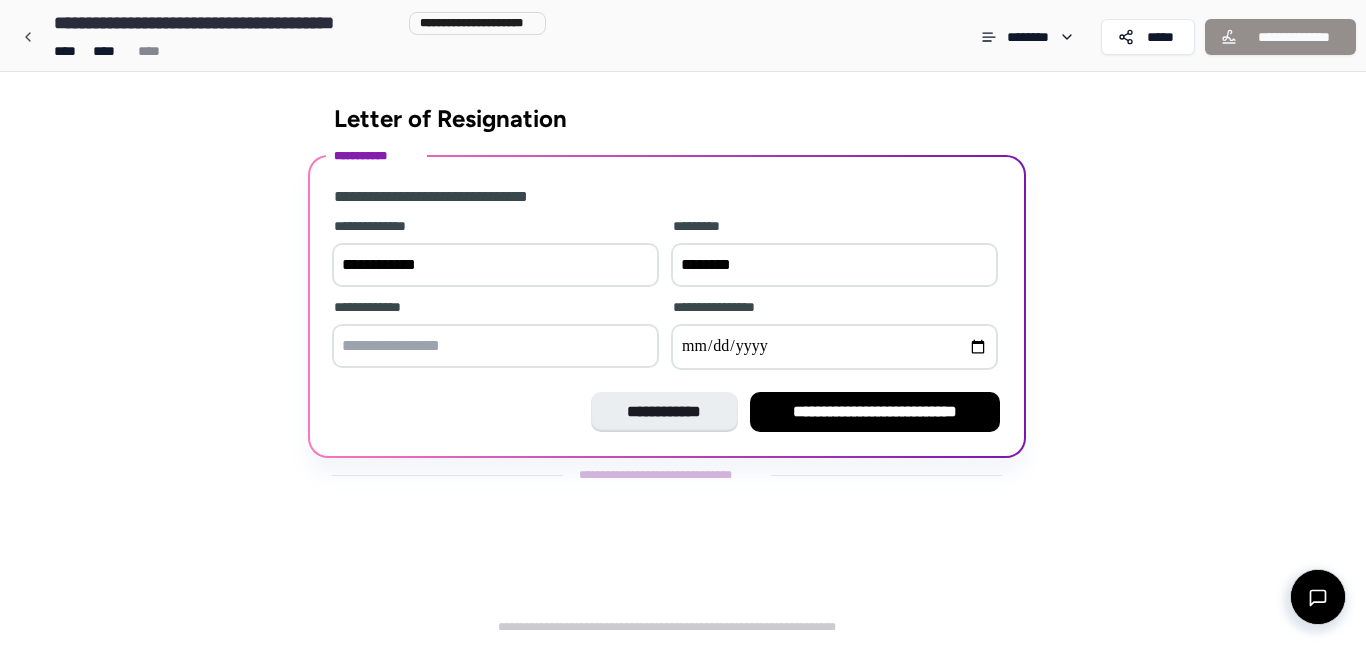 type on "********" 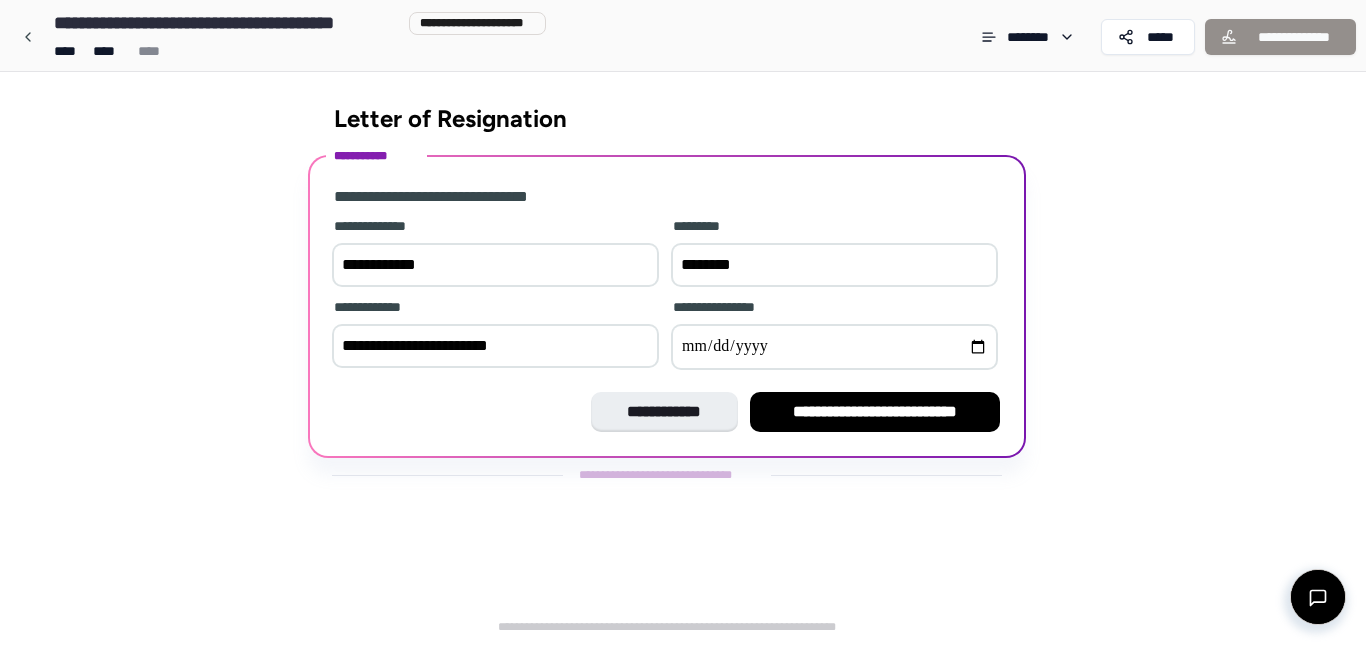 type on "**********" 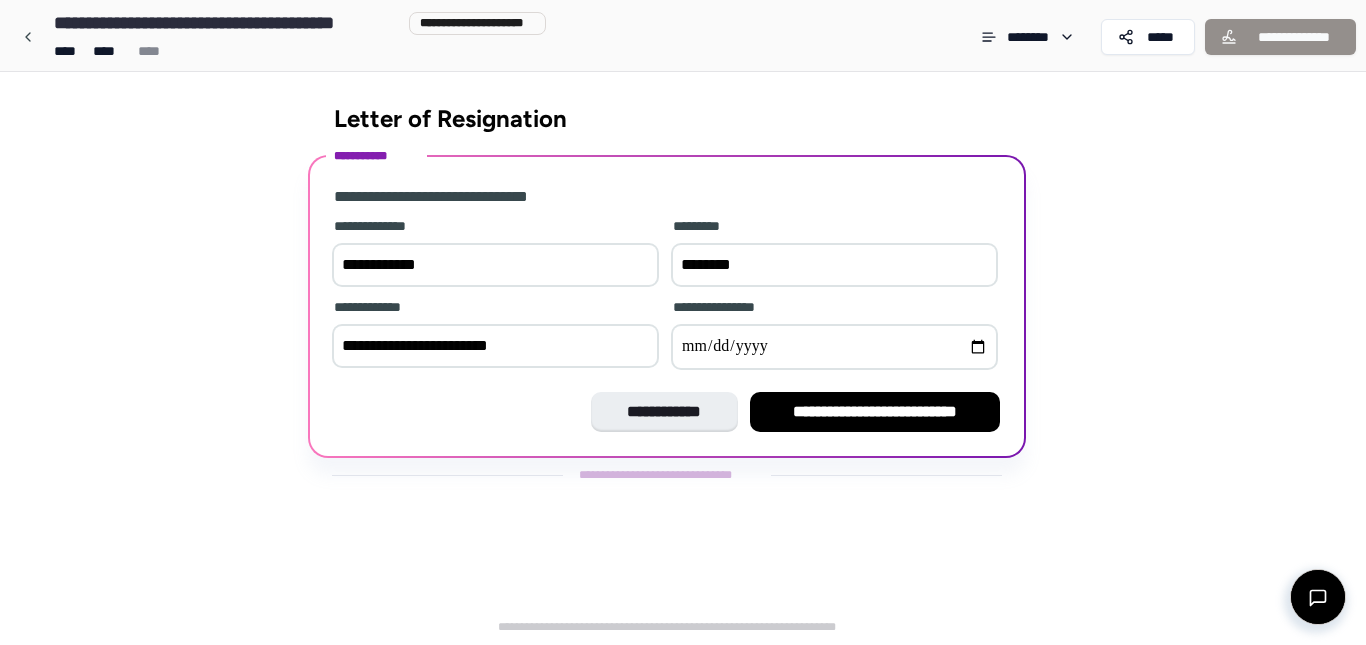 click at bounding box center (834, 347) 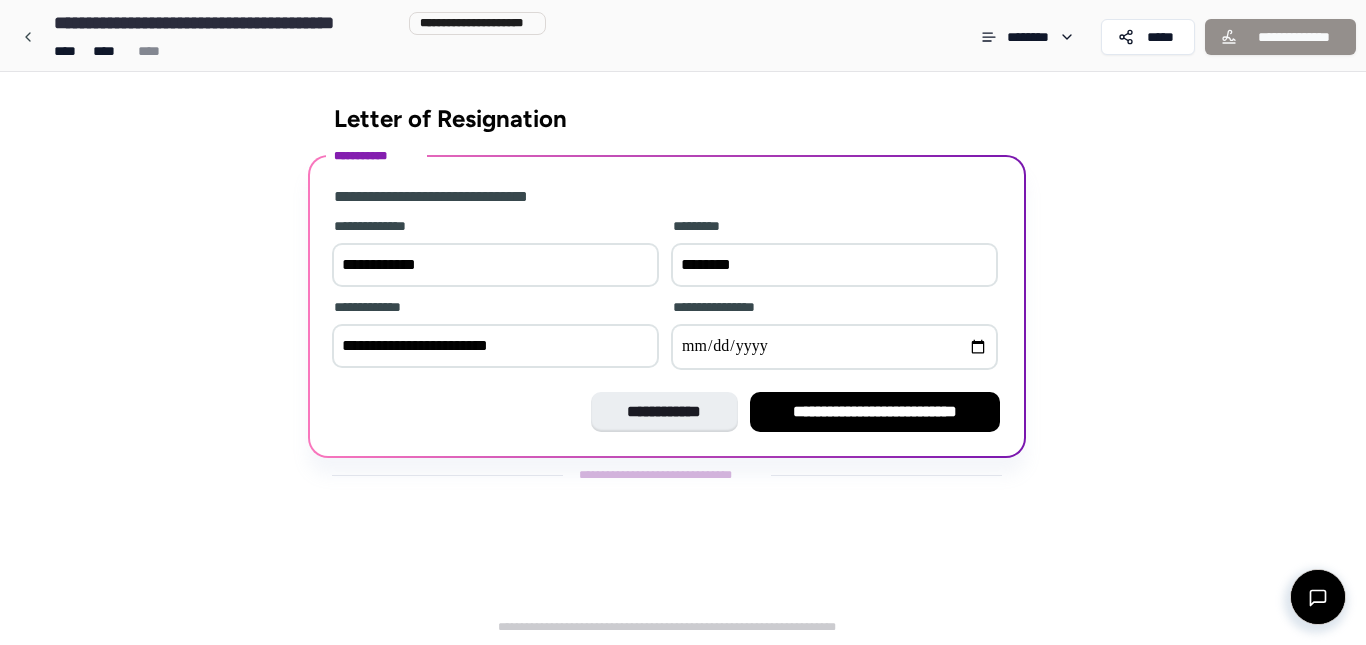 click at bounding box center (834, 347) 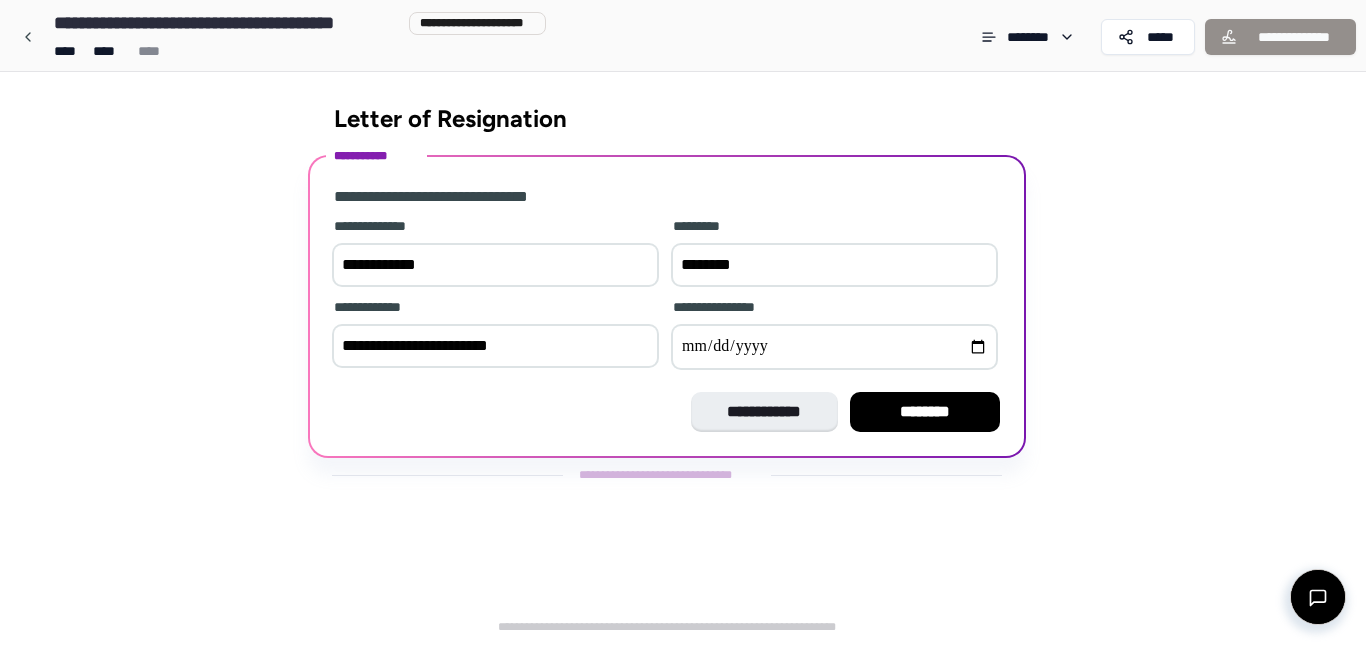 click on "********" at bounding box center (834, 265) 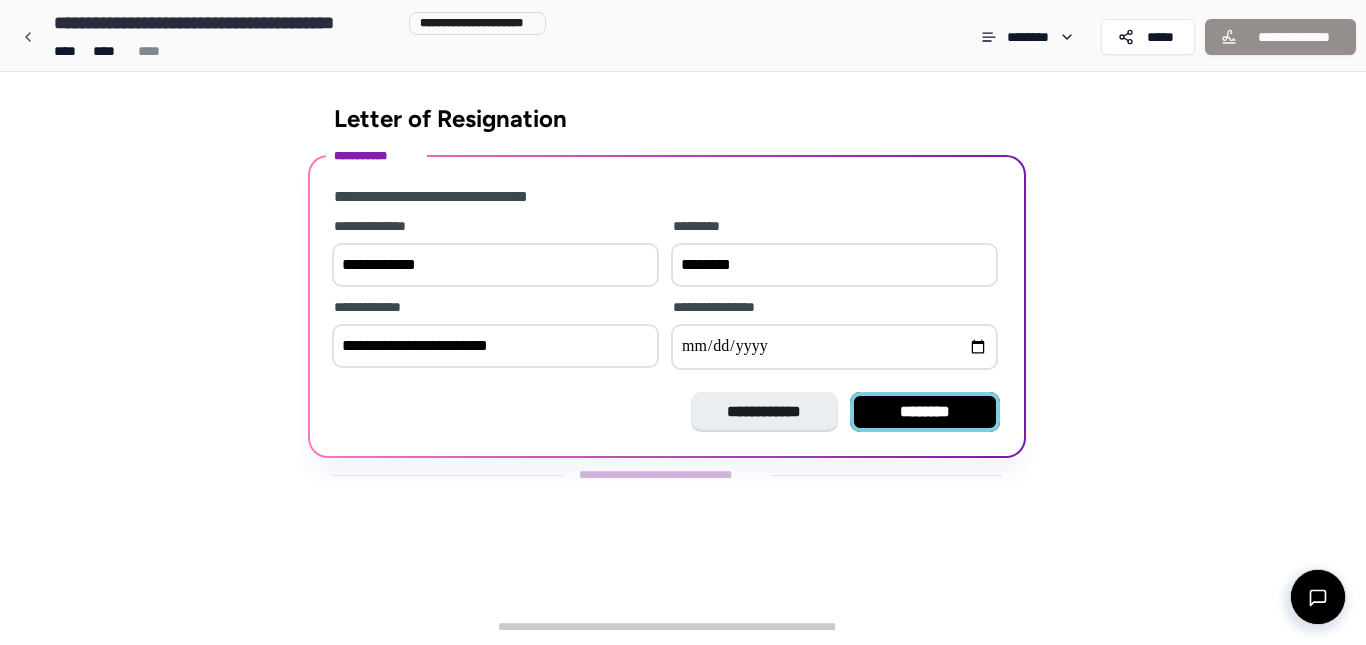 type on "********" 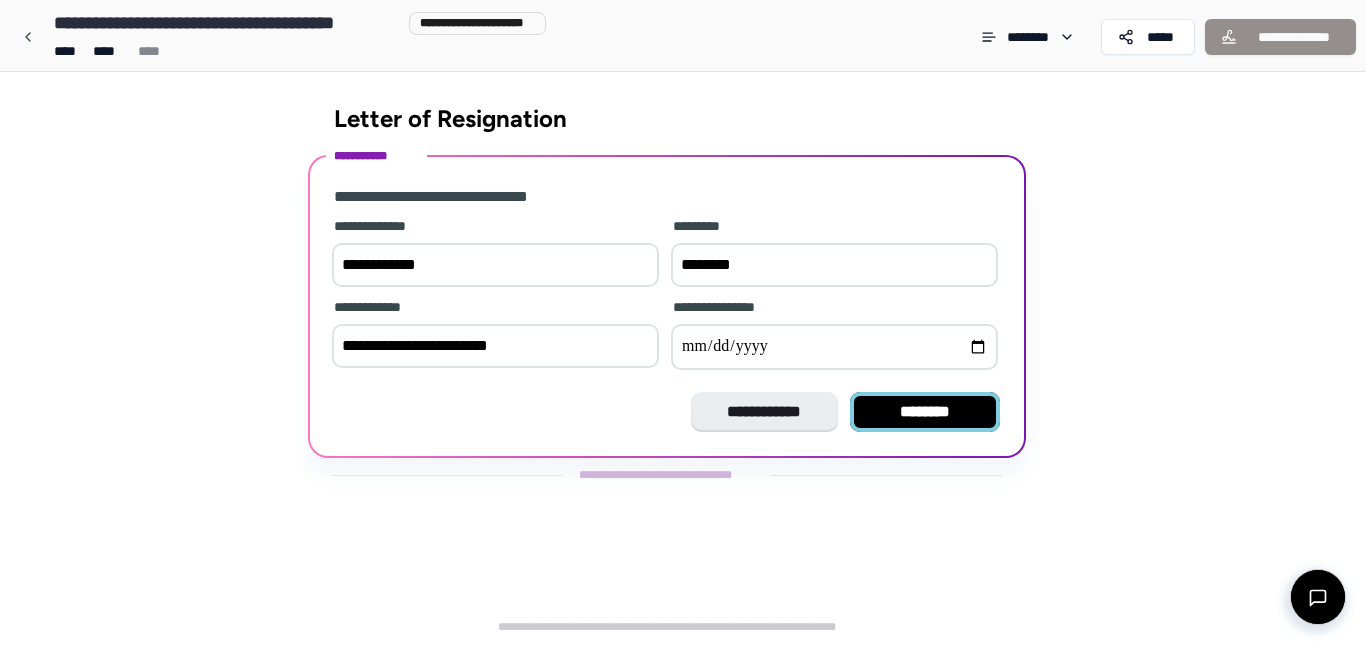 click on "********" at bounding box center (925, 412) 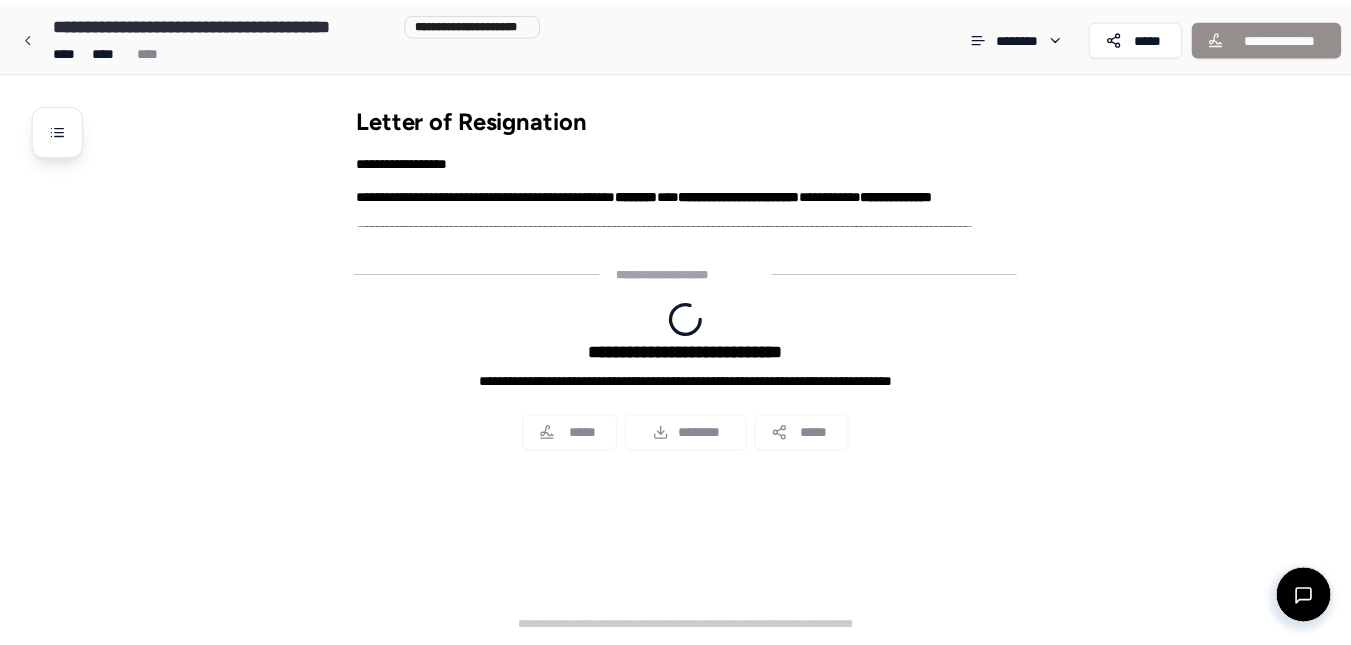 scroll, scrollTop: 252, scrollLeft: 0, axis: vertical 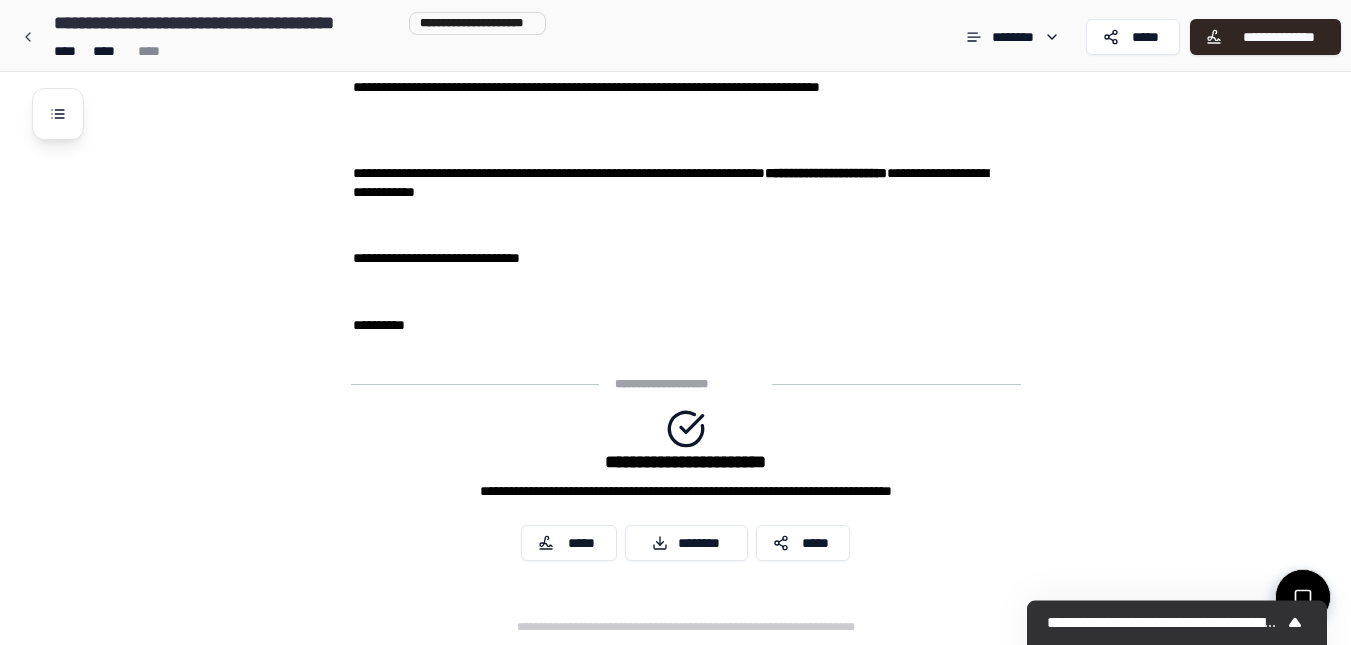 click on "**********" at bounding box center [701, 232] 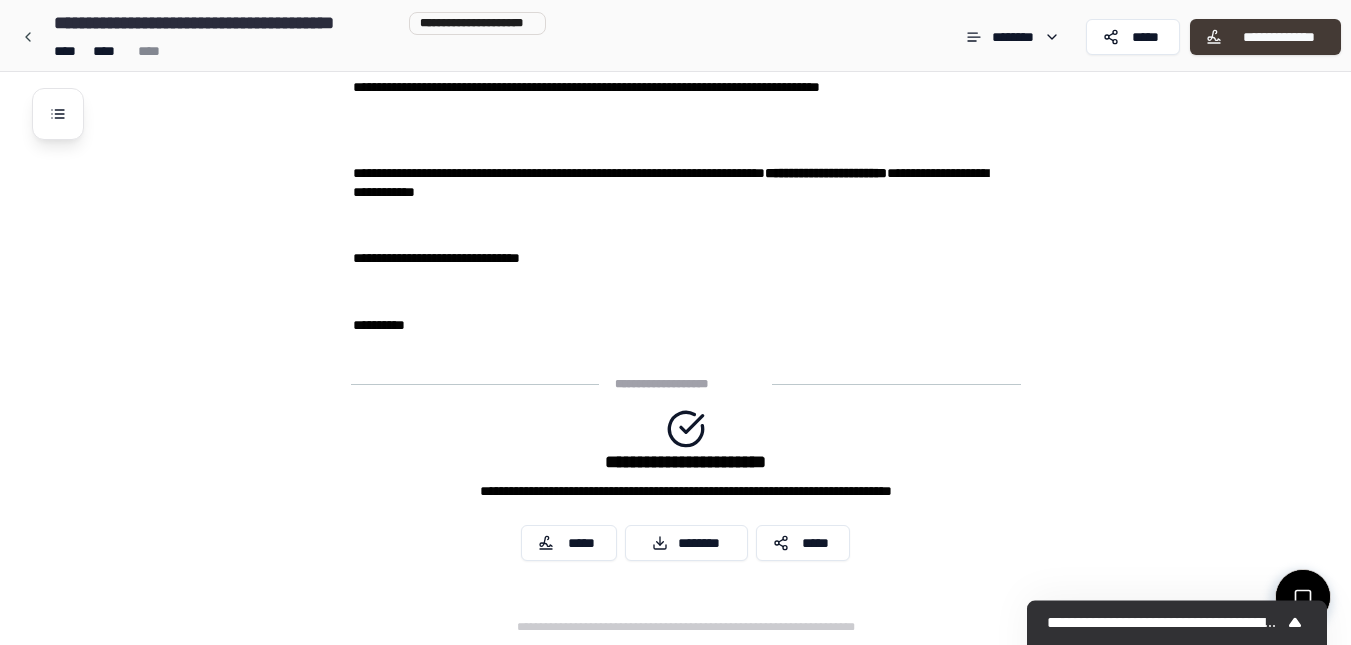 click on "**********" at bounding box center (1278, 37) 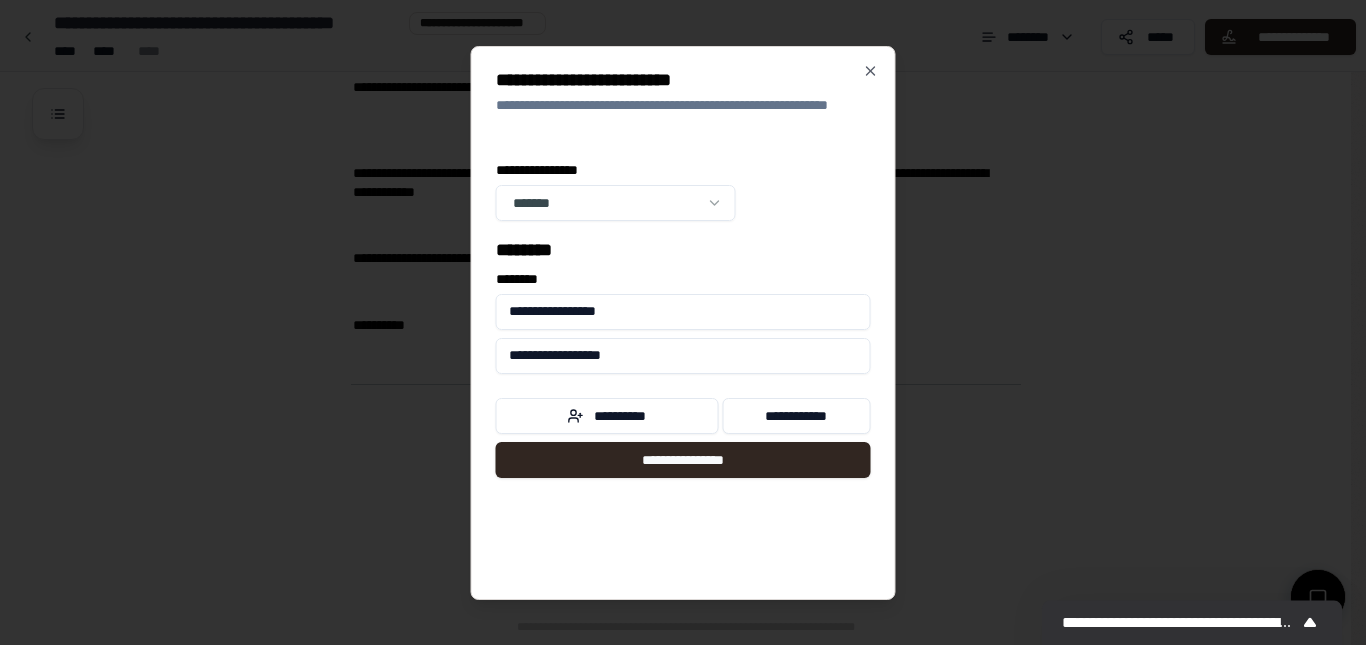 click on "**********" at bounding box center [683, 312] 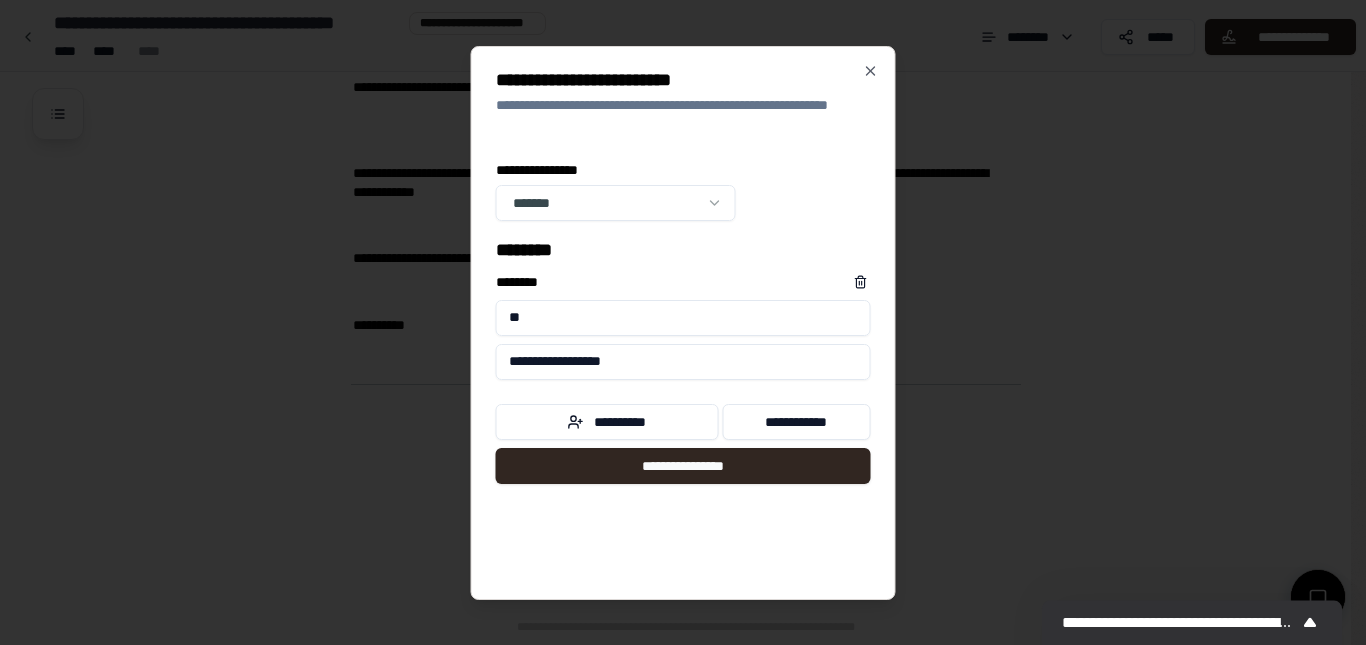 type on "*" 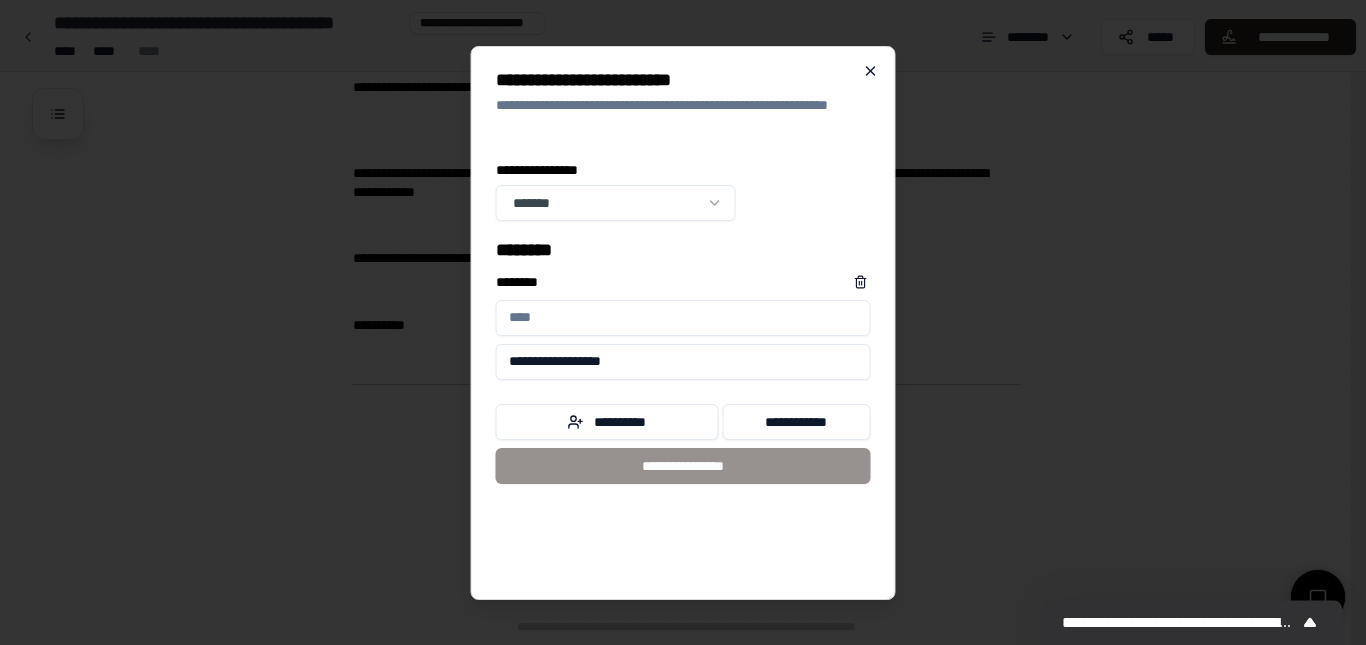 type 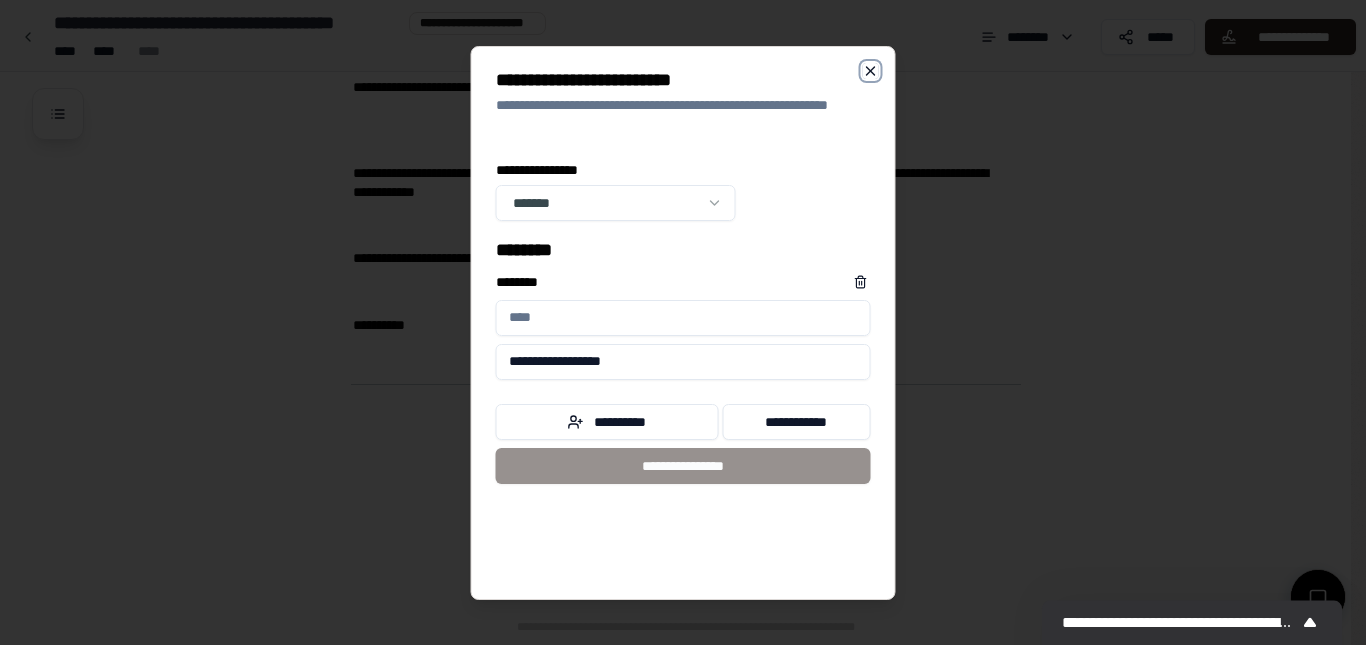 click 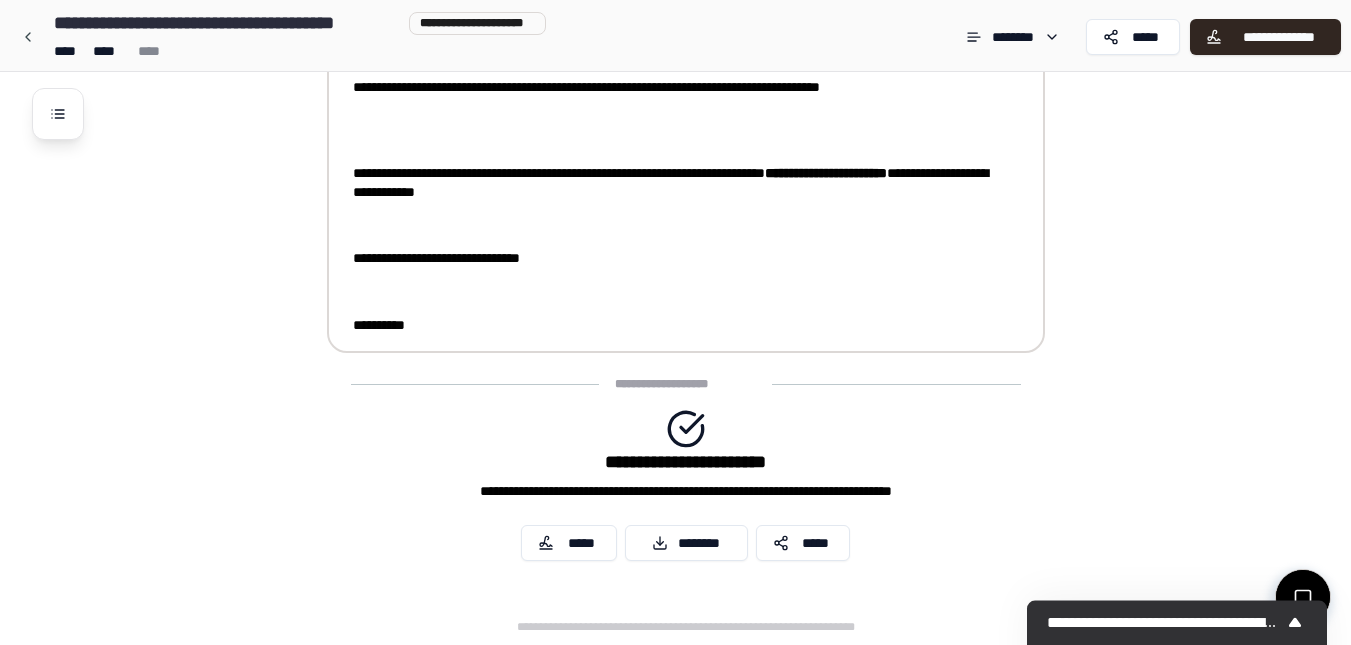 click on "**********" at bounding box center [672, 118] 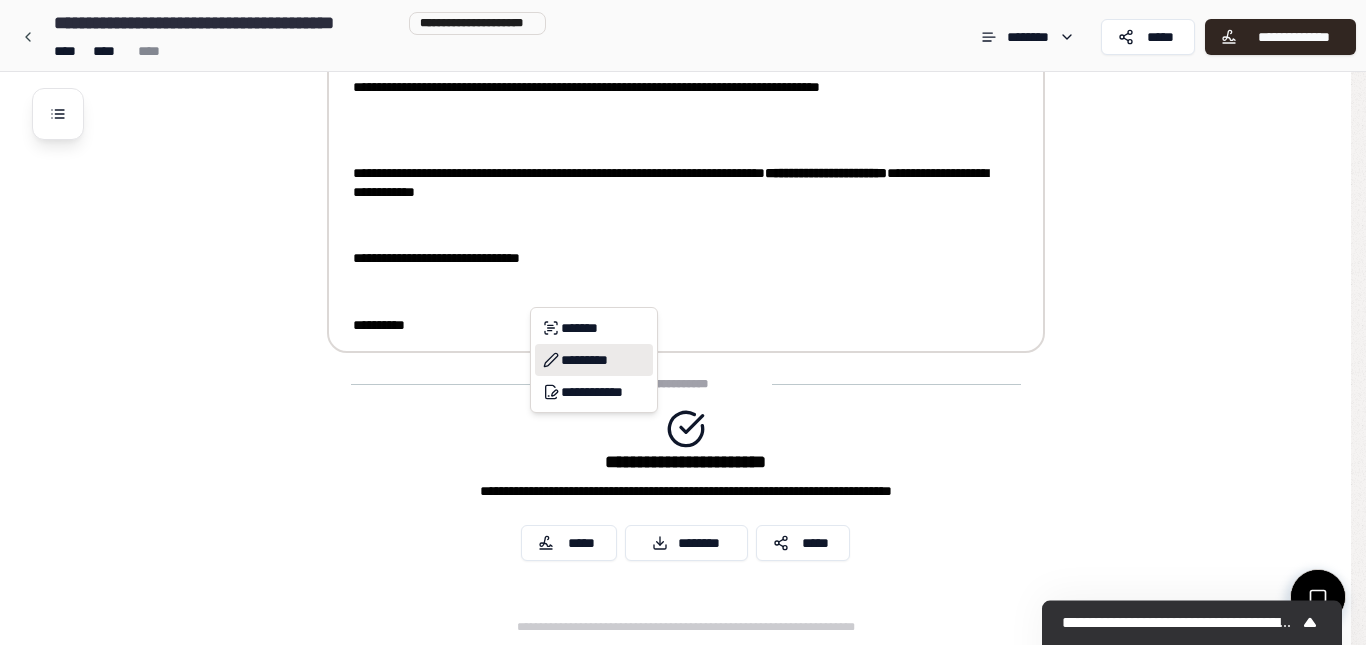 click on "*********" at bounding box center [594, 360] 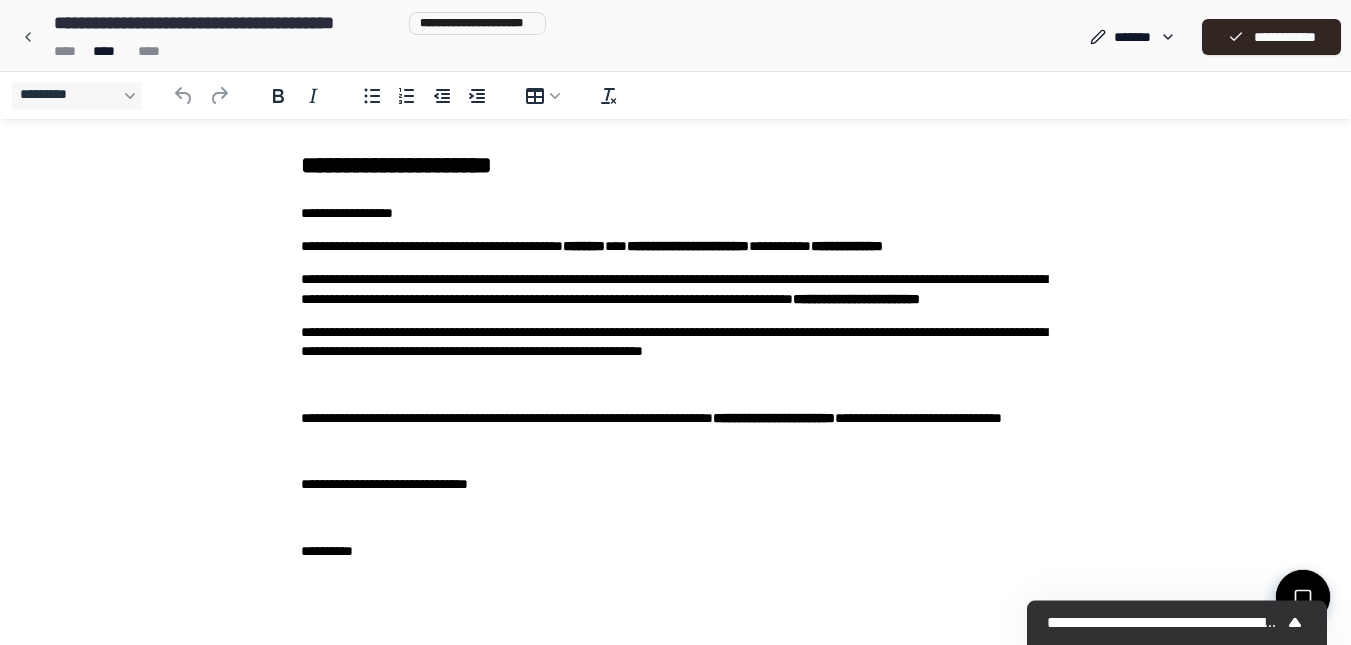 scroll, scrollTop: 0, scrollLeft: 0, axis: both 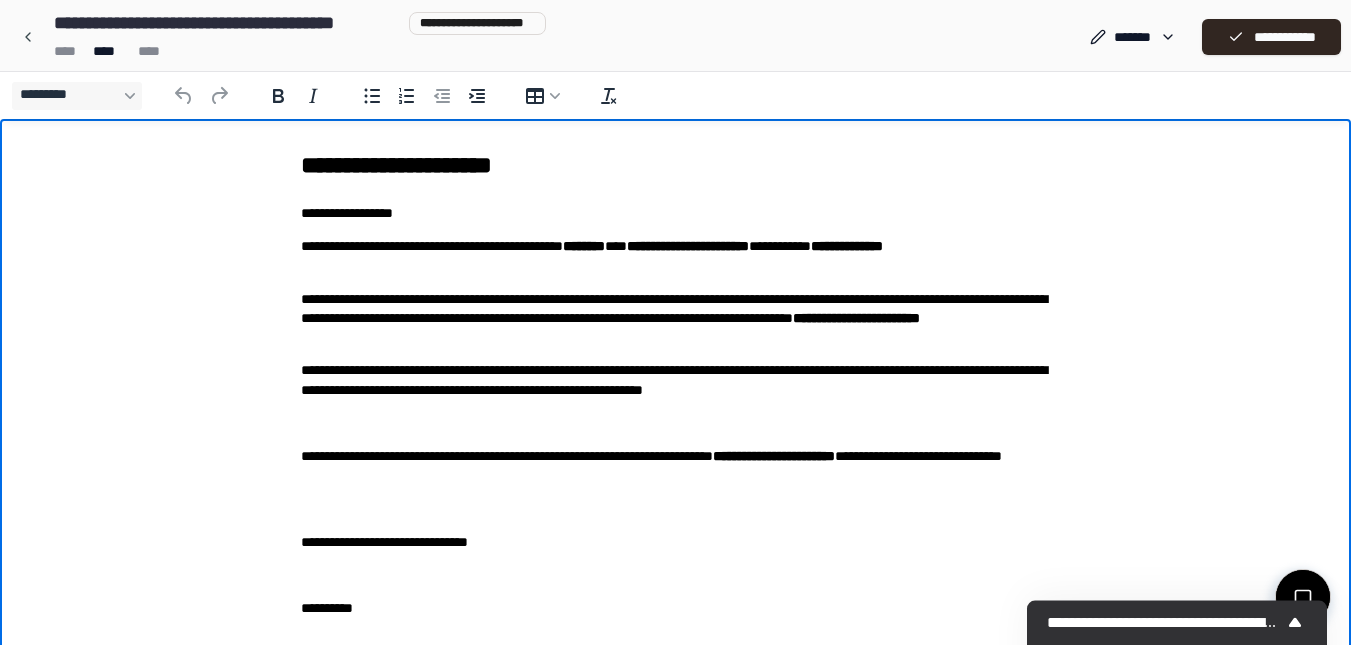 click on "**********" at bounding box center (676, 213) 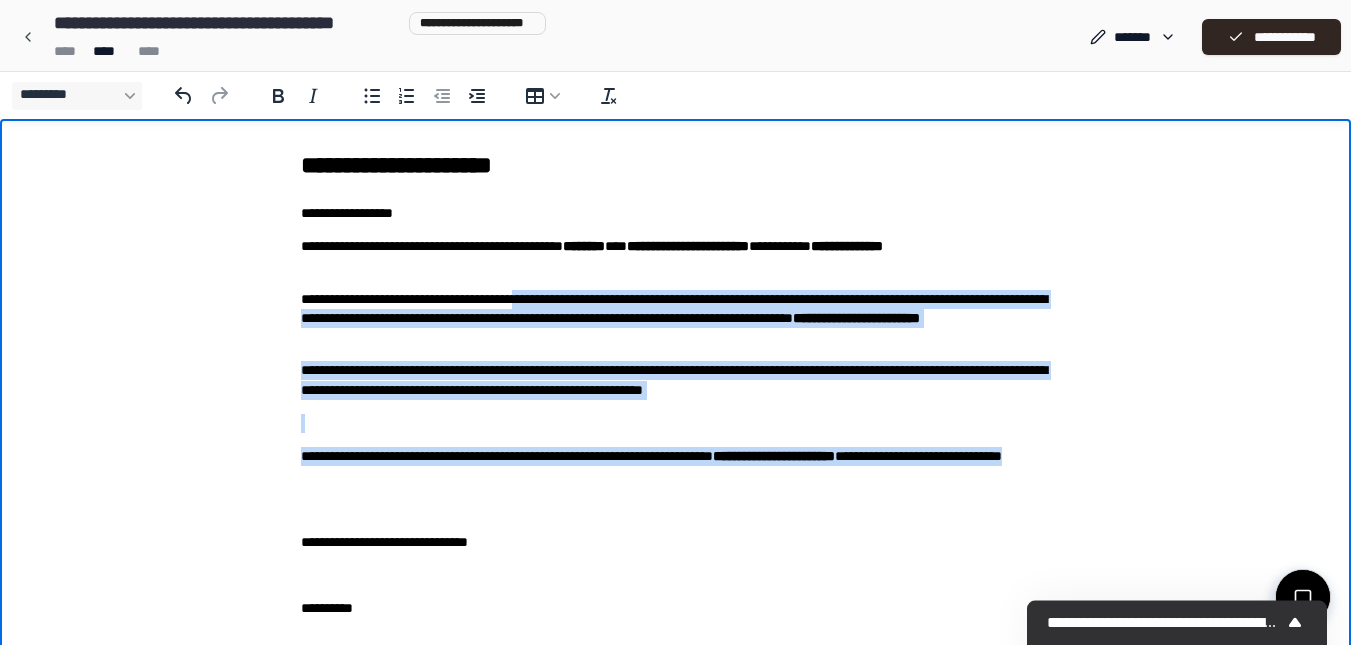 drag, startPoint x: 554, startPoint y: 294, endPoint x: 547, endPoint y: 472, distance: 178.13759 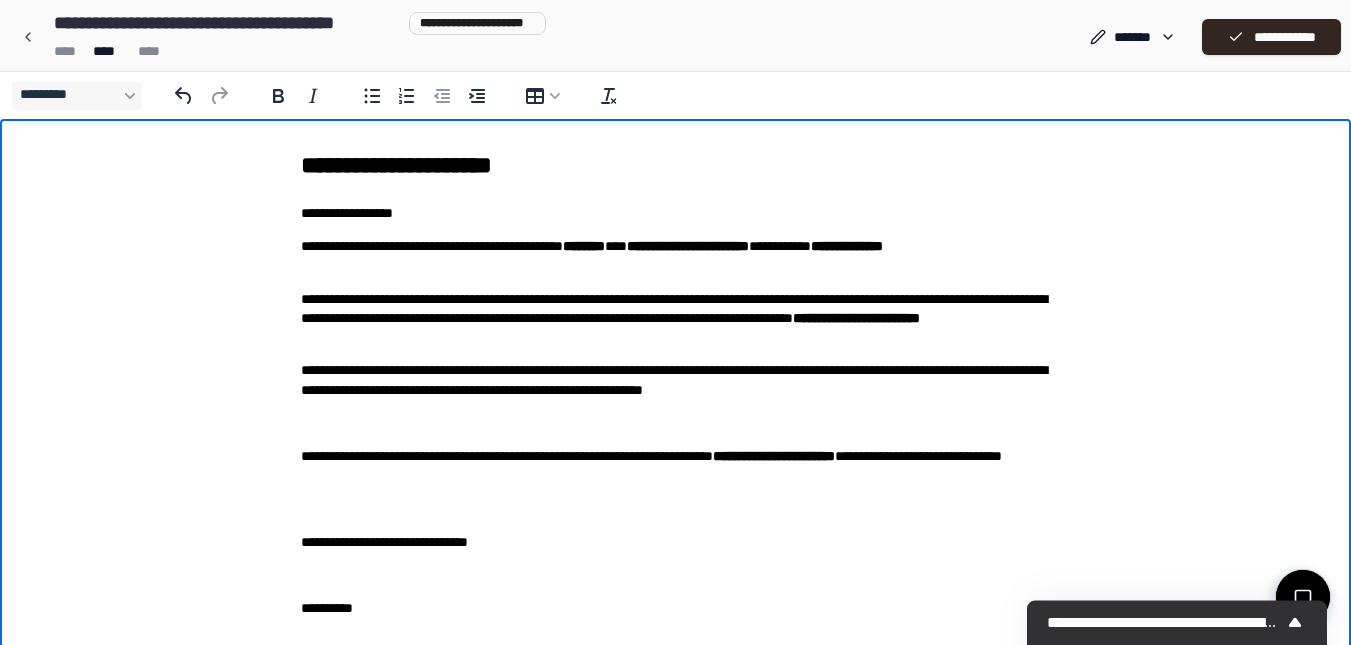 click on "**********" at bounding box center [676, 542] 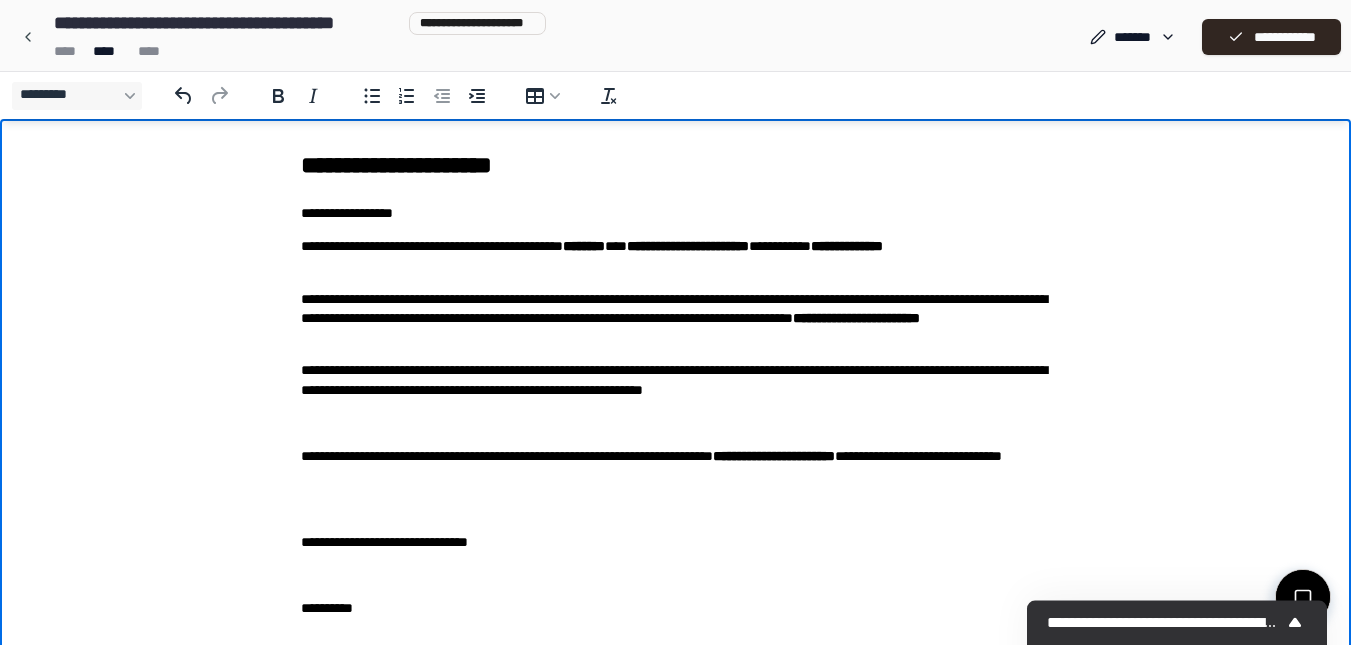 scroll, scrollTop: 62, scrollLeft: 0, axis: vertical 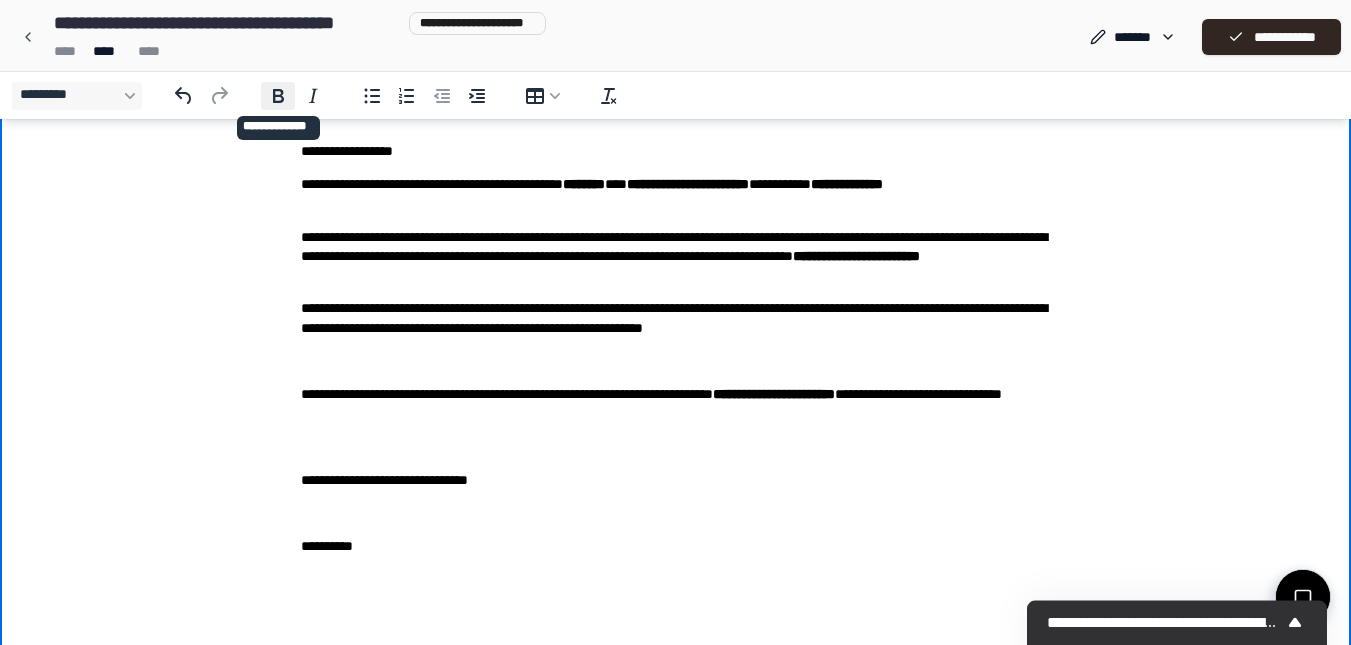 click 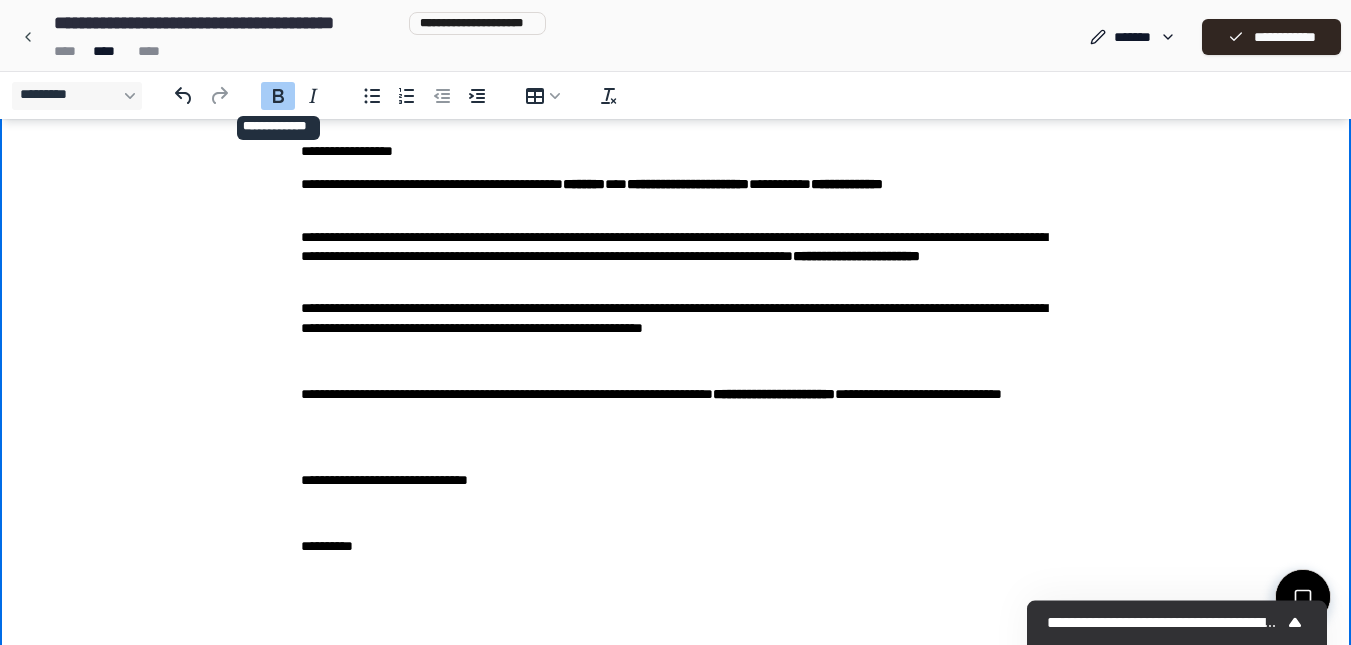 click 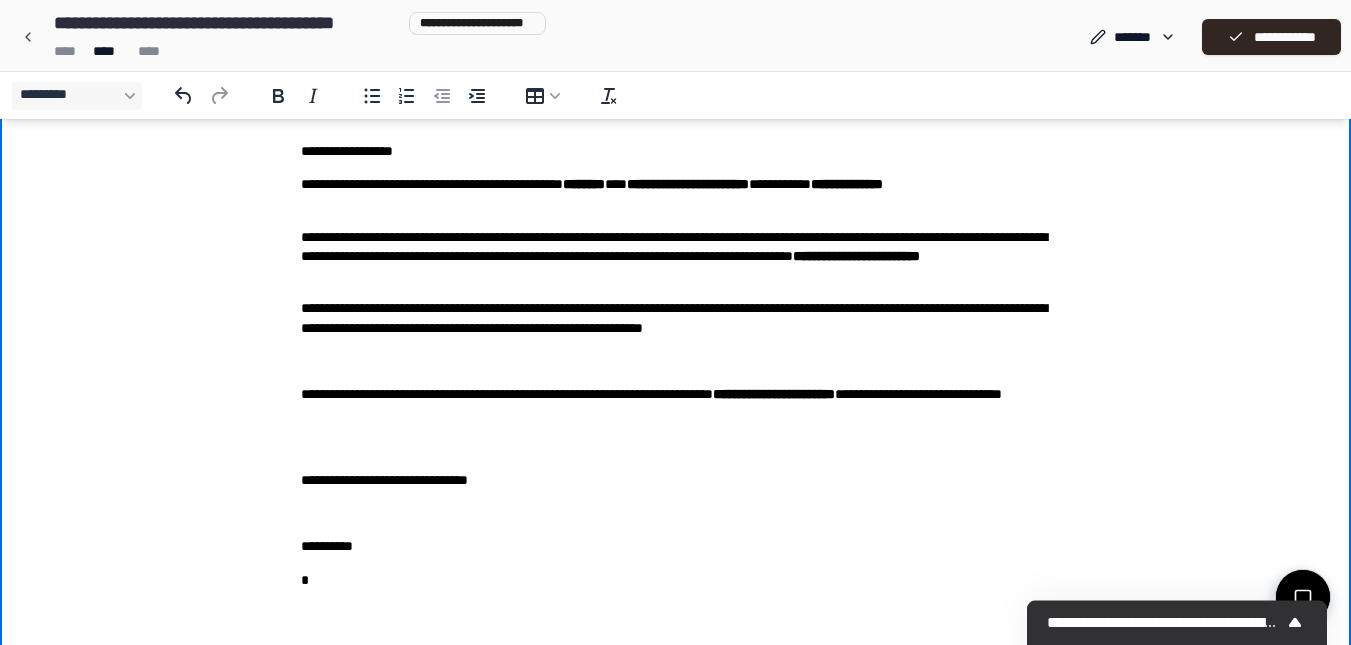 click on "*" at bounding box center (676, 580) 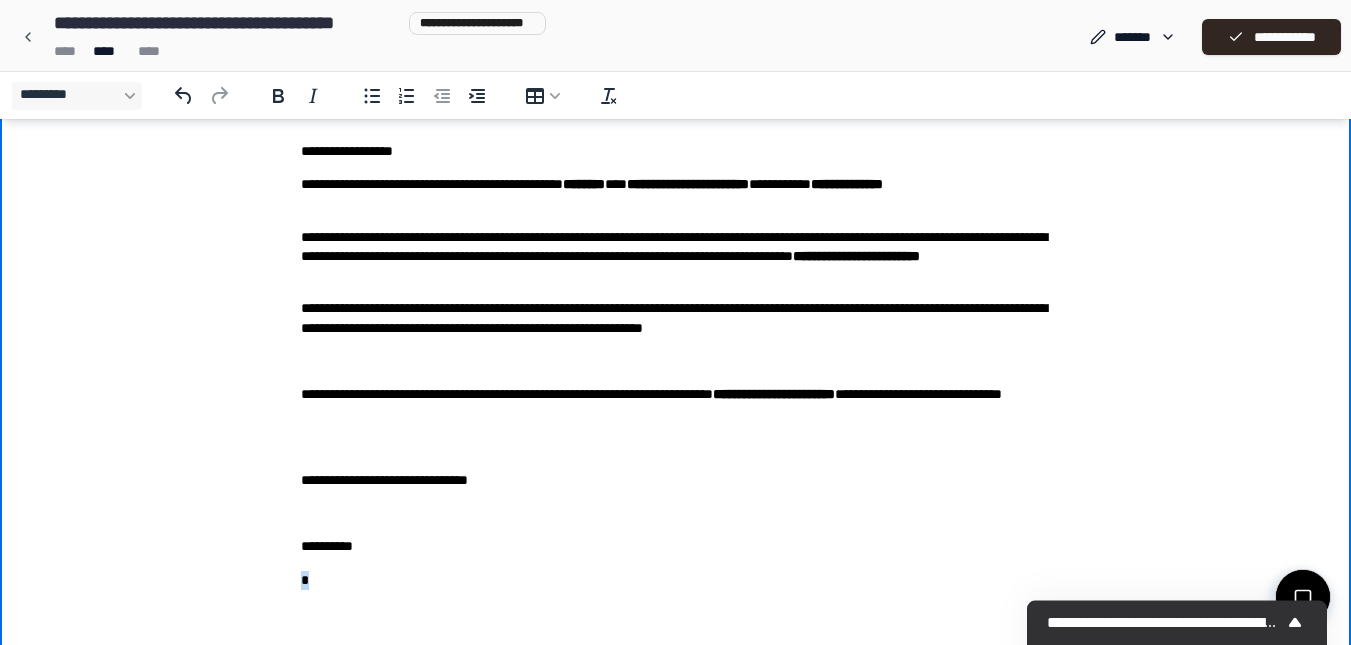 drag, startPoint x: 325, startPoint y: 579, endPoint x: 293, endPoint y: 578, distance: 32.01562 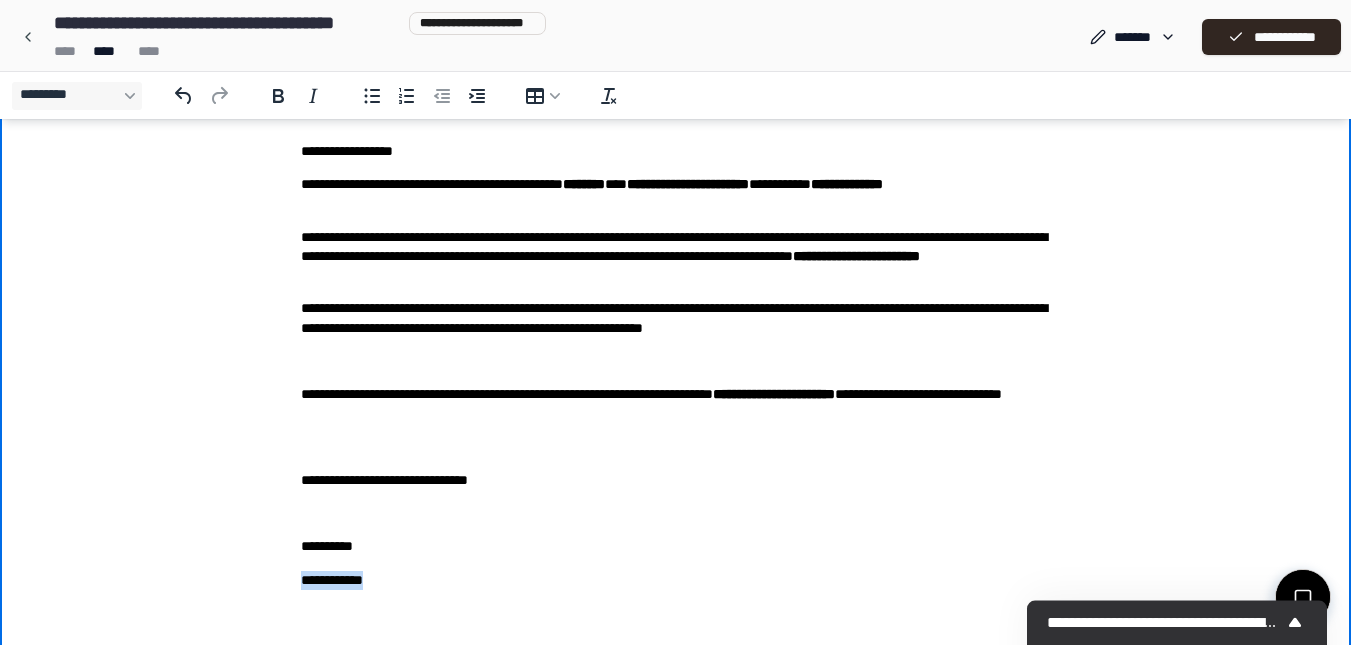 drag, startPoint x: 303, startPoint y: 582, endPoint x: 430, endPoint y: 582, distance: 127 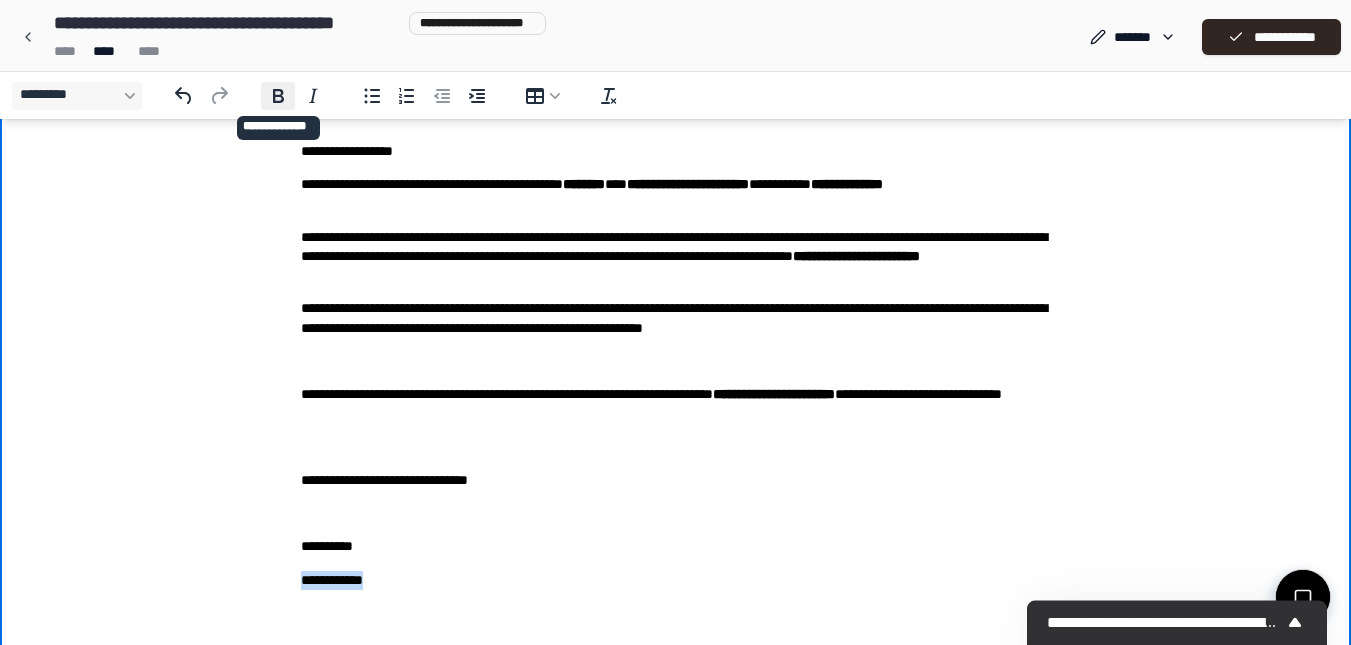 click 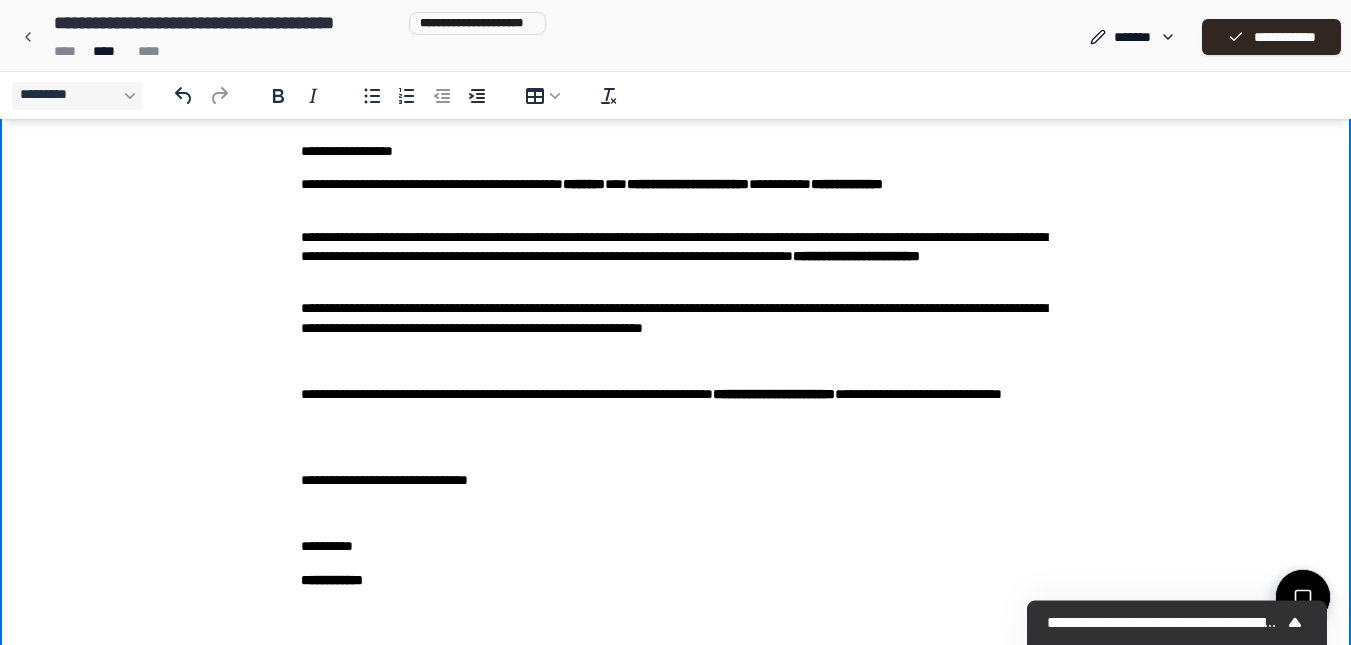 click on "**********" at bounding box center (676, 546) 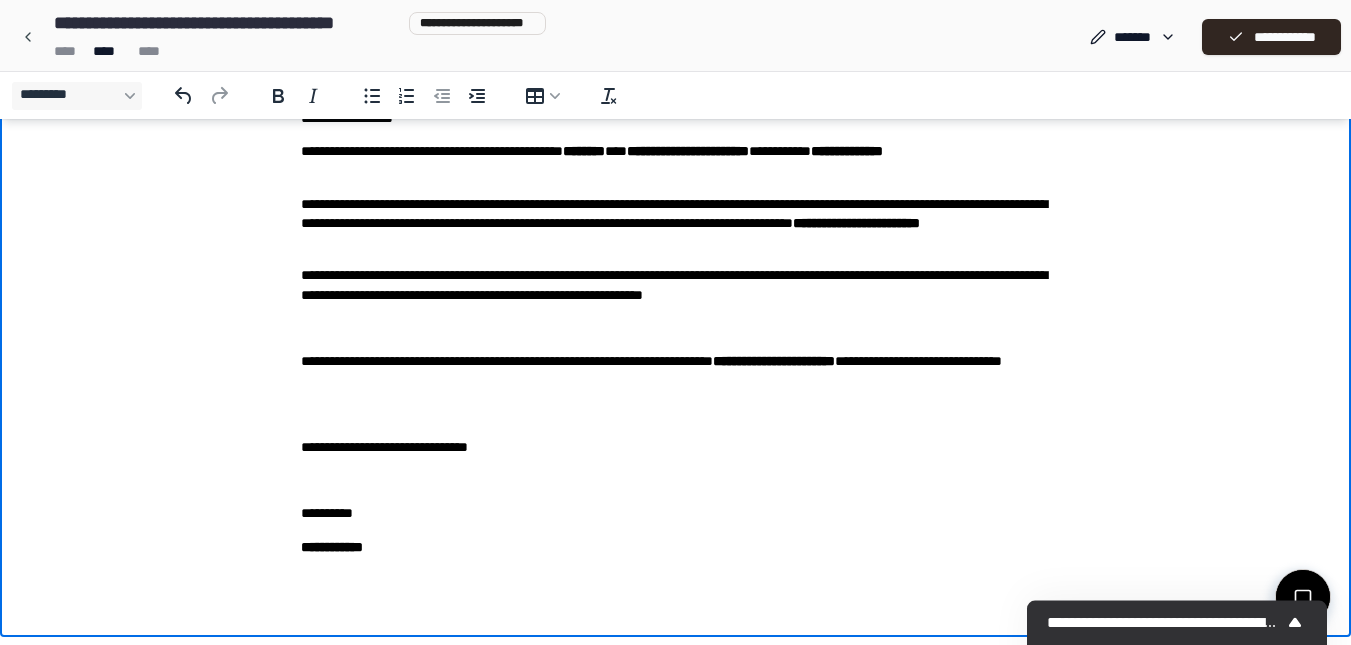 scroll, scrollTop: 0, scrollLeft: 0, axis: both 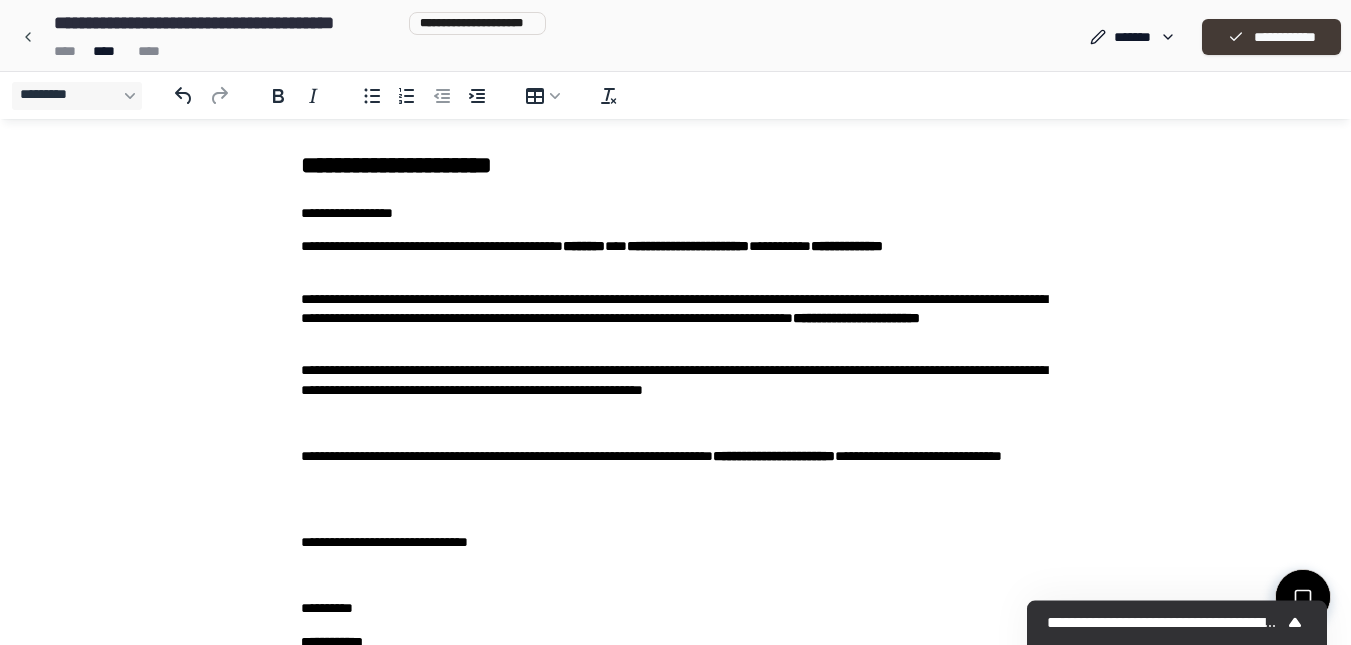click on "**********" at bounding box center (1271, 37) 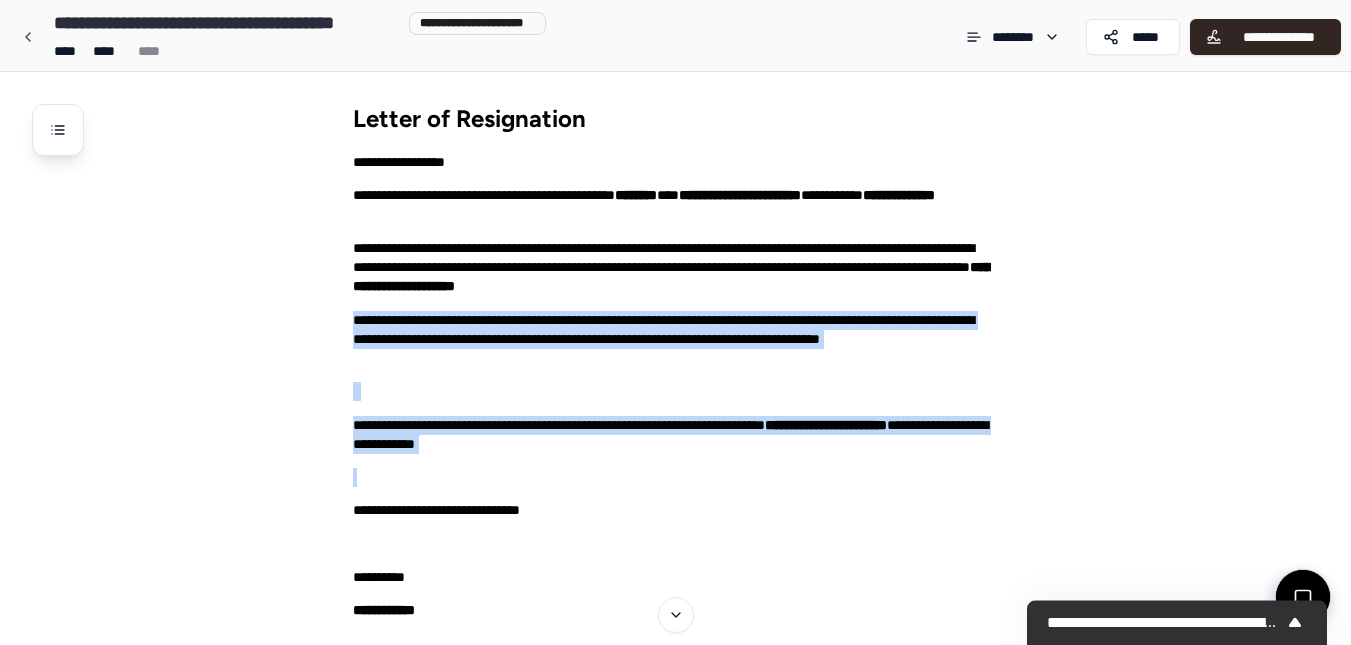 drag, startPoint x: 1350, startPoint y: 283, endPoint x: 1365, endPoint y: 462, distance: 179.6274 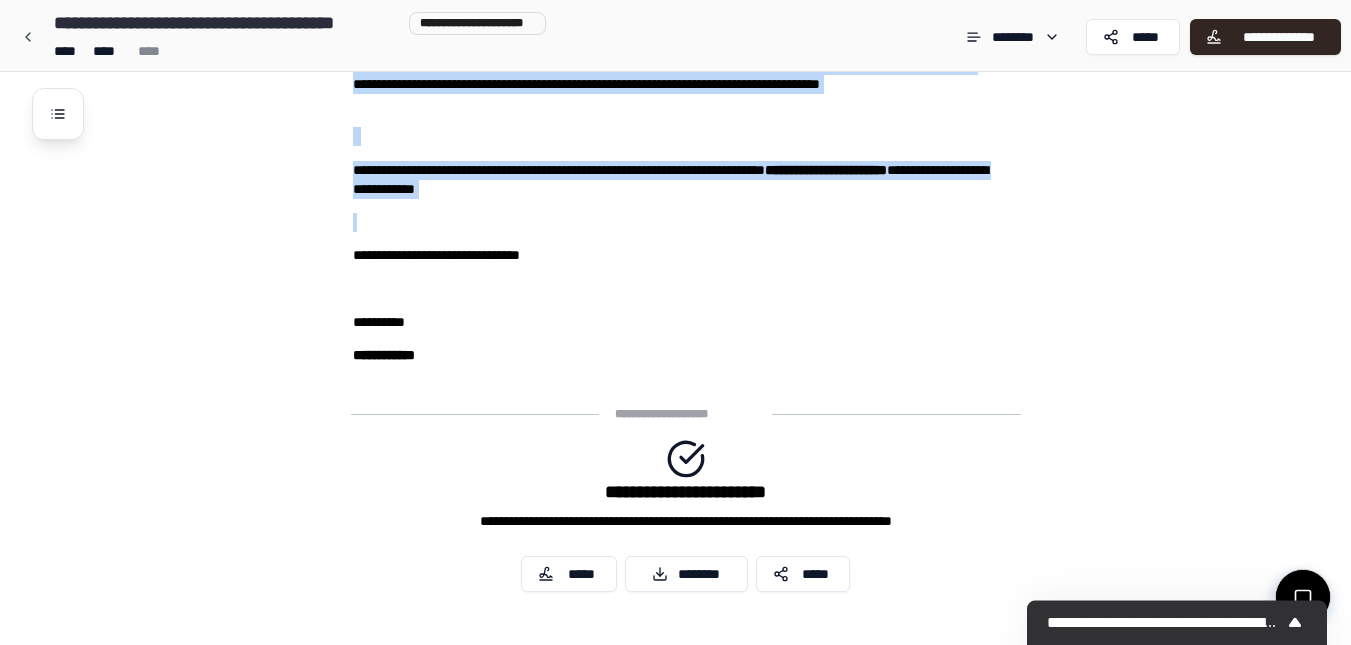scroll, scrollTop: 286, scrollLeft: 0, axis: vertical 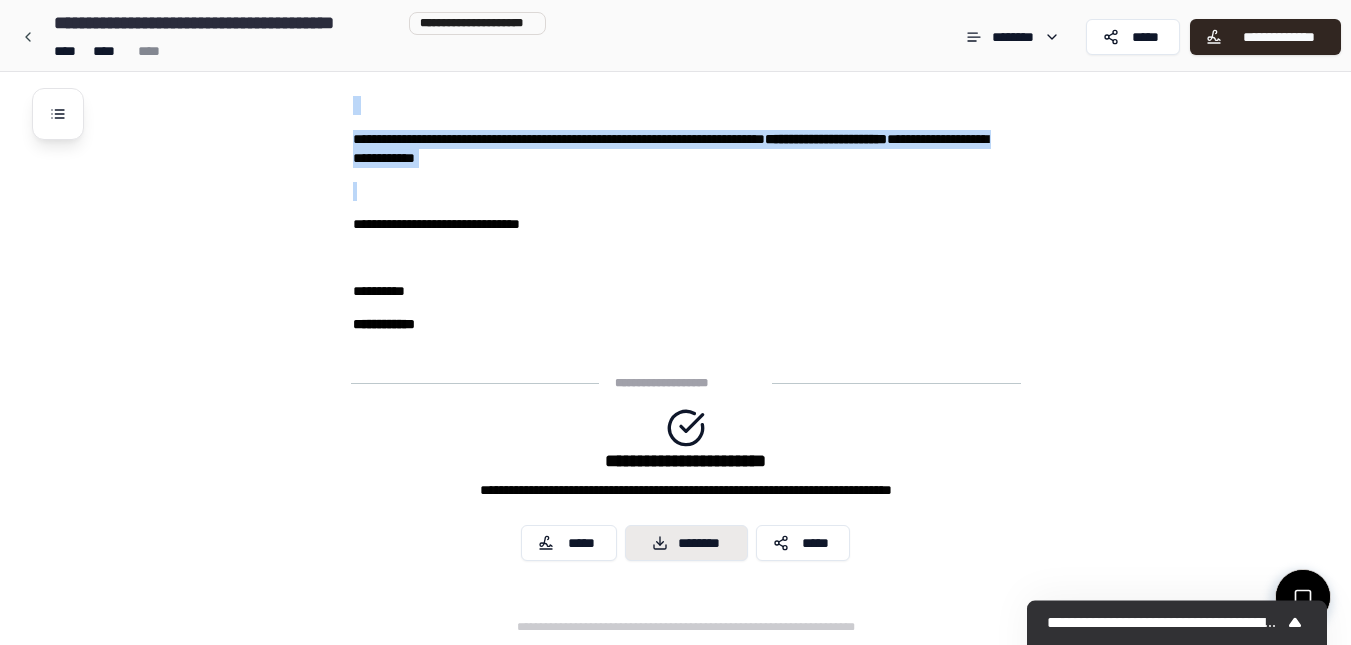 click on "********" at bounding box center [686, 543] 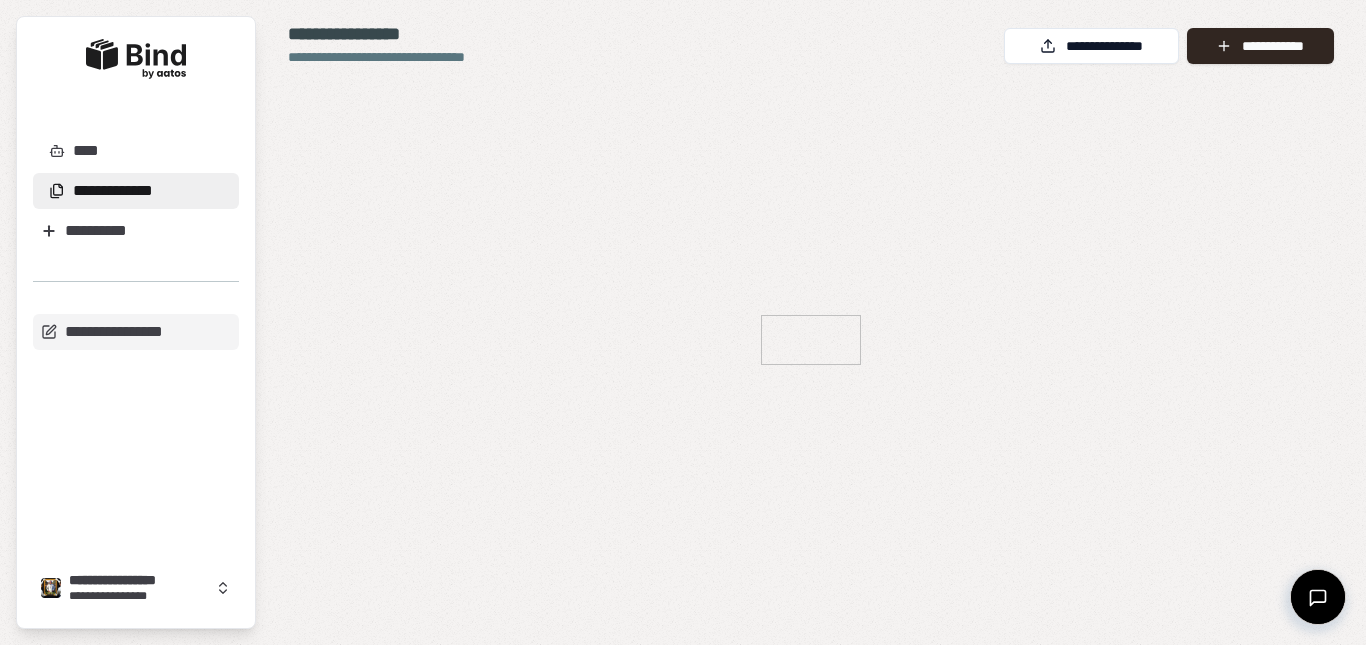 scroll, scrollTop: 0, scrollLeft: 0, axis: both 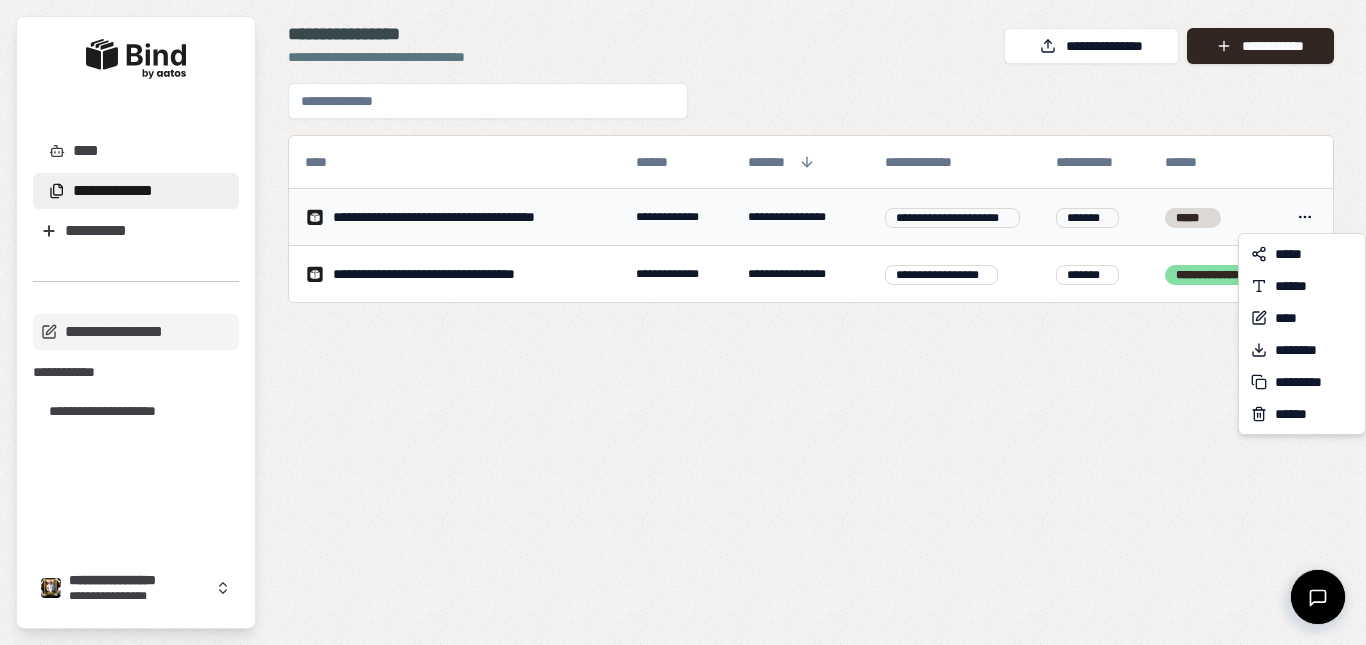 click on "**********" at bounding box center (683, 322) 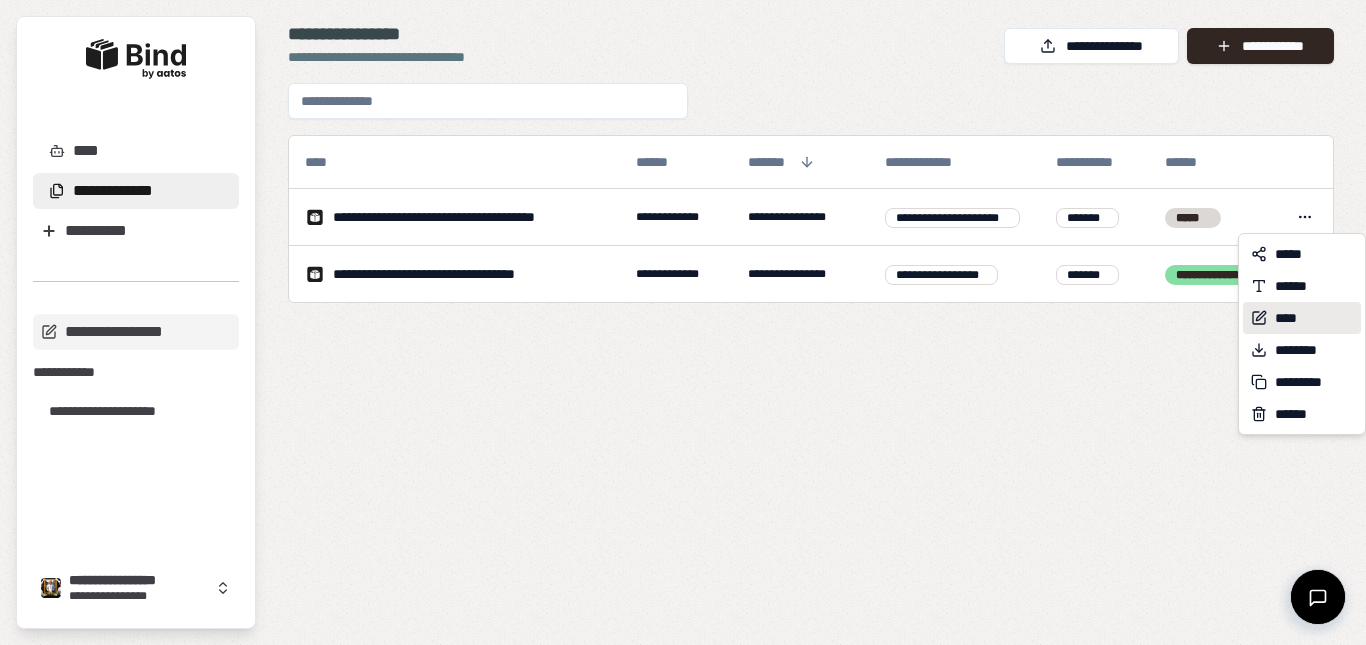 click on "****" at bounding box center (1287, 318) 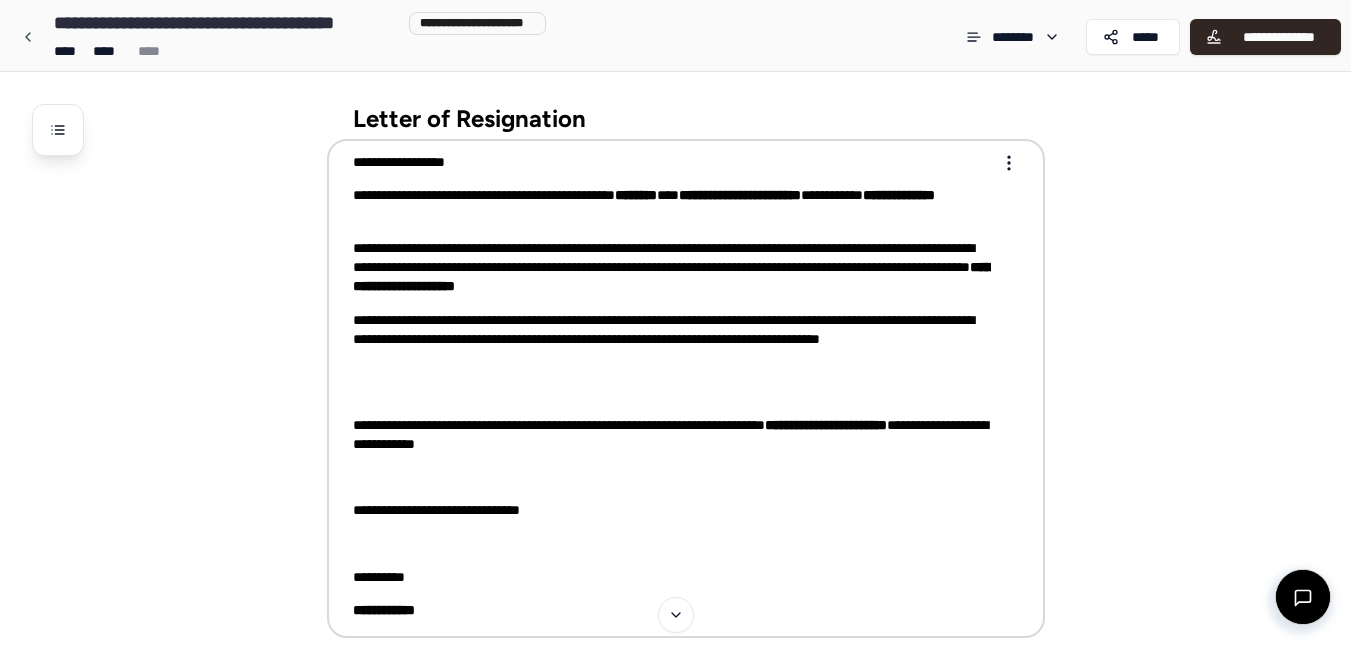 click on "**********" at bounding box center (384, 610) 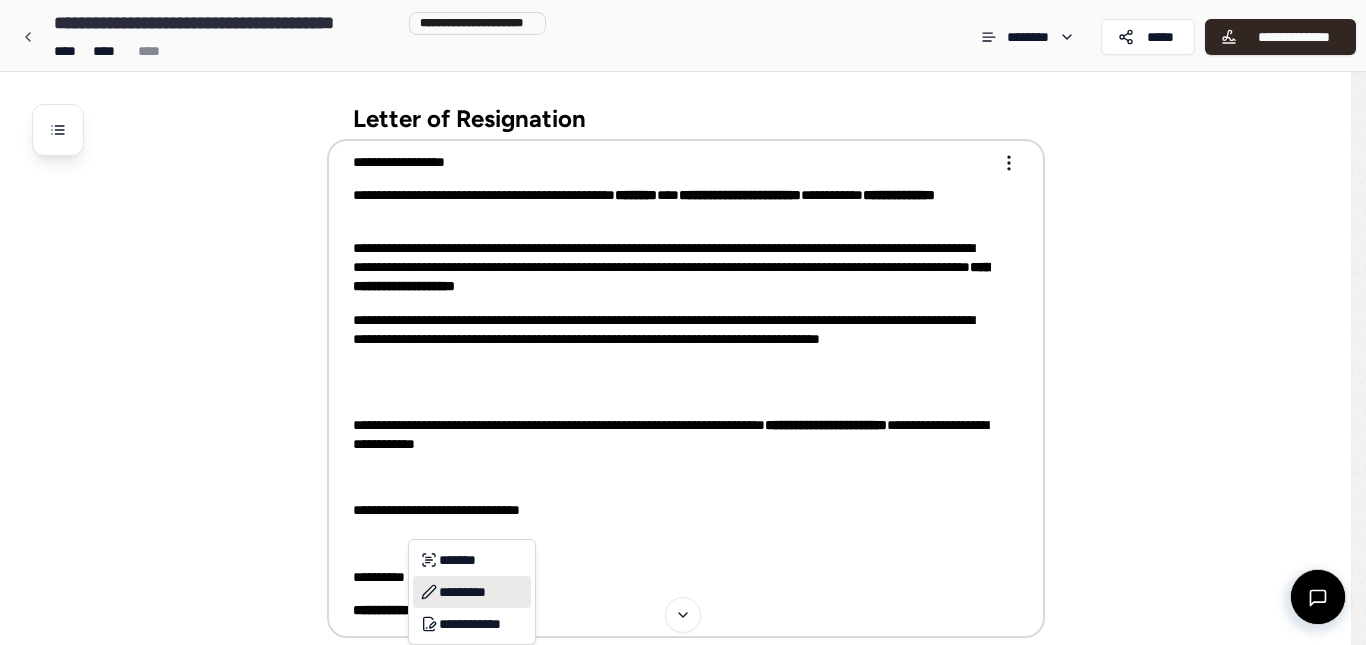 click on "*********" at bounding box center (472, 592) 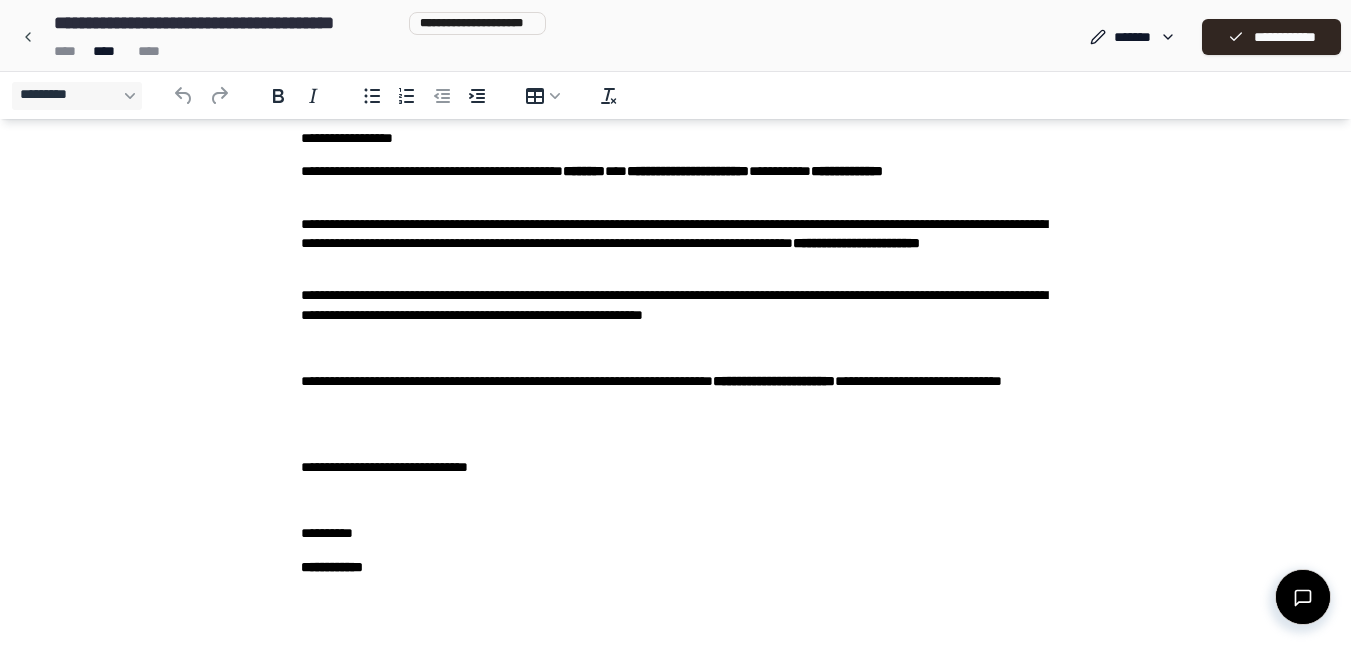 scroll, scrollTop: 80, scrollLeft: 0, axis: vertical 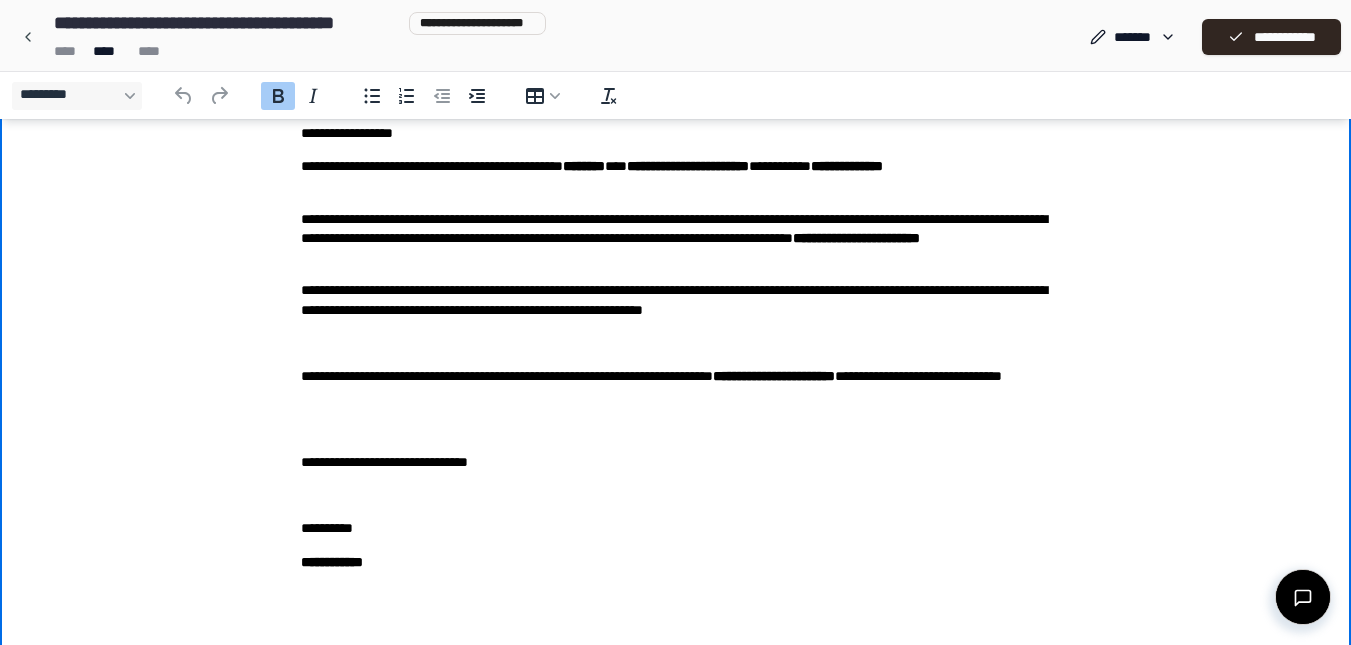 click on "**********" at bounding box center (332, 562) 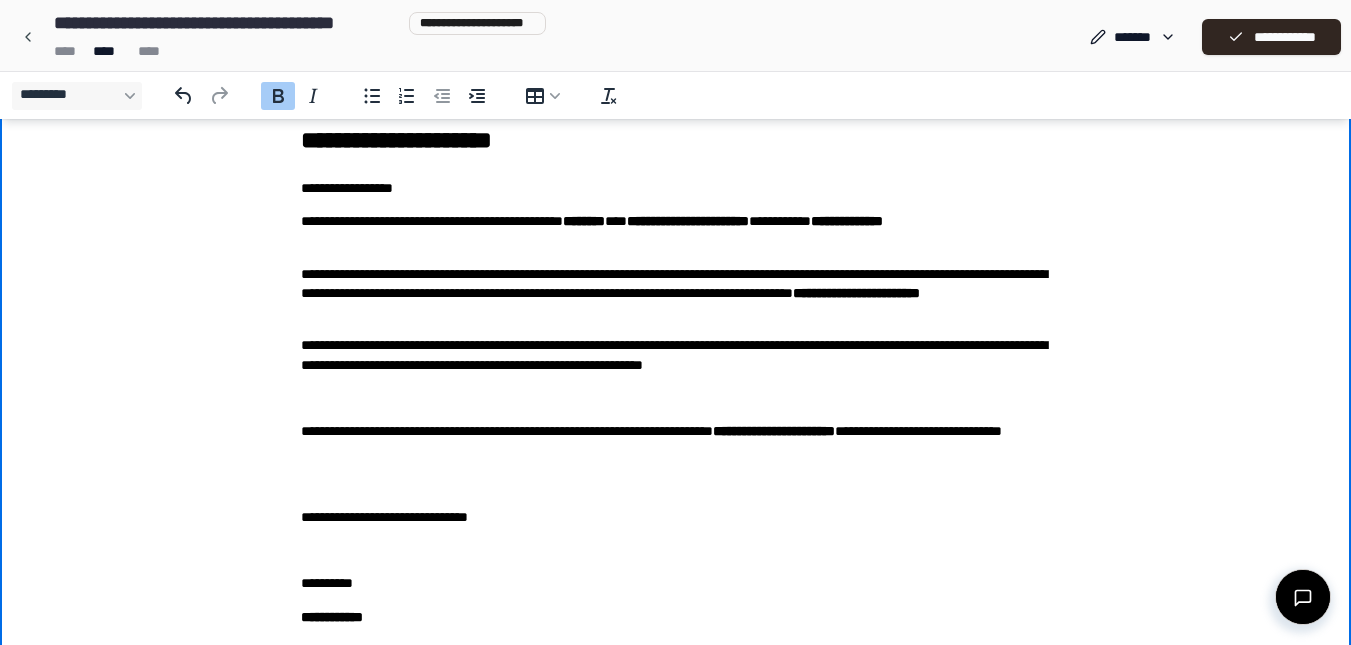 scroll, scrollTop: 19, scrollLeft: 0, axis: vertical 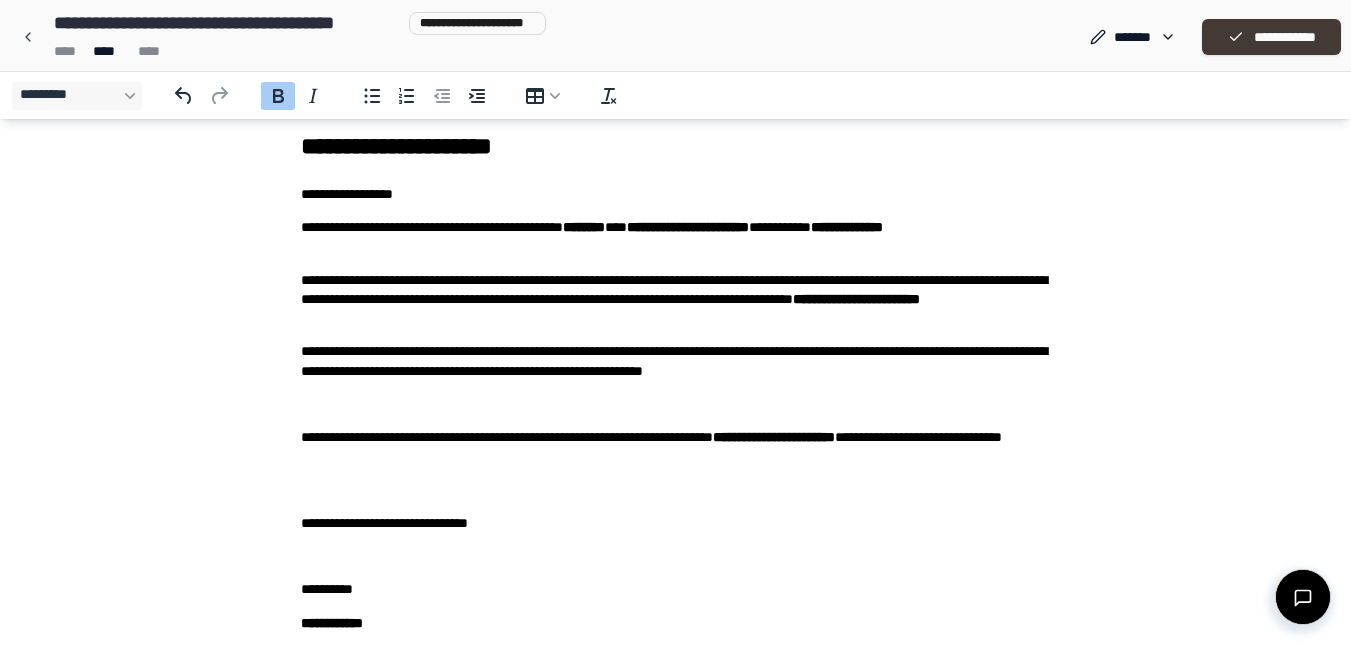 click on "**********" at bounding box center (1271, 37) 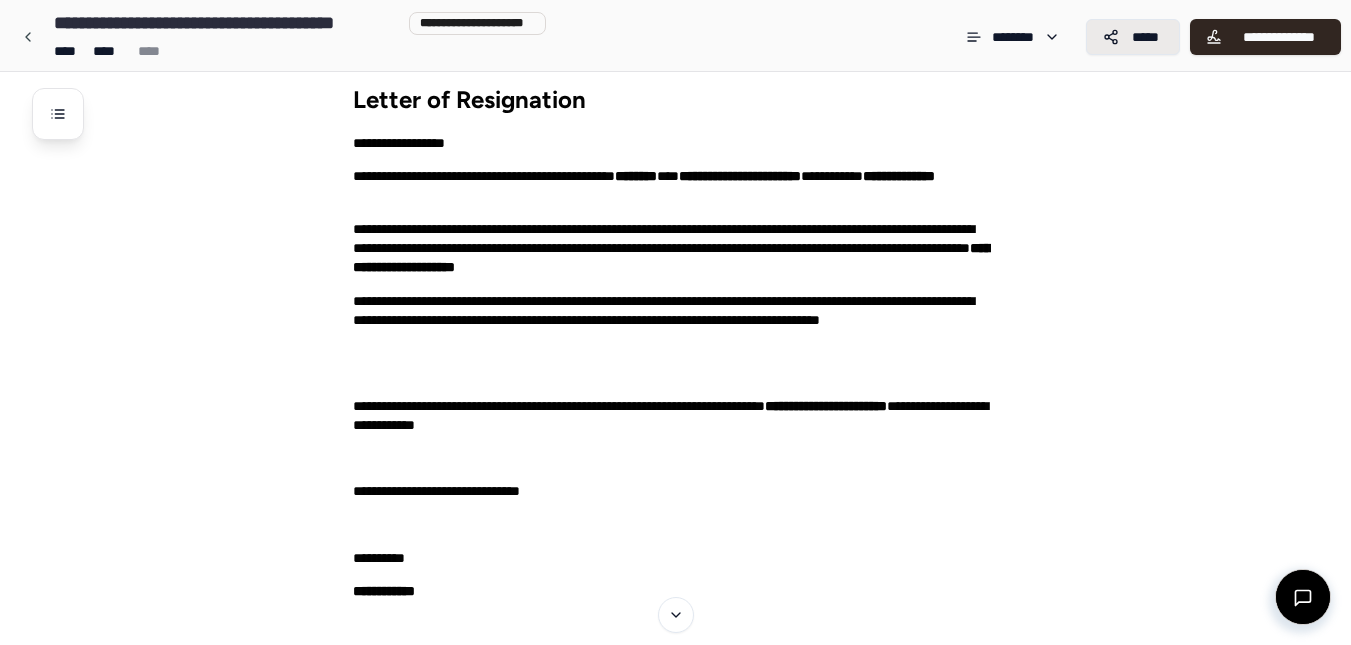 click on "*****" at bounding box center (1133, 37) 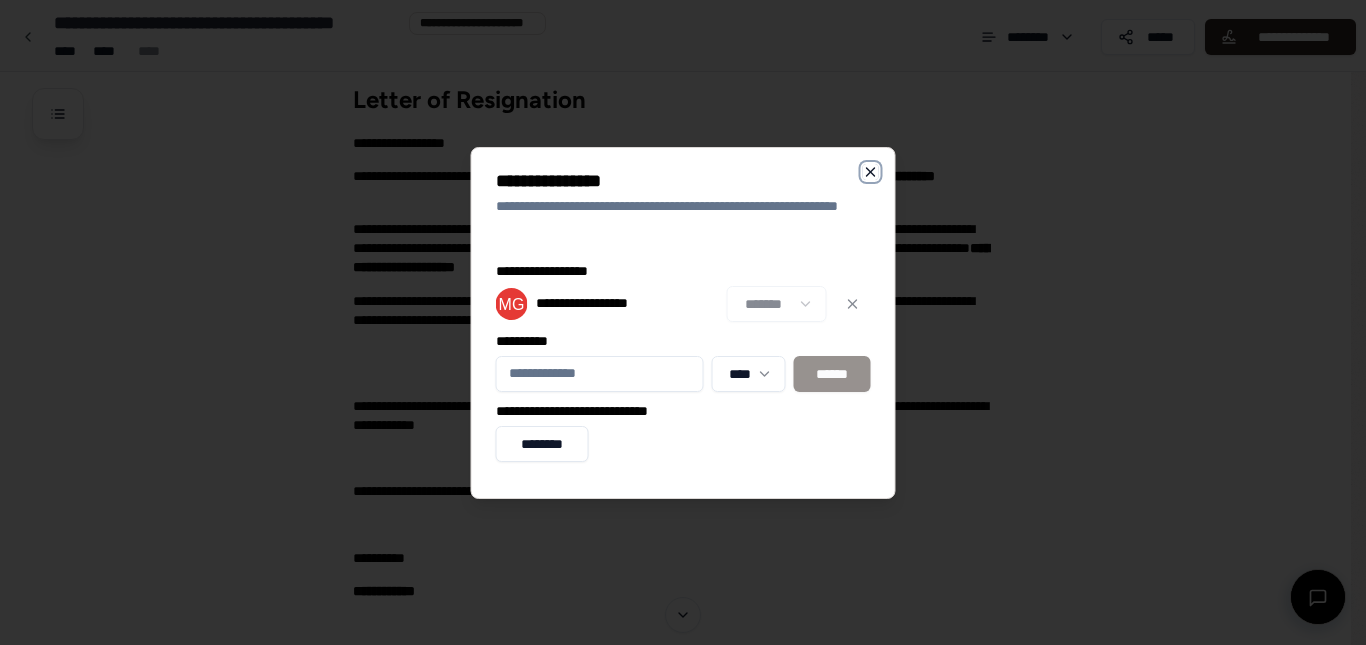 click 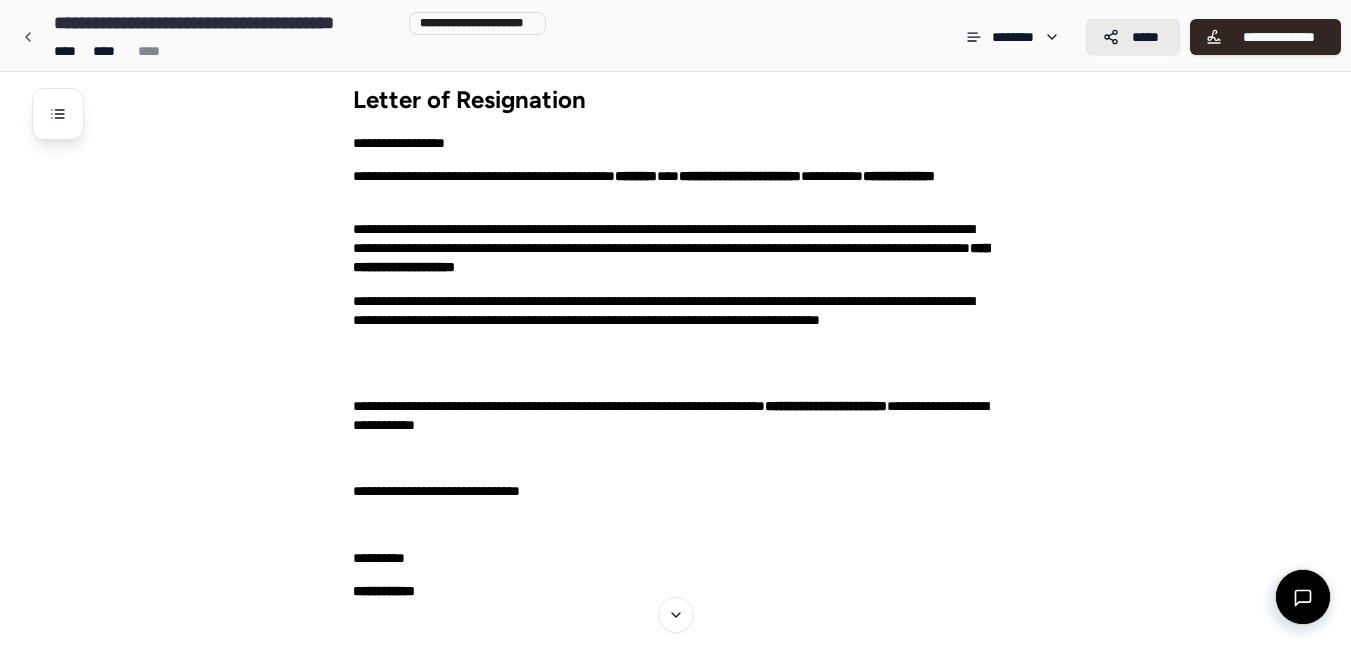 click on "*****" at bounding box center (1145, 37) 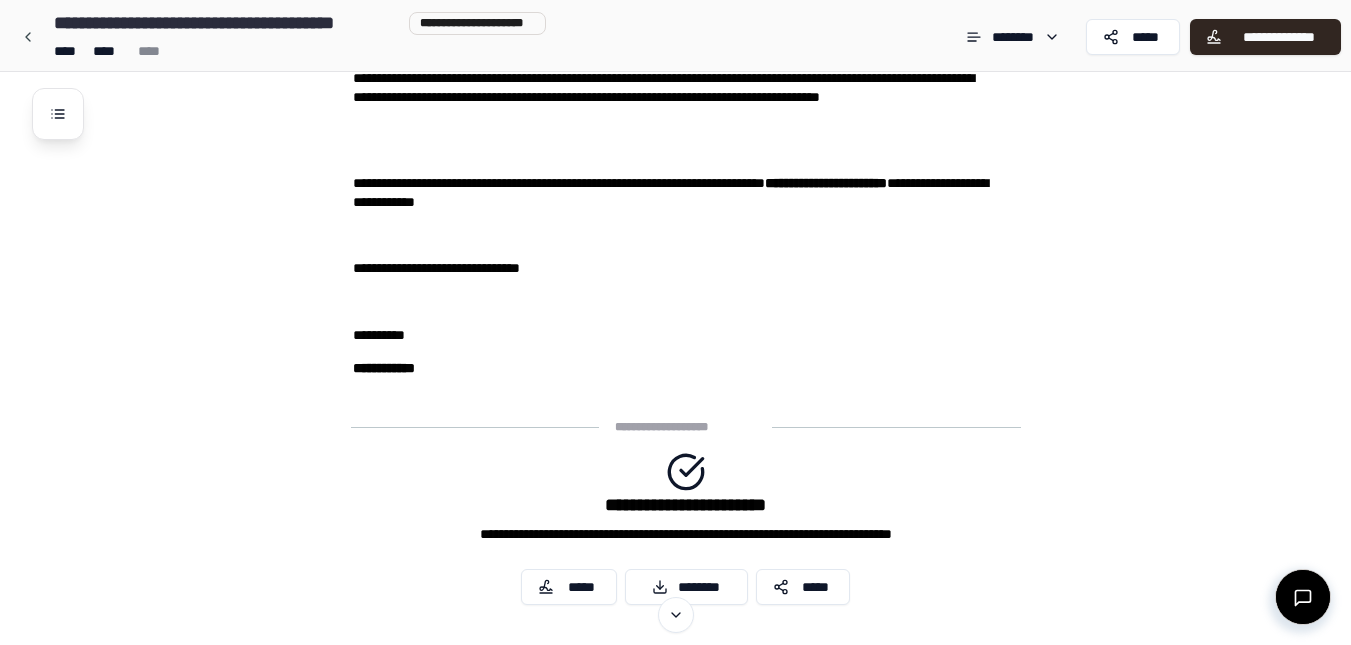 scroll, scrollTop: 286, scrollLeft: 0, axis: vertical 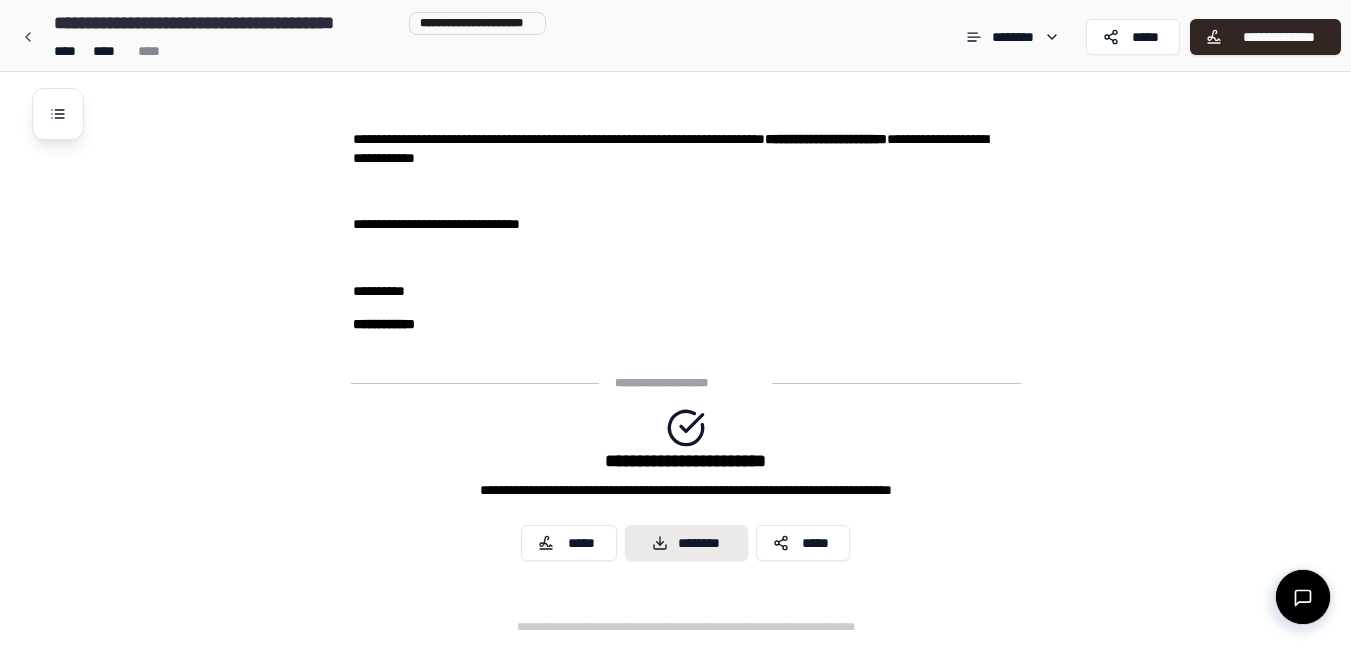 click on "********" at bounding box center [686, 543] 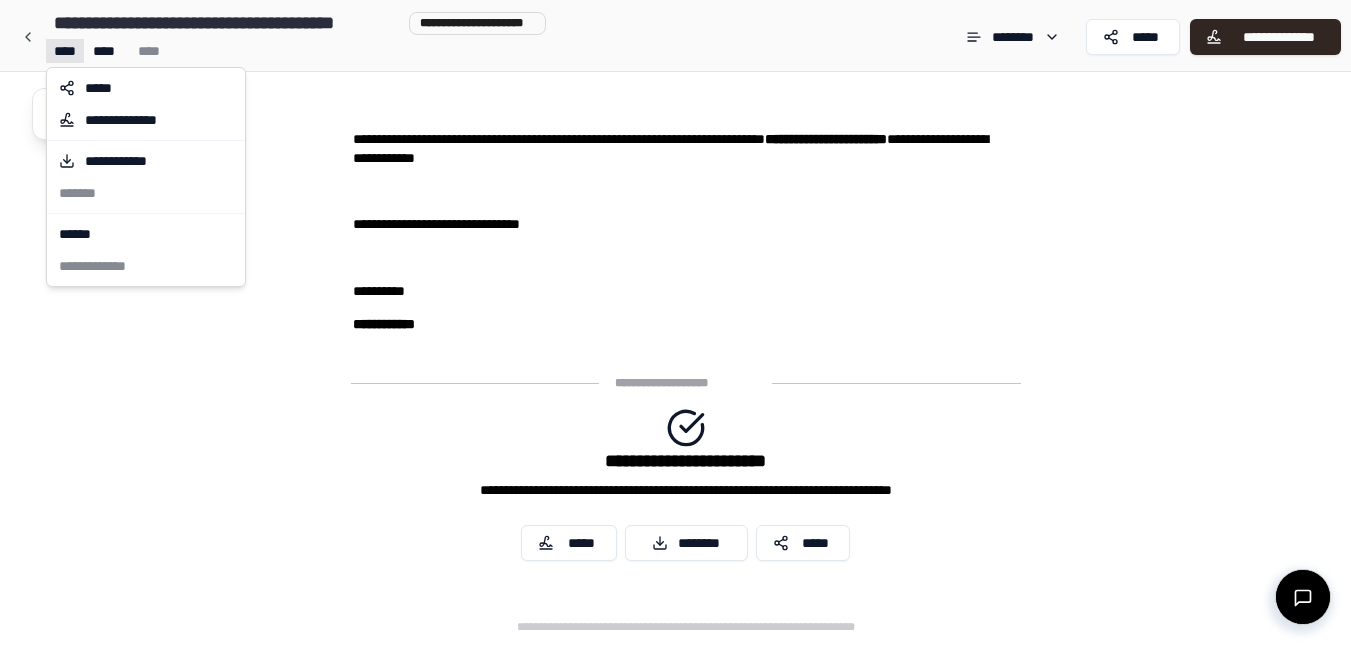 click on "**********" at bounding box center [675, 179] 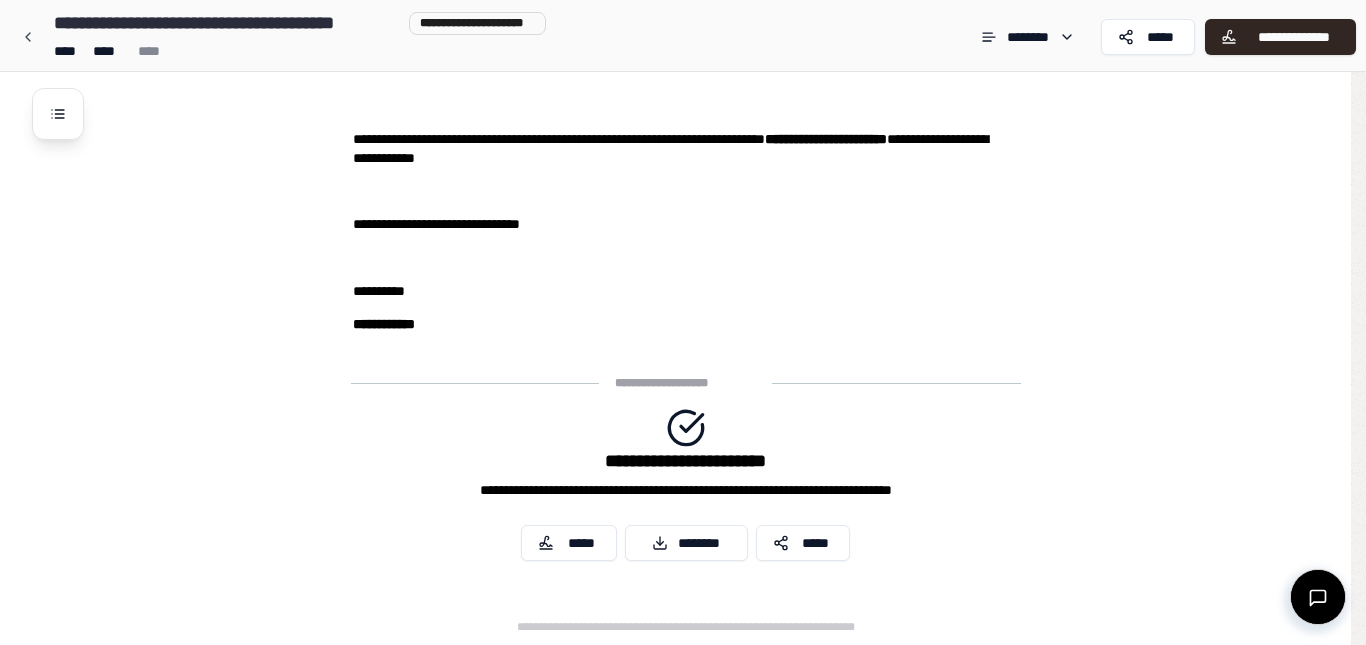 click on "**********" at bounding box center [683, 179] 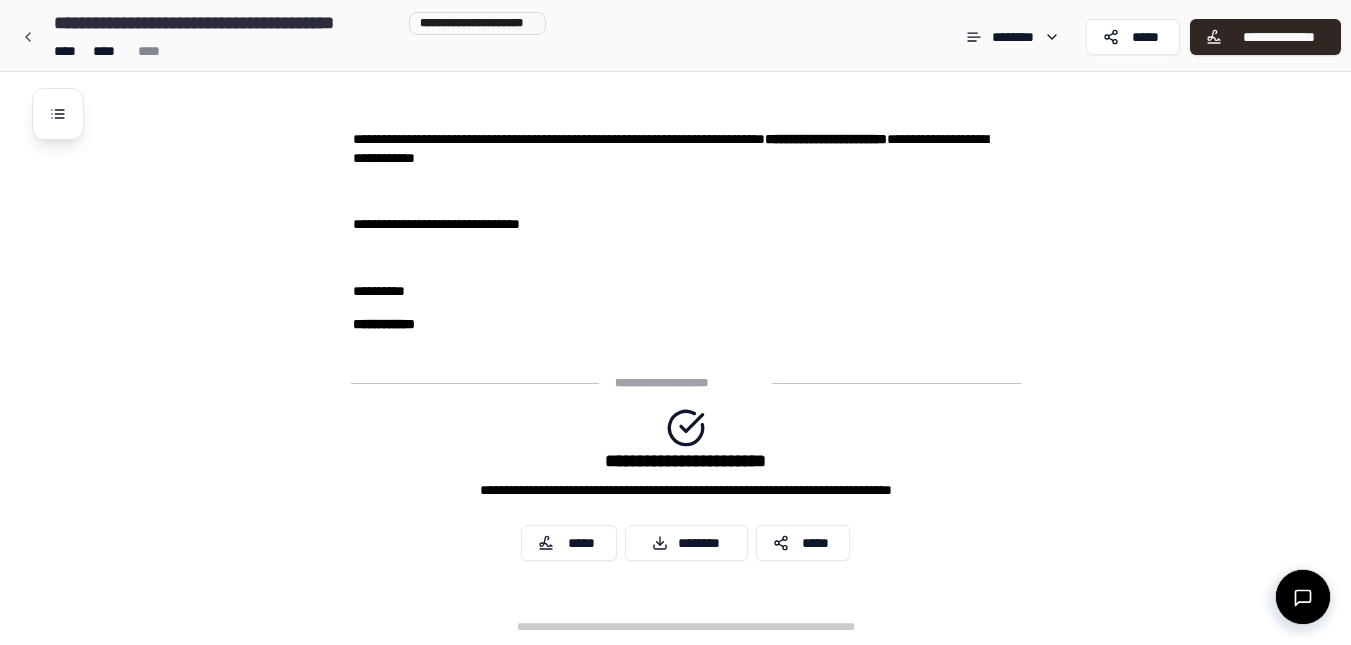 click at bounding box center (28, 37) 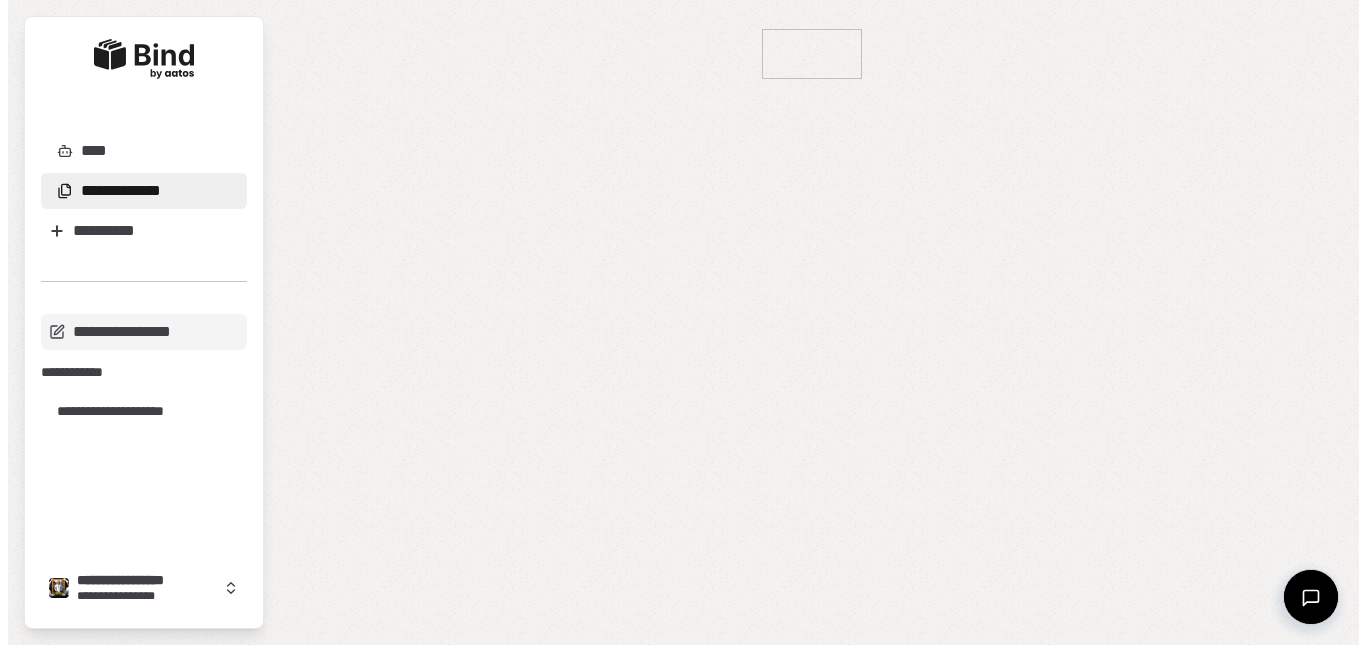 scroll, scrollTop: 0, scrollLeft: 0, axis: both 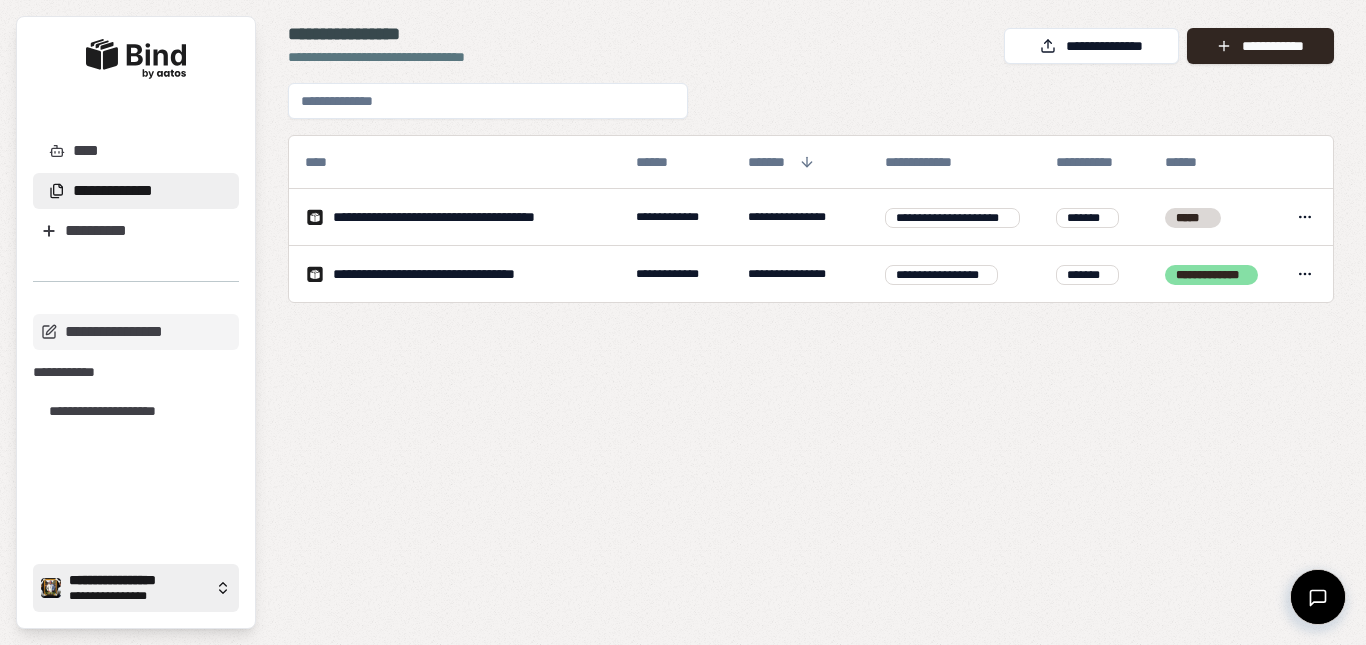 click on "**********" at bounding box center [138, 581] 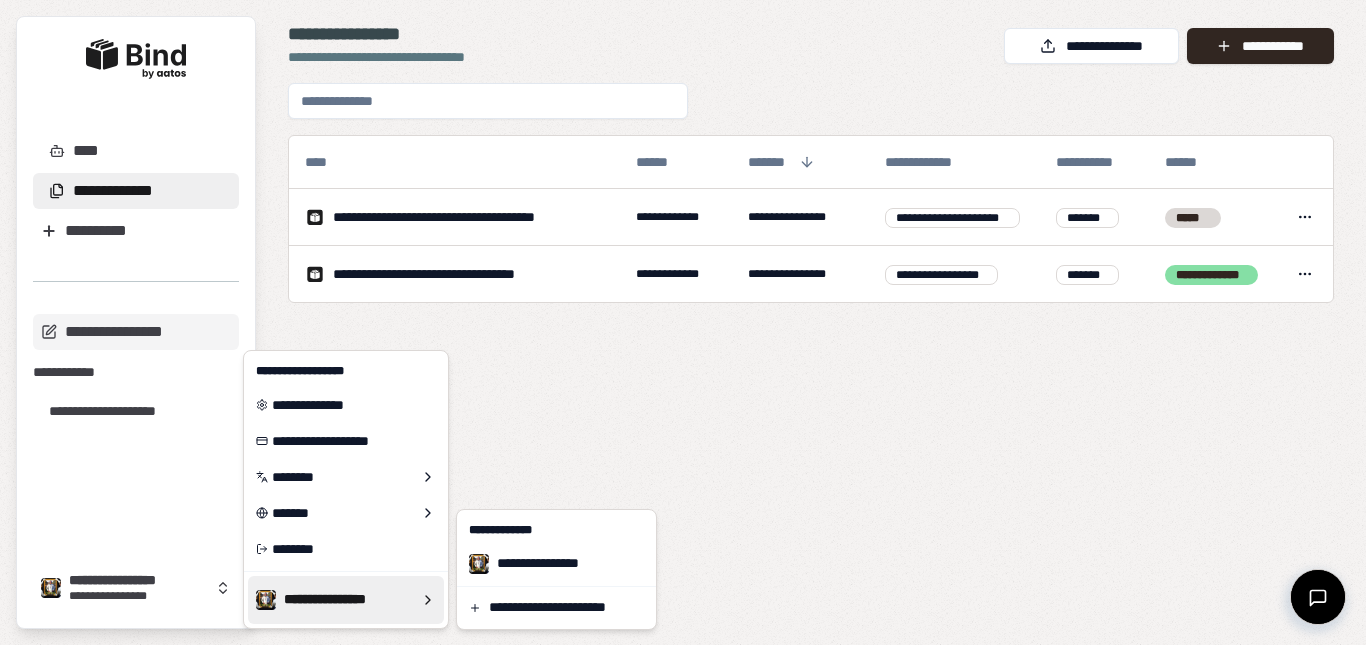 click on "**********" at bounding box center (683, 322) 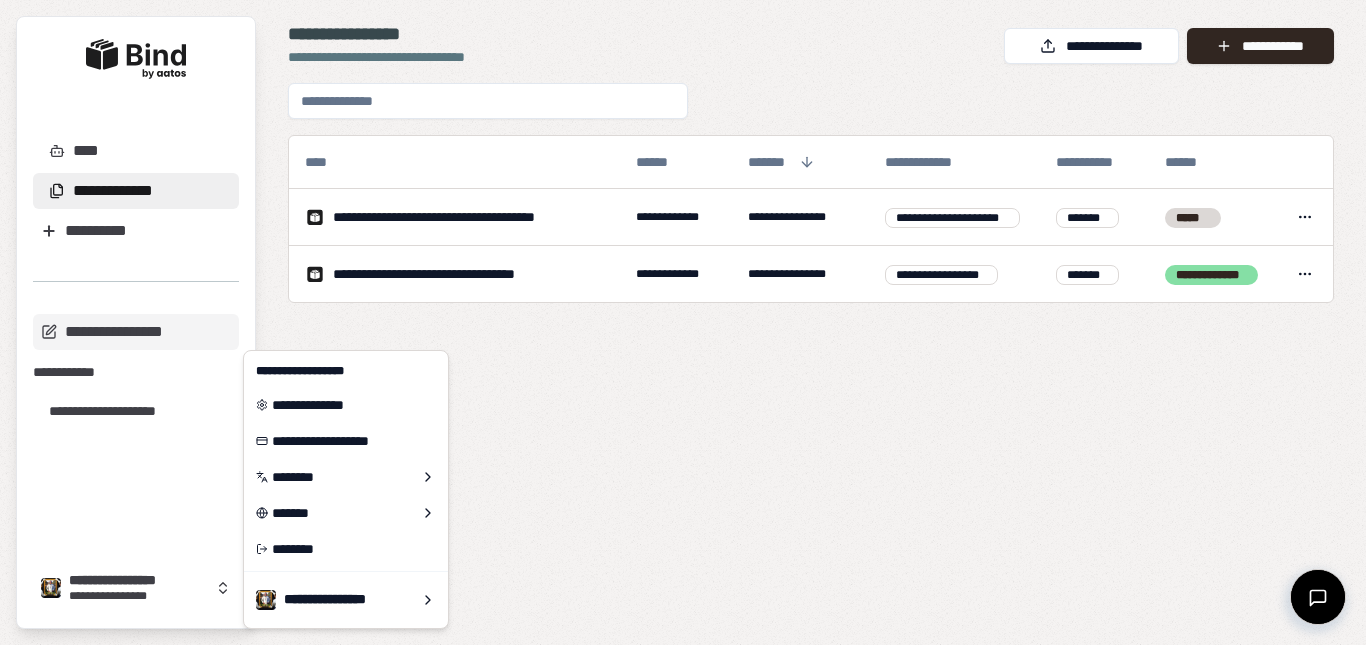 click on "**********" at bounding box center (683, 322) 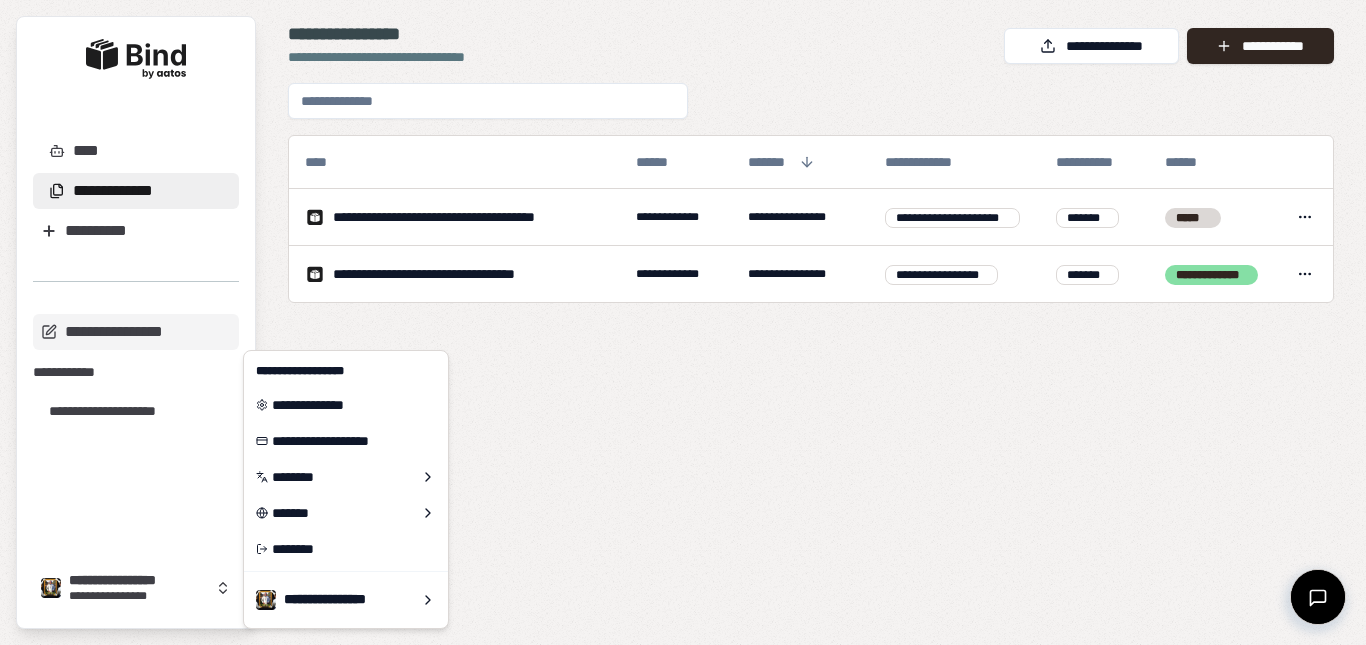 click on "**********" at bounding box center (683, 322) 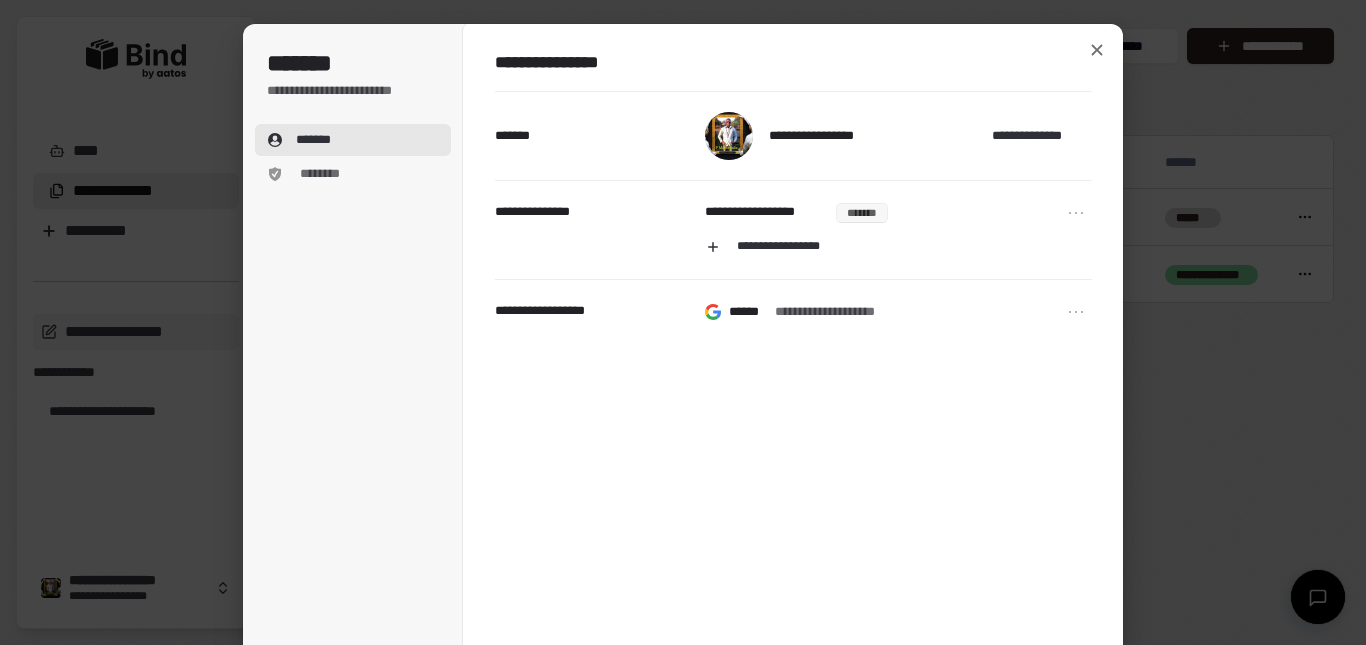click on "[FIRST] [LAST]" at bounding box center (357, 376) 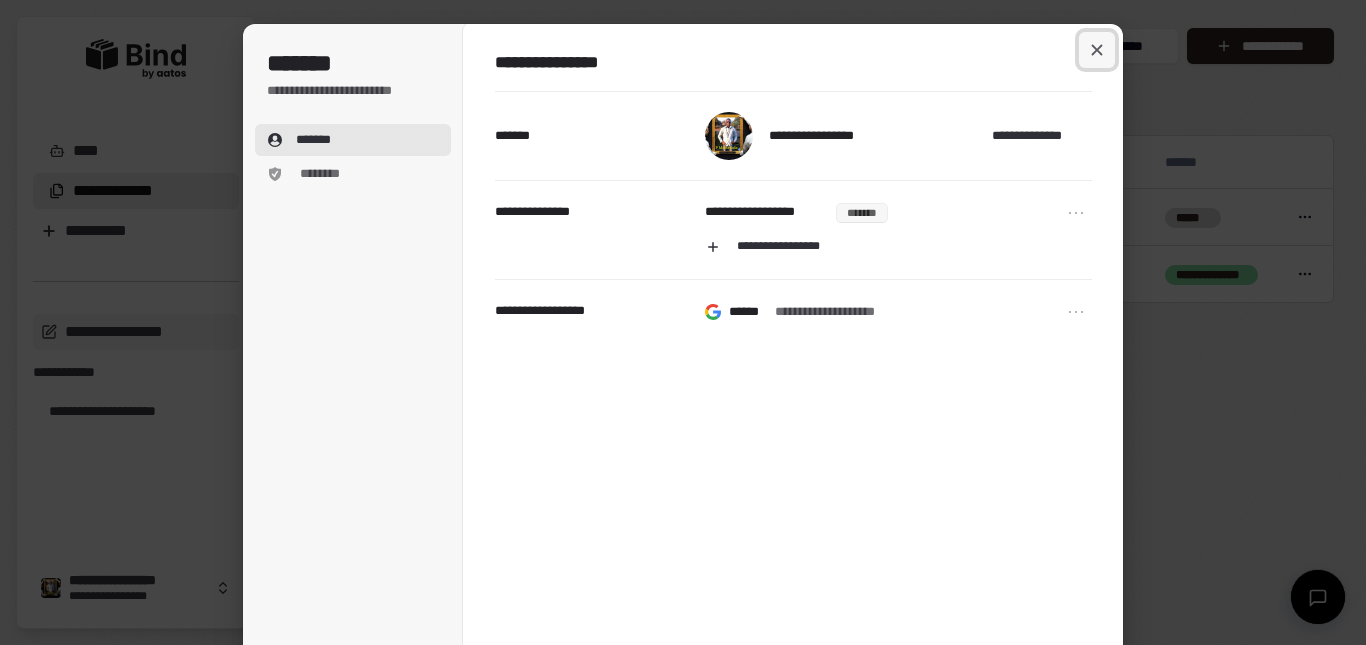 click 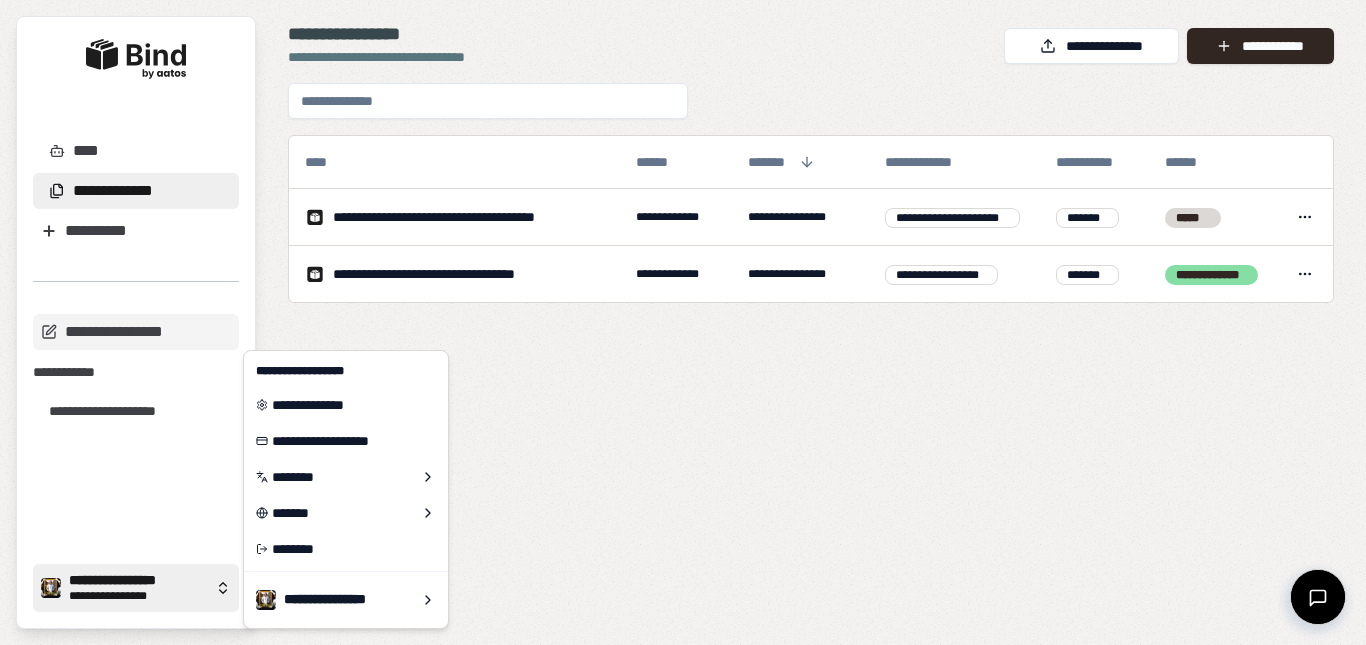 click on "**********" at bounding box center (138, 581) 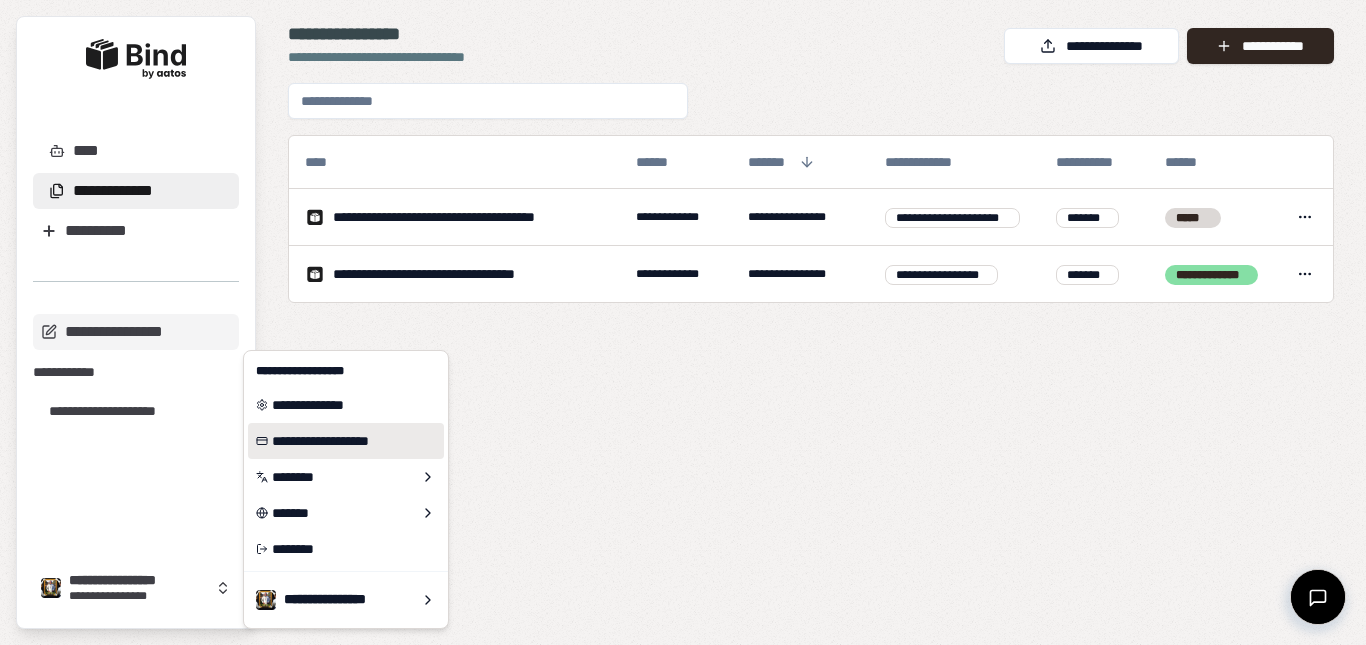 click on "**********" at bounding box center [346, 441] 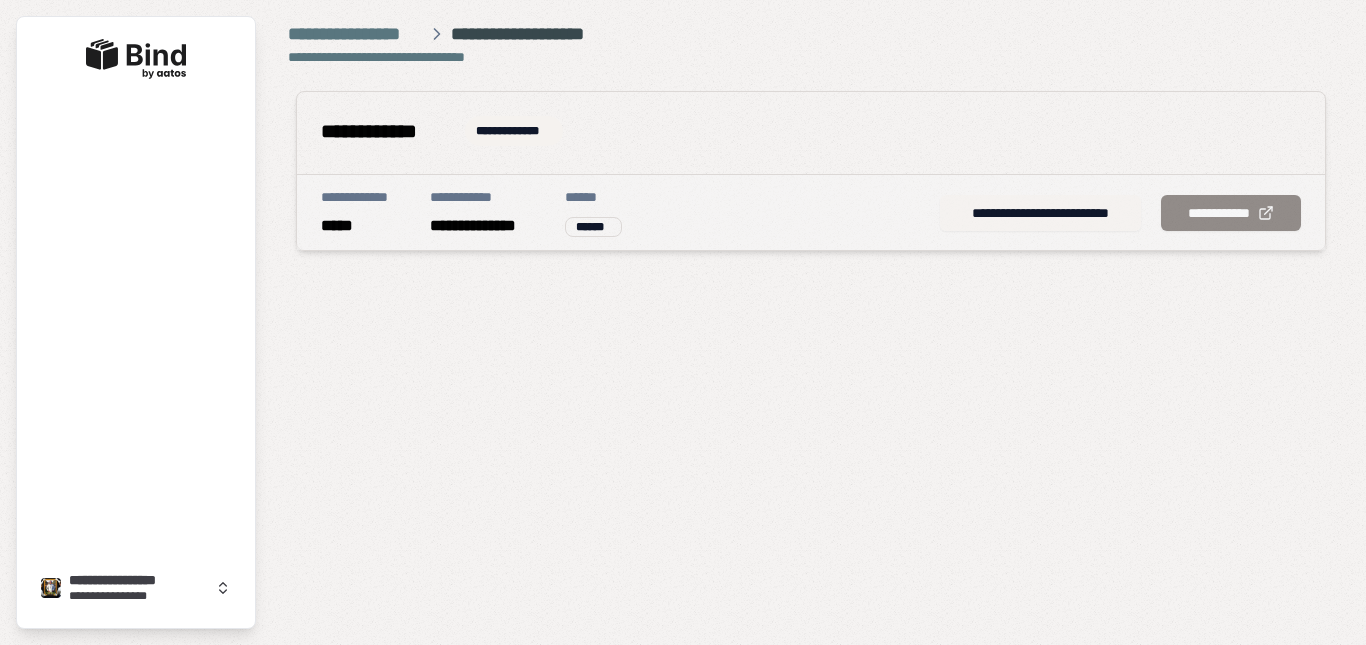 click on "**********" at bounding box center [1040, 213] 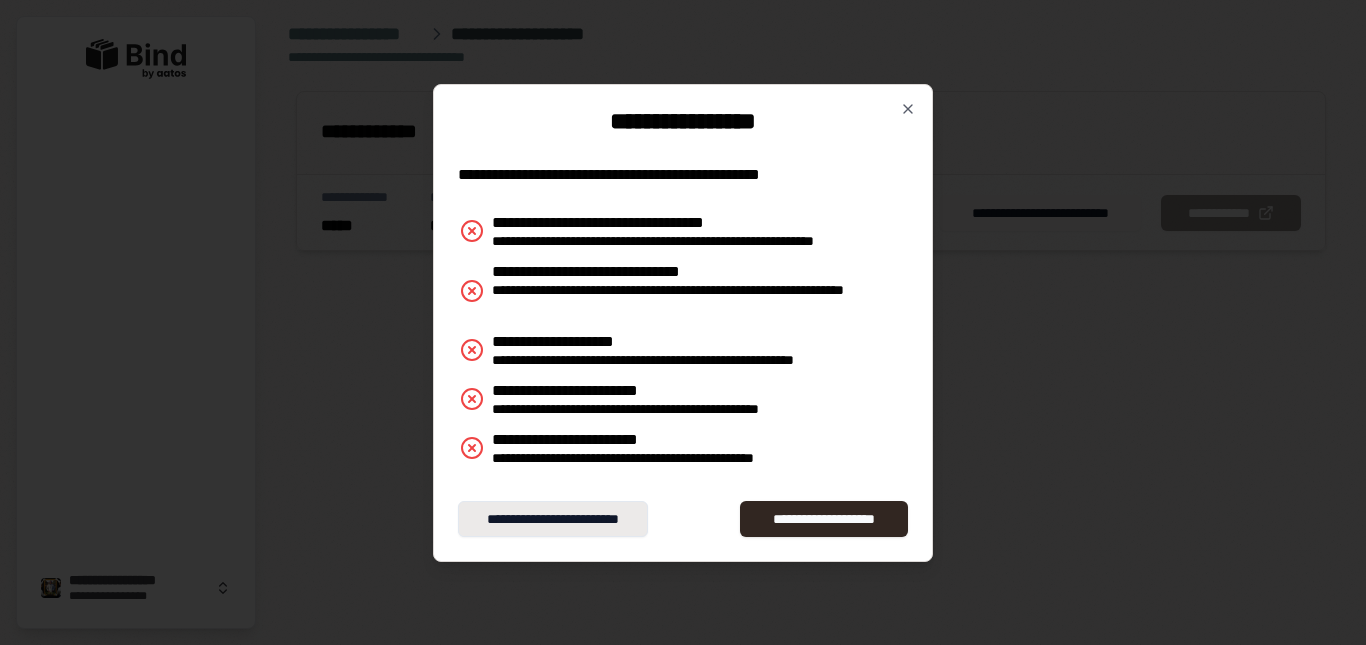 click on "**********" at bounding box center [553, 519] 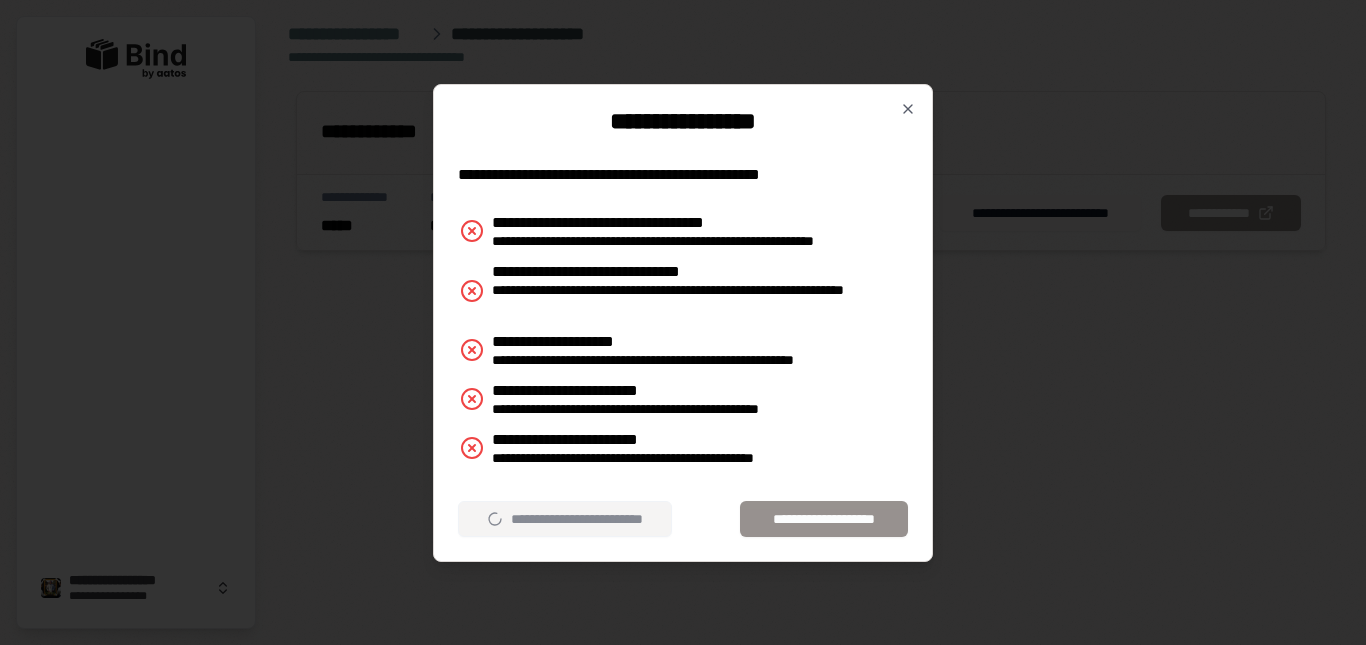 click on "[FIRST] [LAST]" at bounding box center (683, 519) 